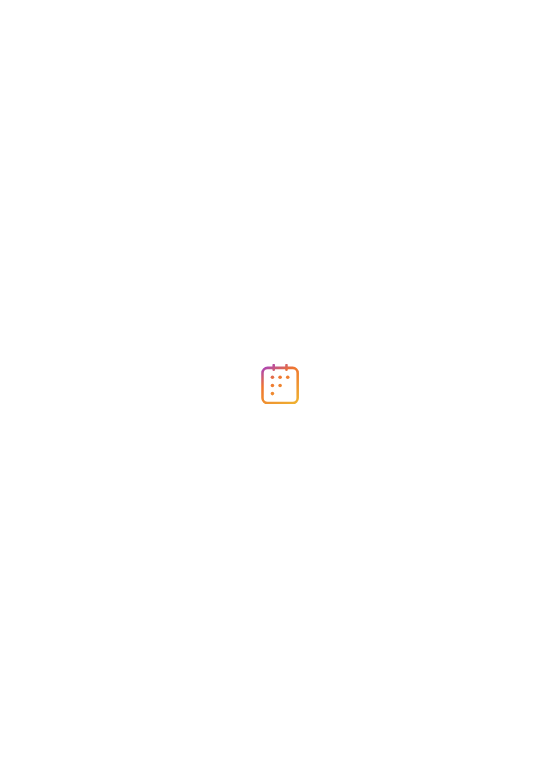 scroll, scrollTop: 0, scrollLeft: 0, axis: both 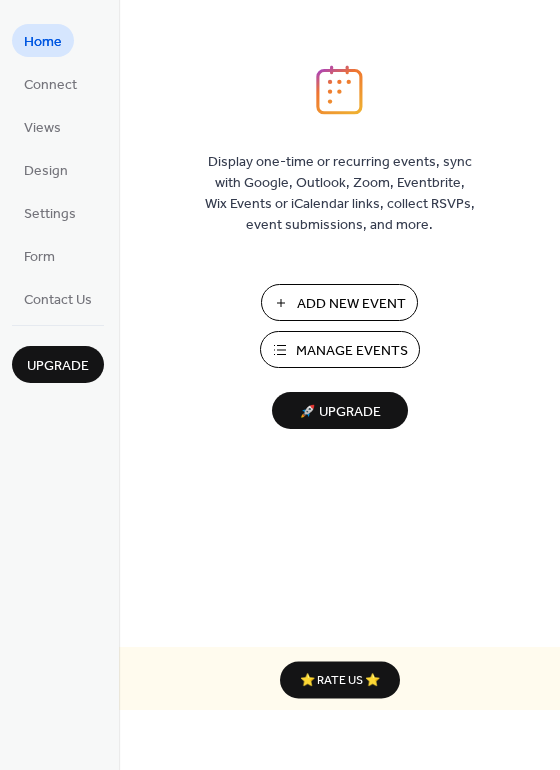 click on "Manage Events" at bounding box center (352, 351) 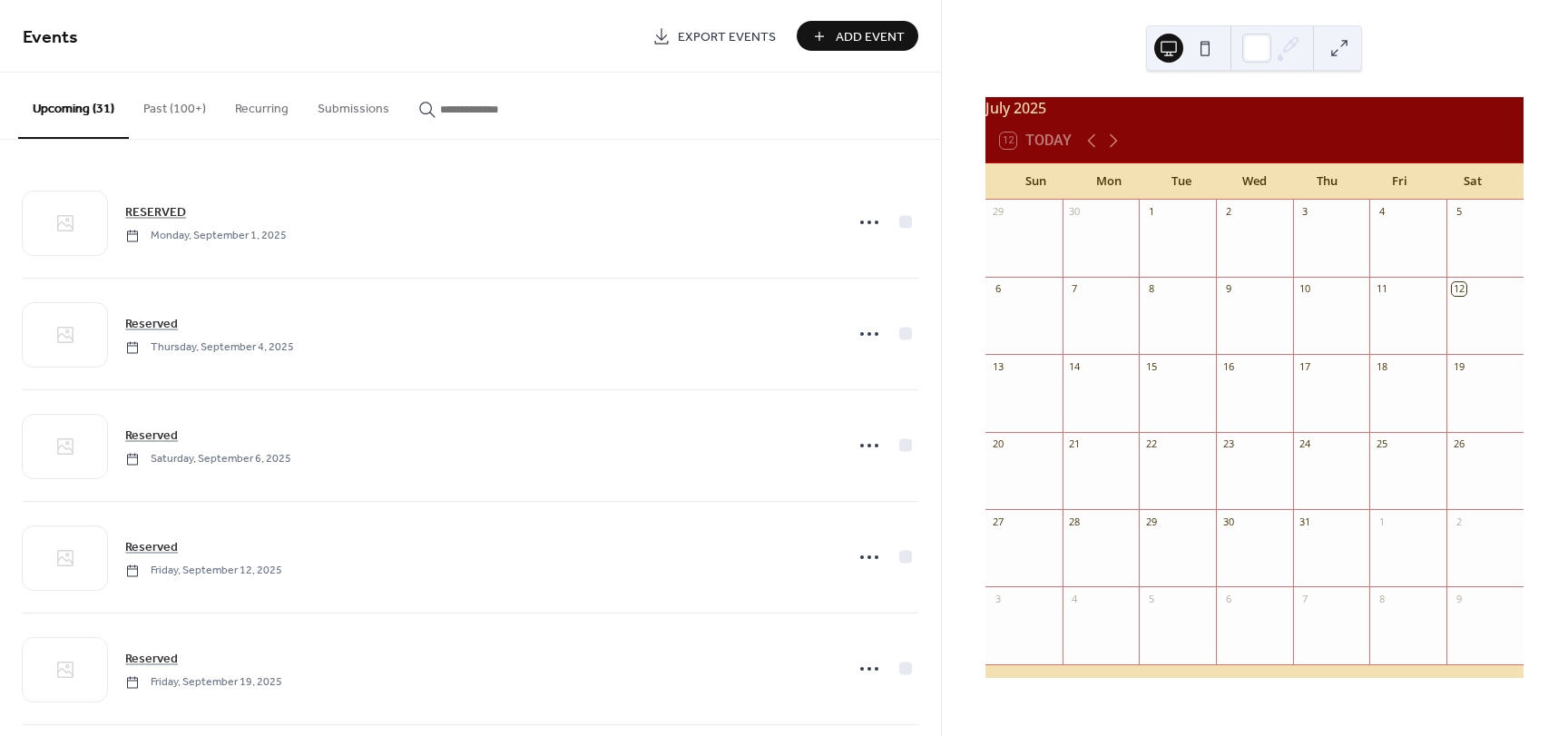 scroll, scrollTop: 0, scrollLeft: 0, axis: both 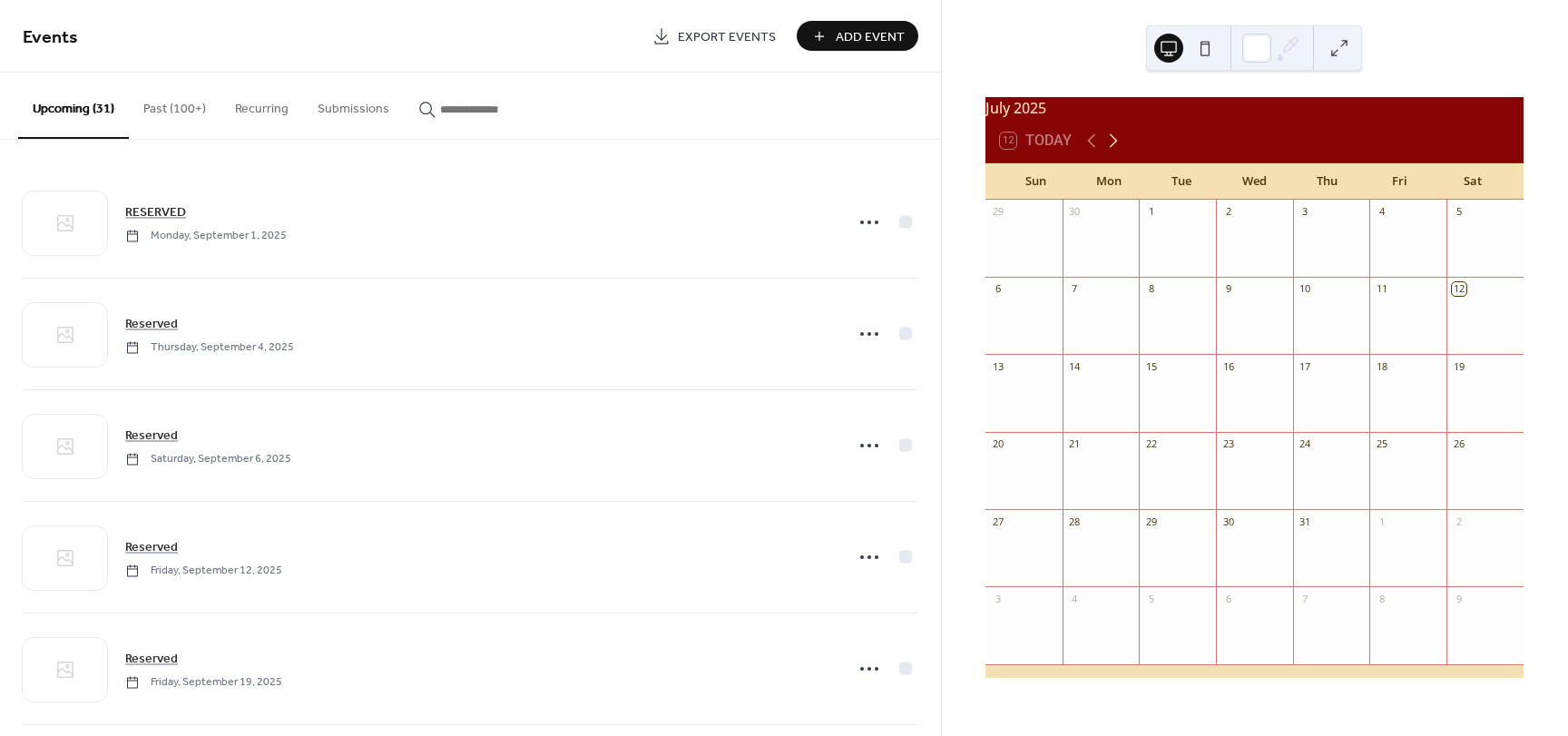 click 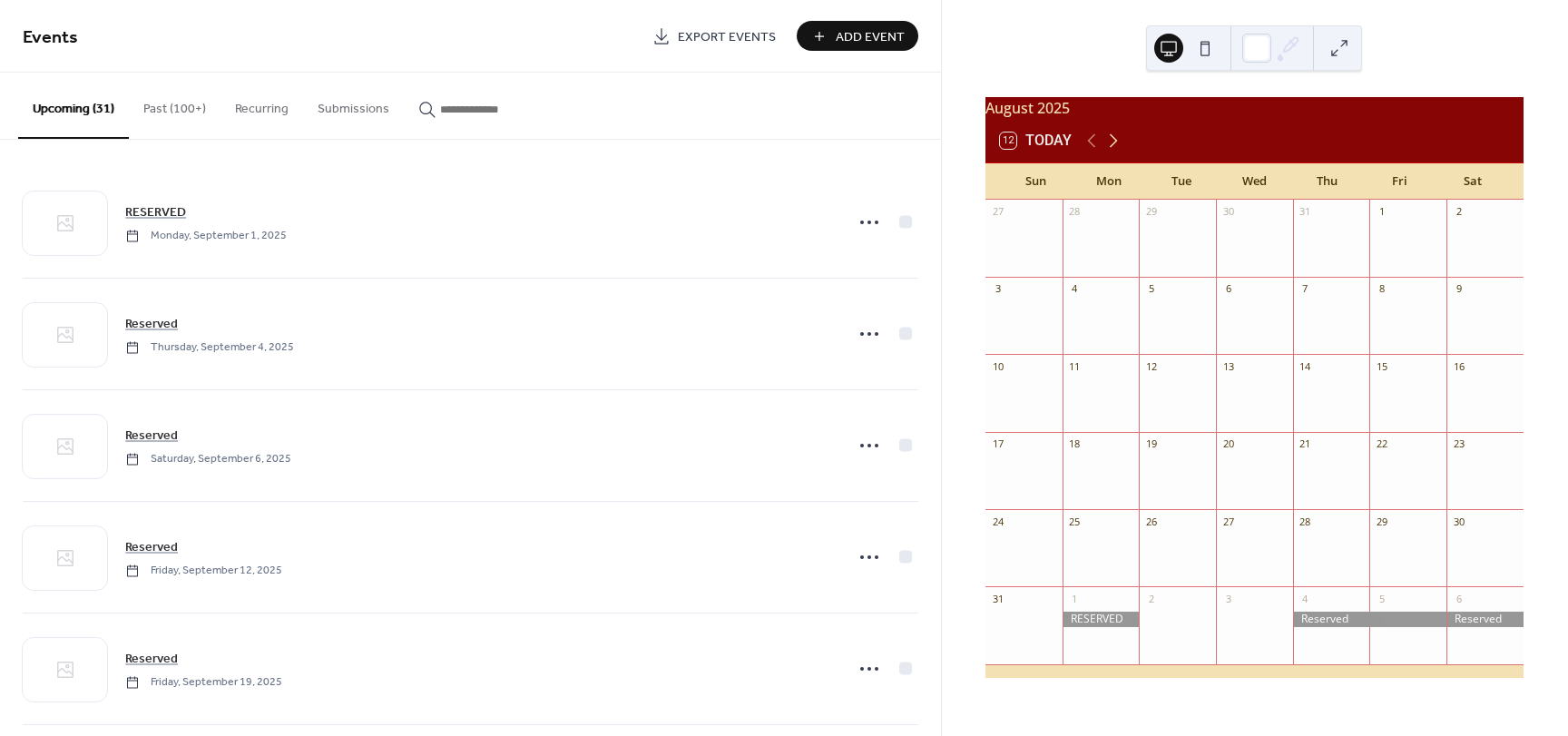 click 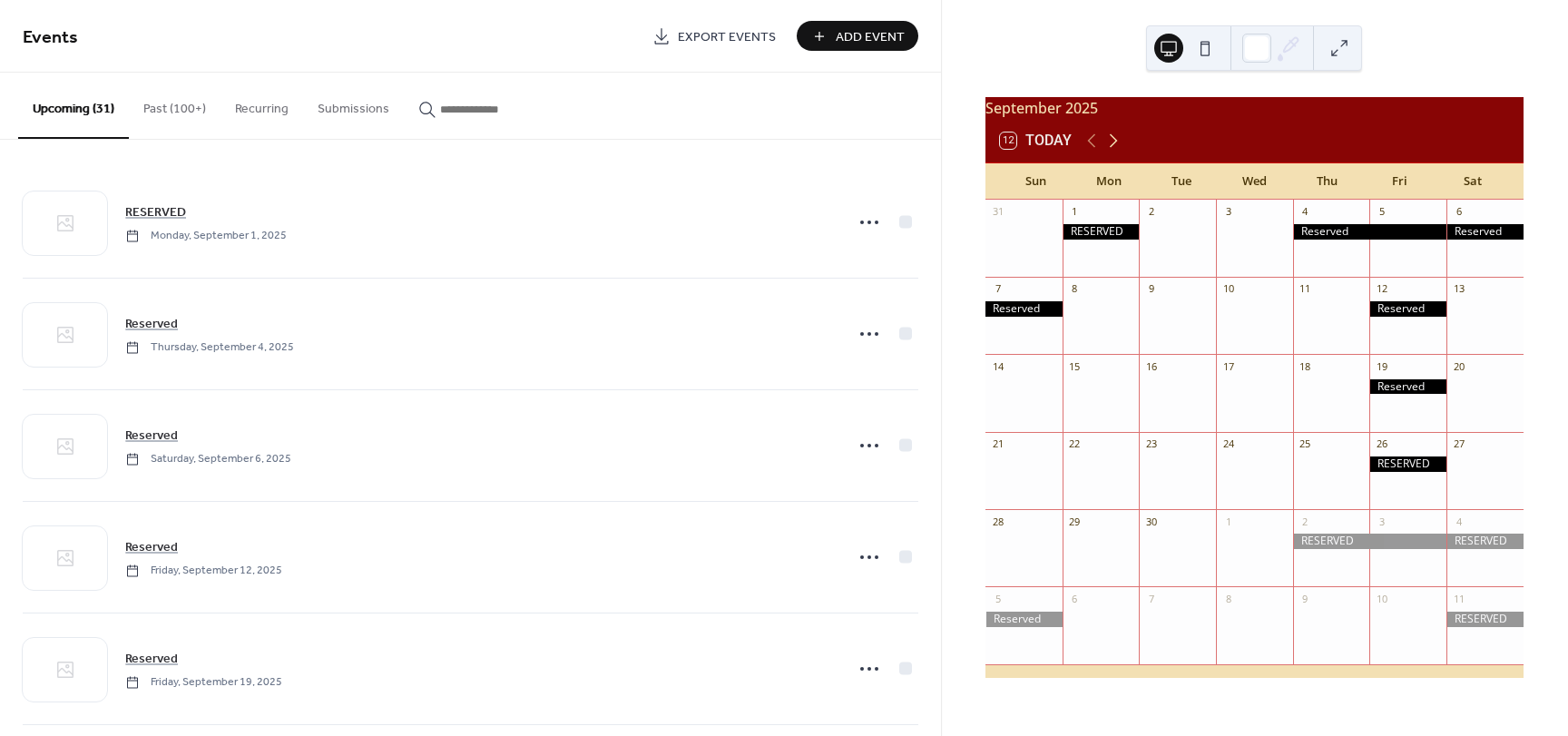 click 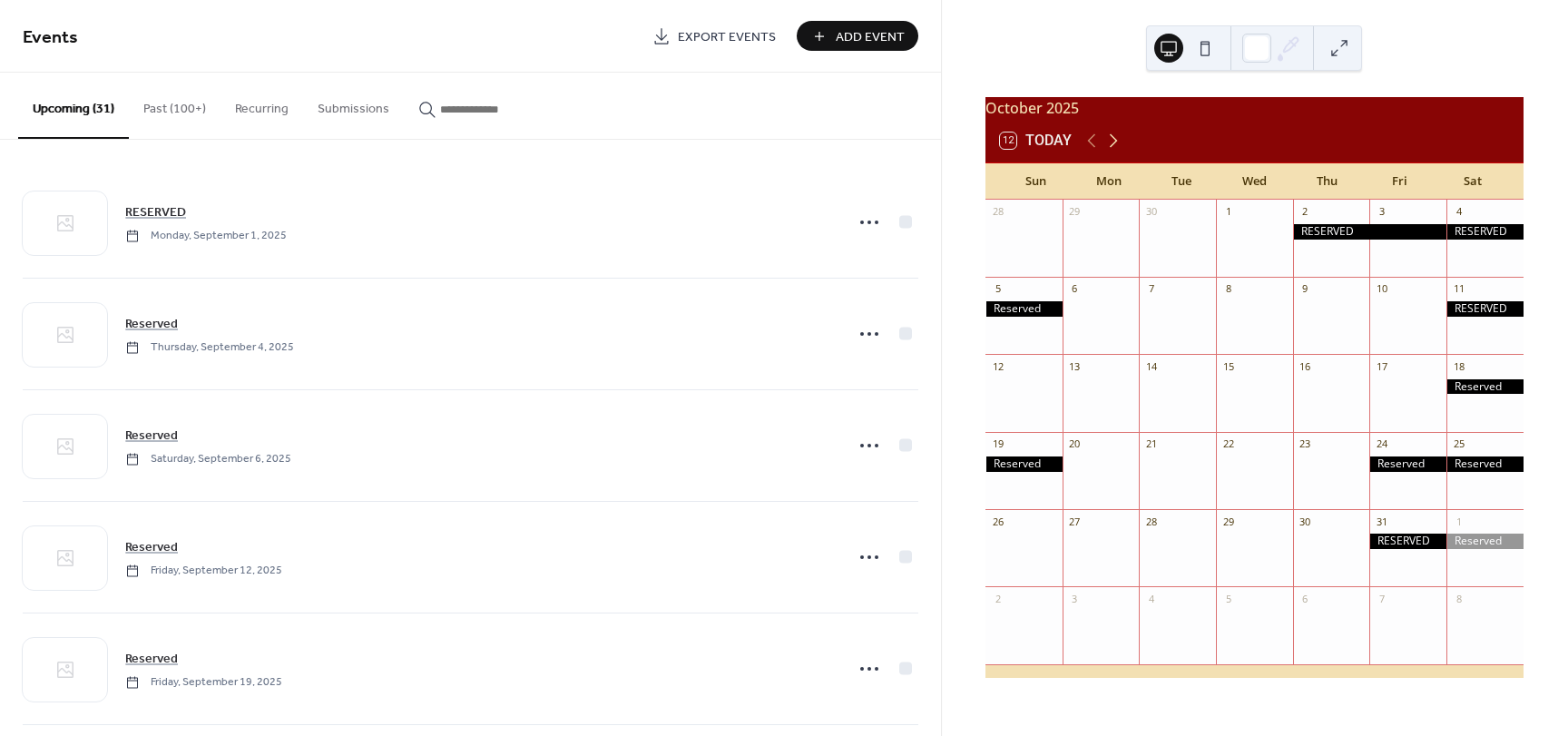 click 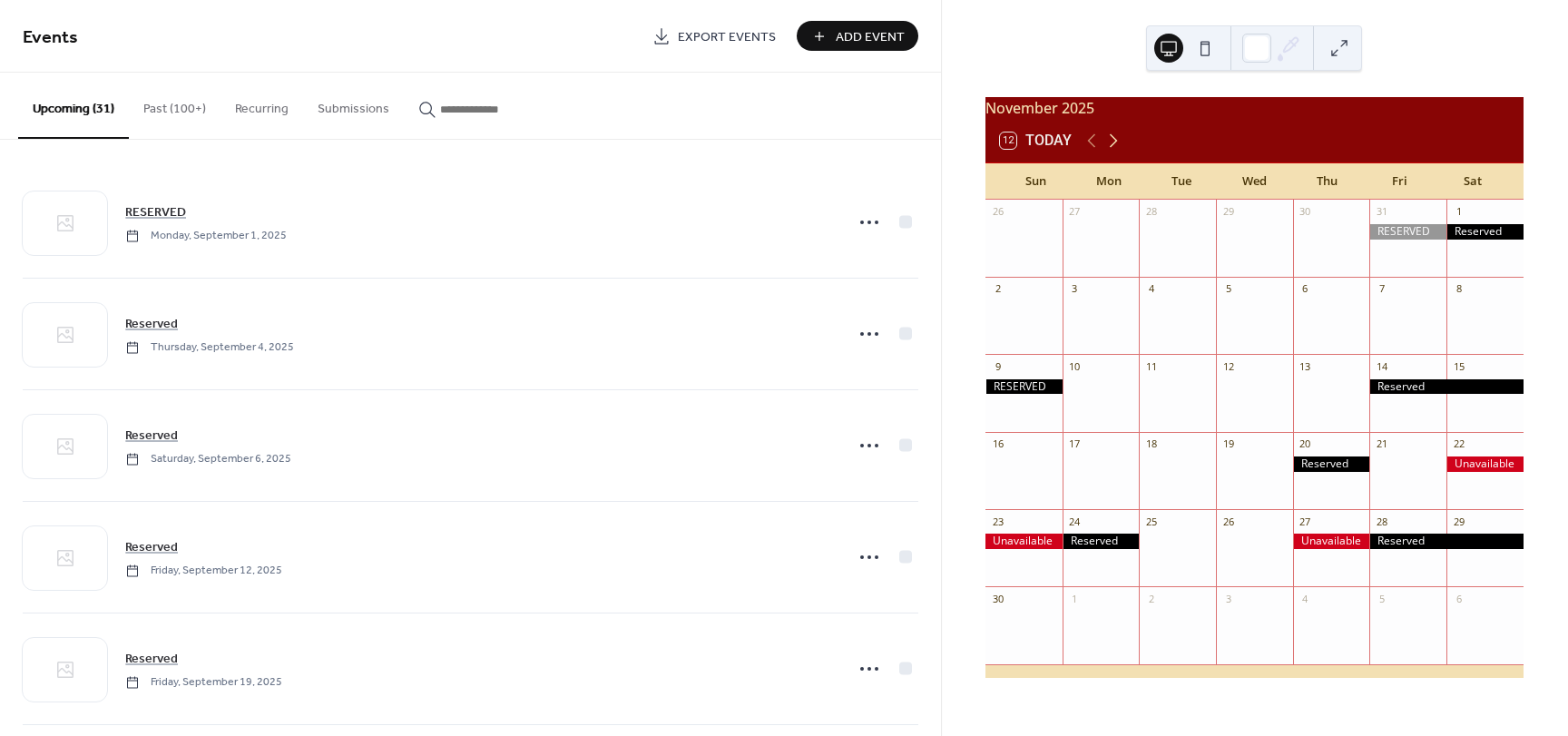 click 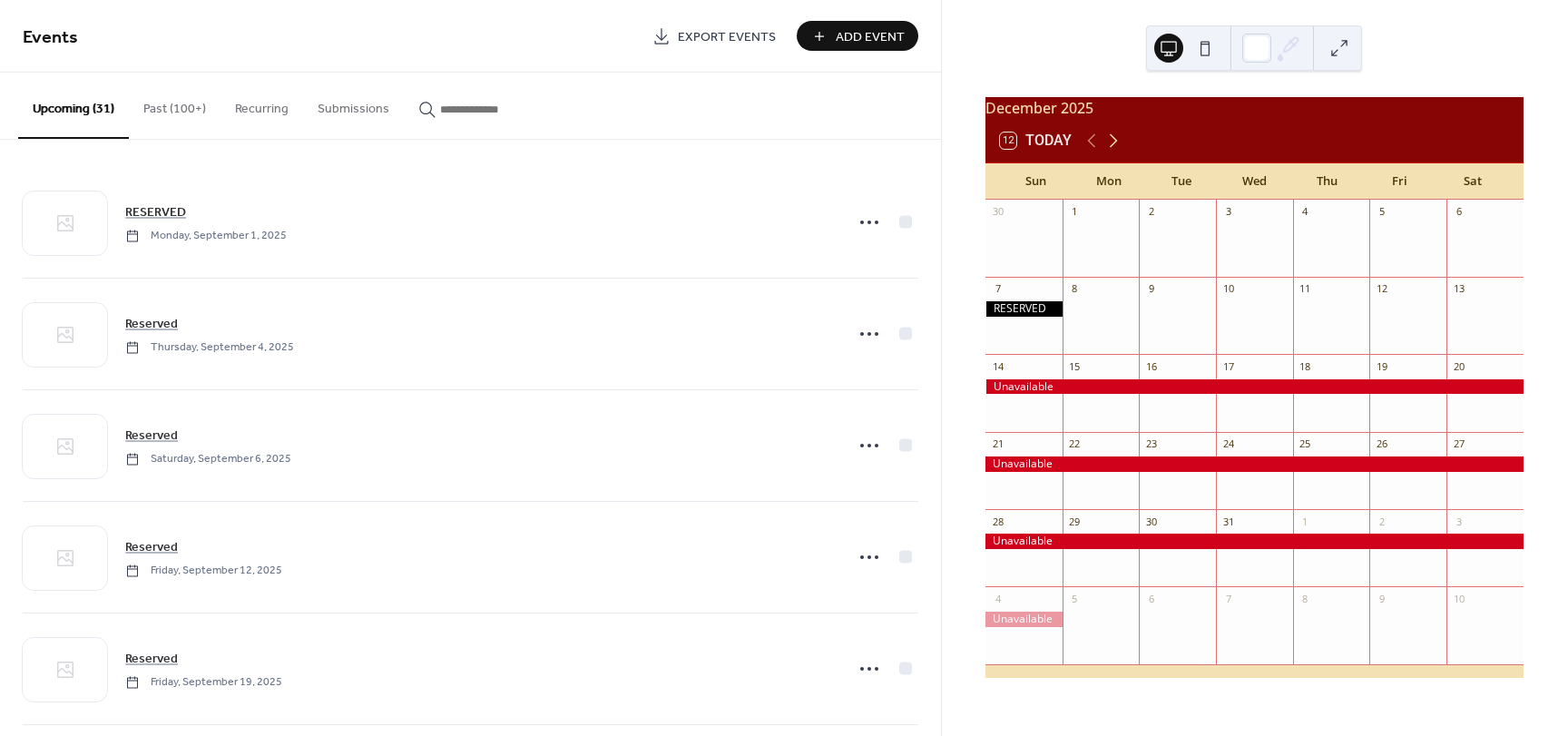 click 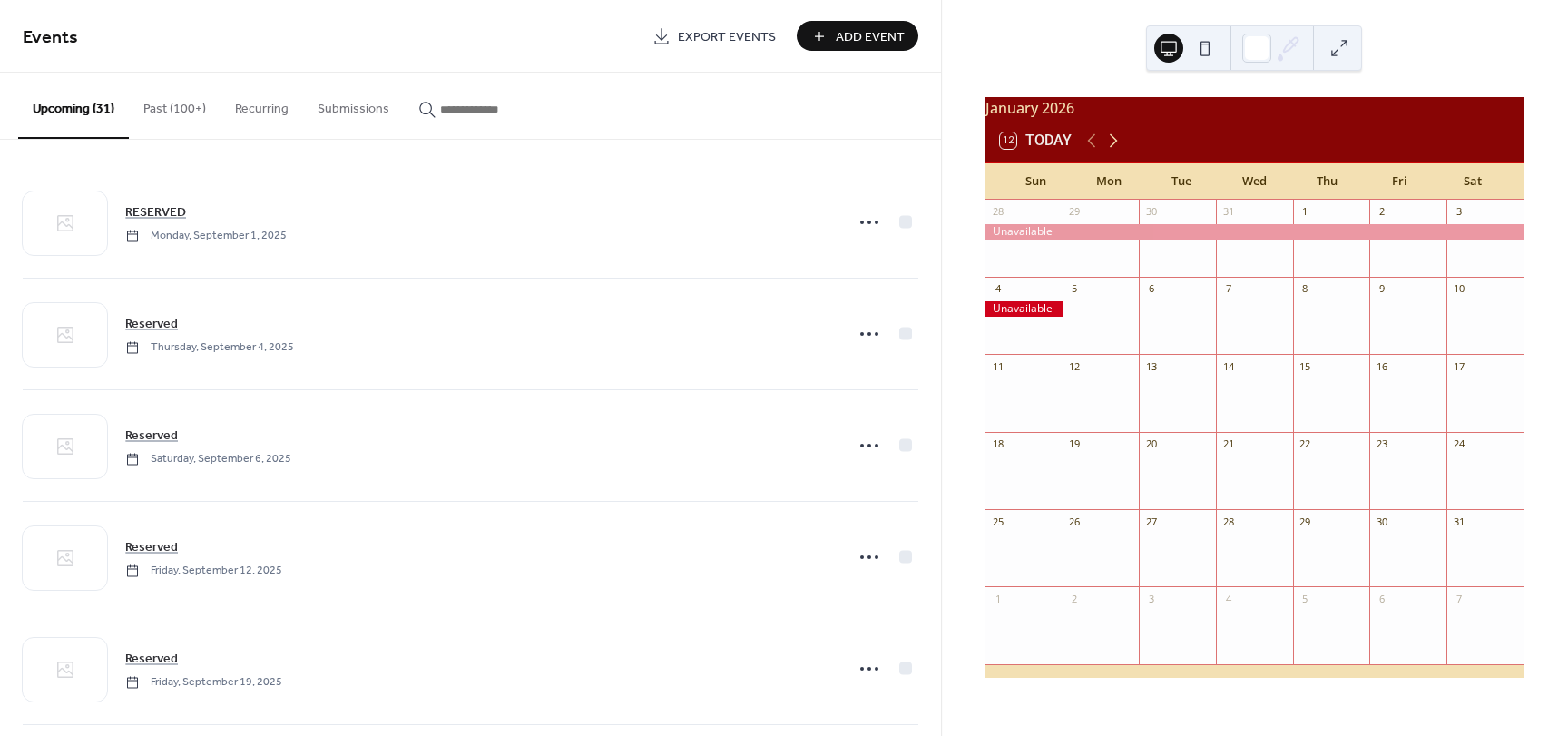 click 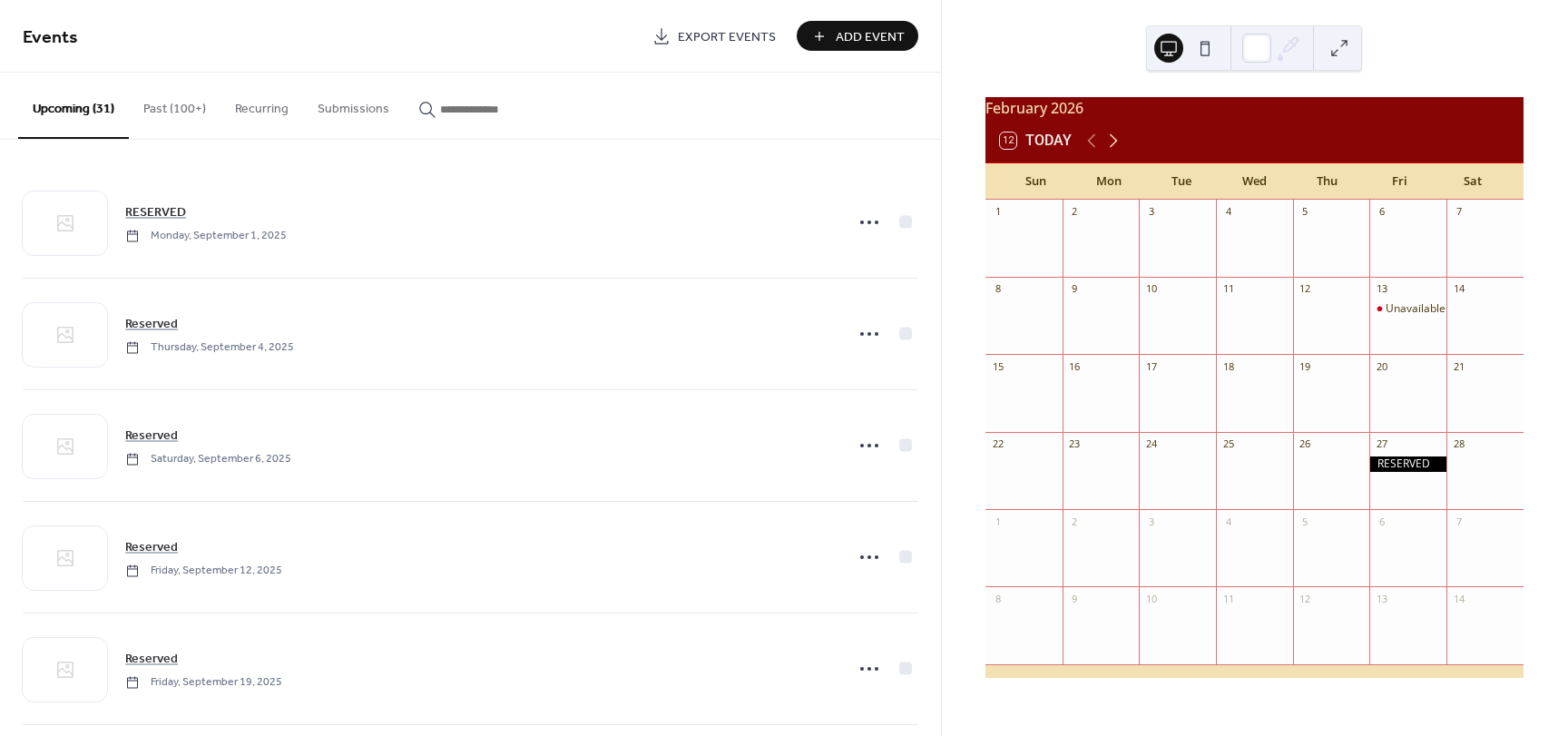 click 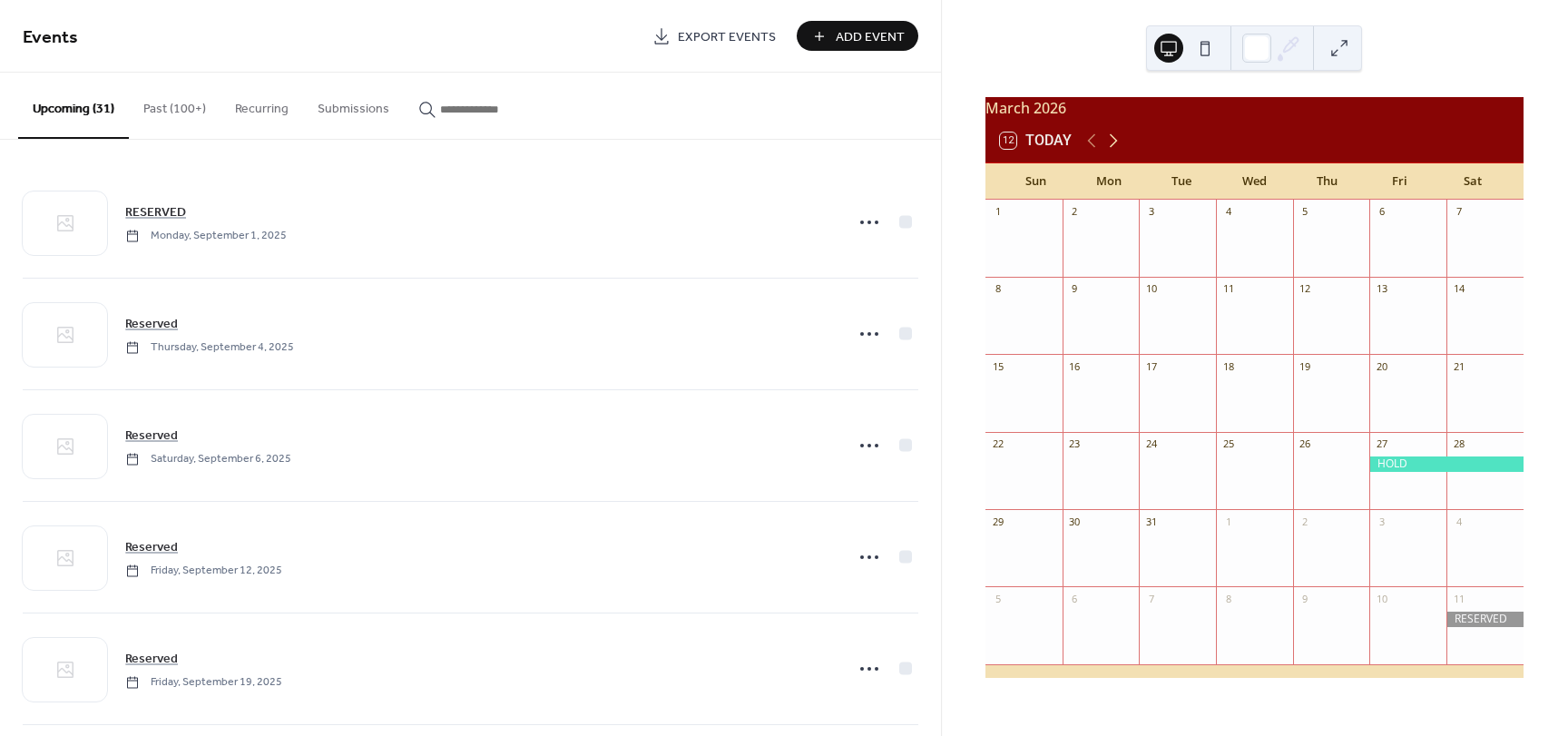 click 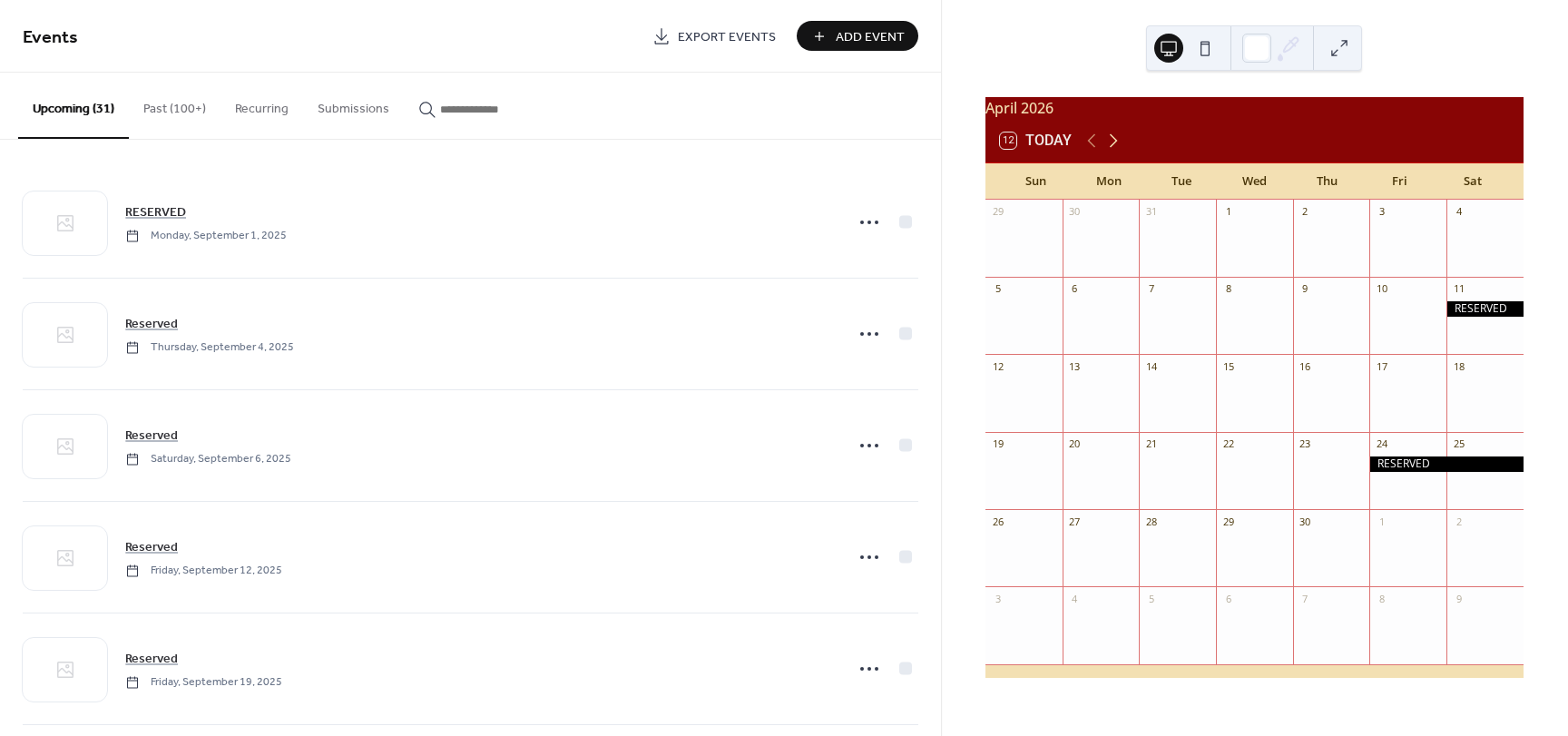click 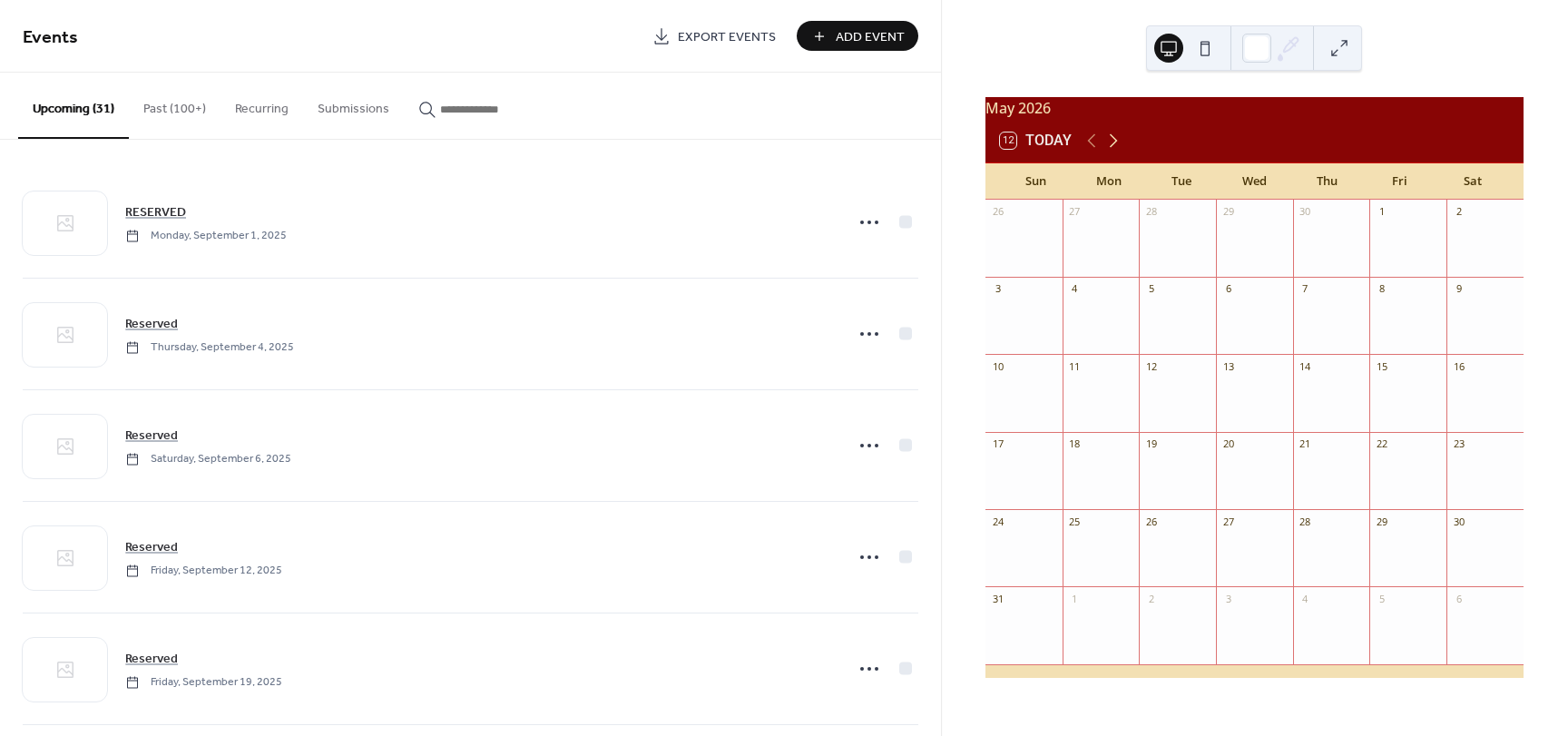 click 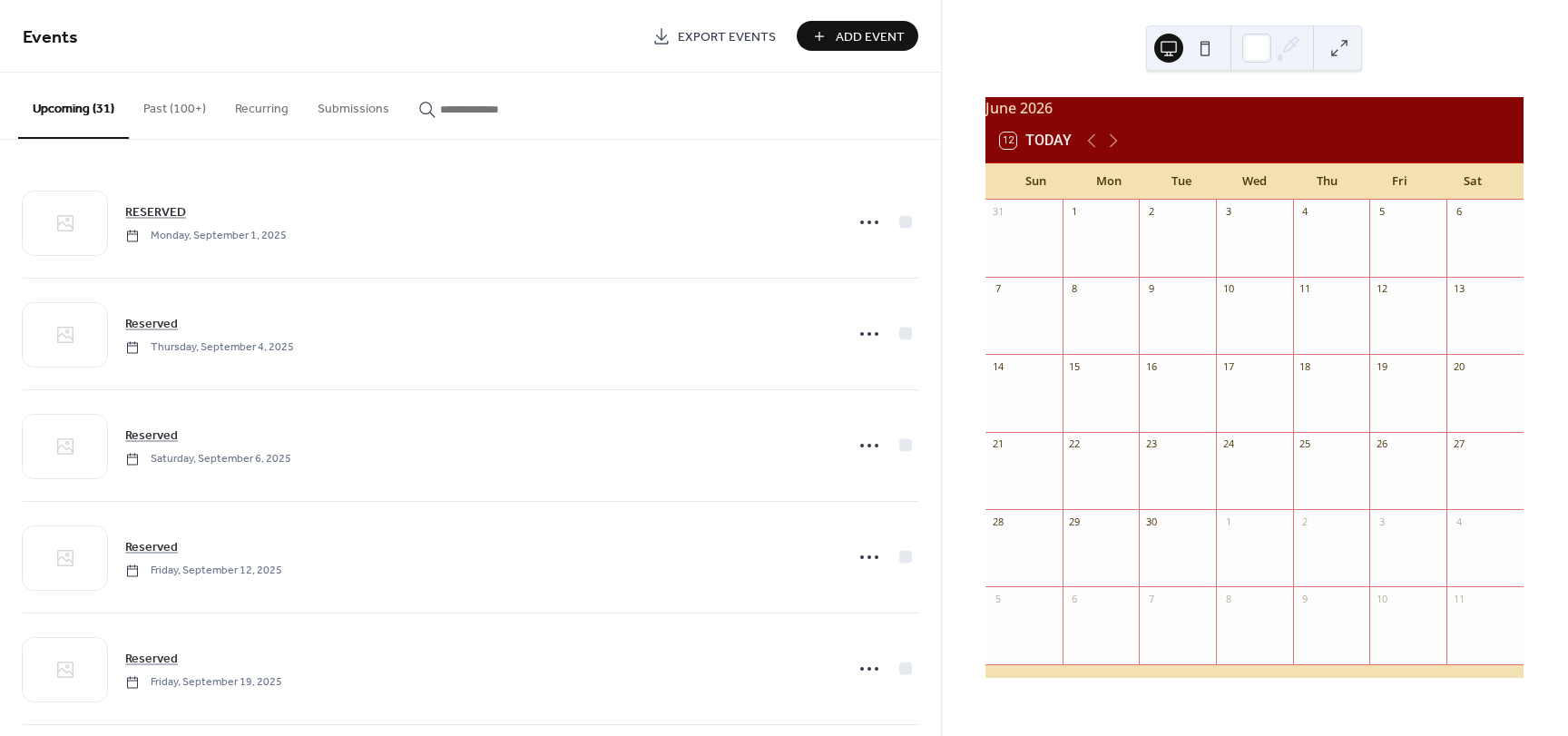 click on "Add Event" at bounding box center (870, 37) 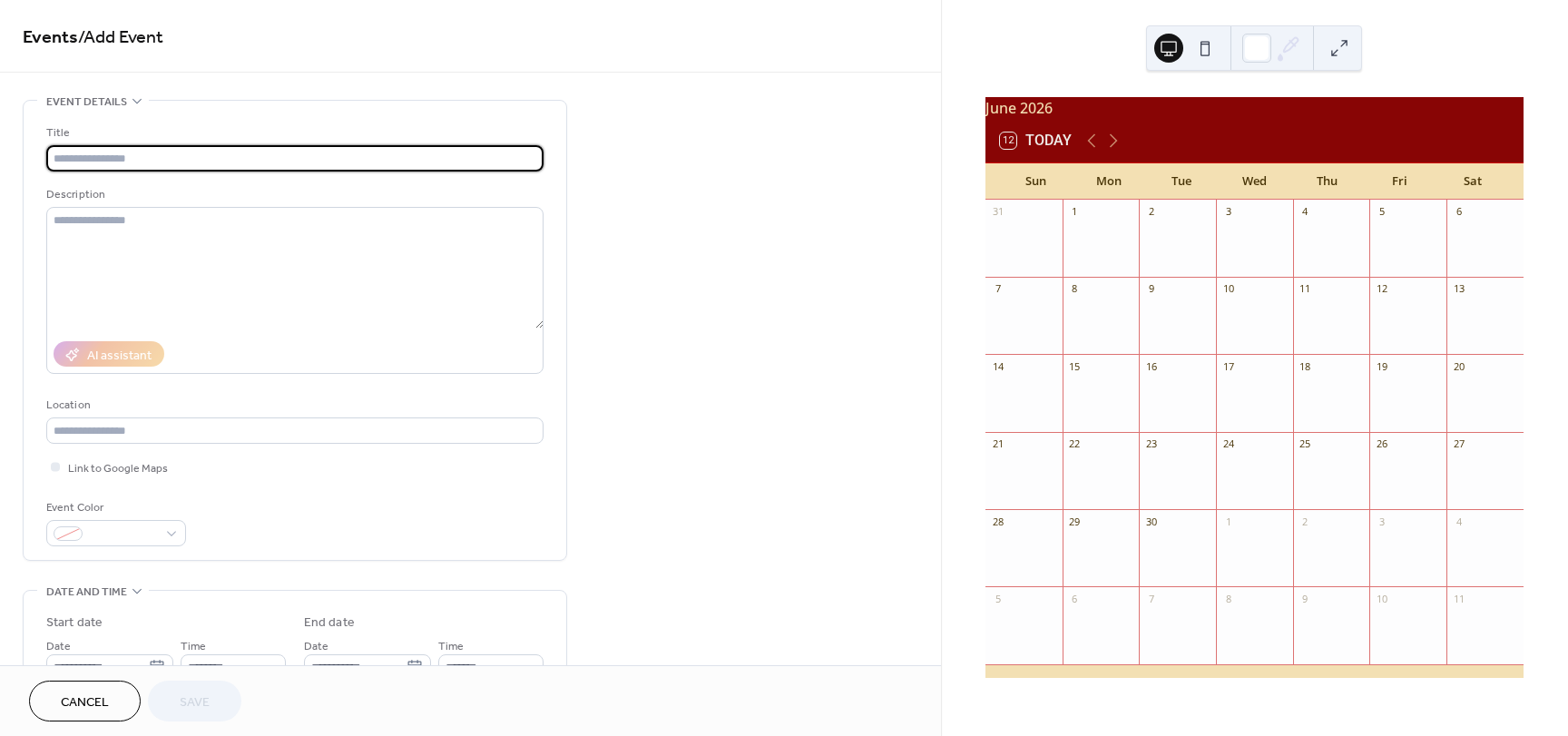 click at bounding box center (295, 158) 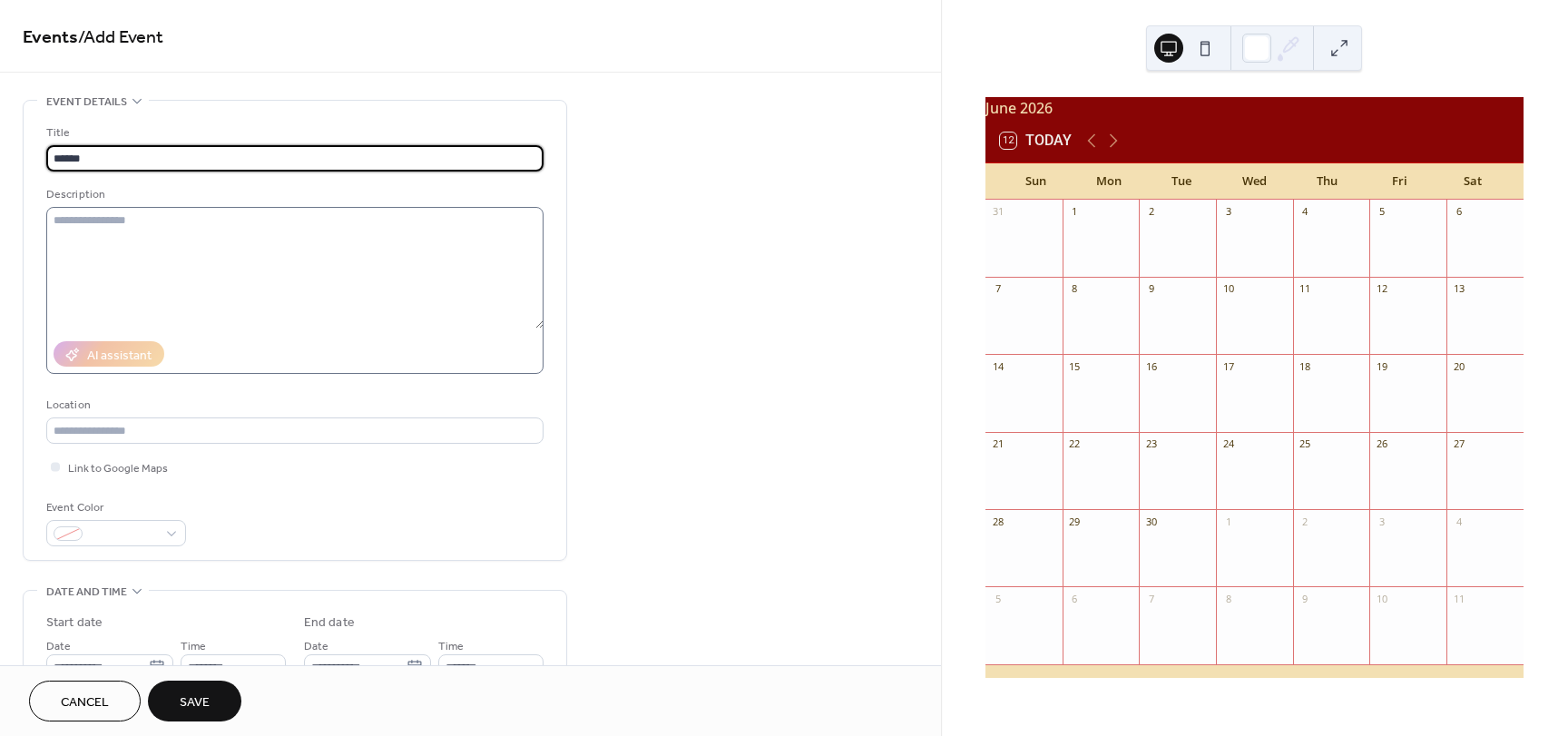type on "******" 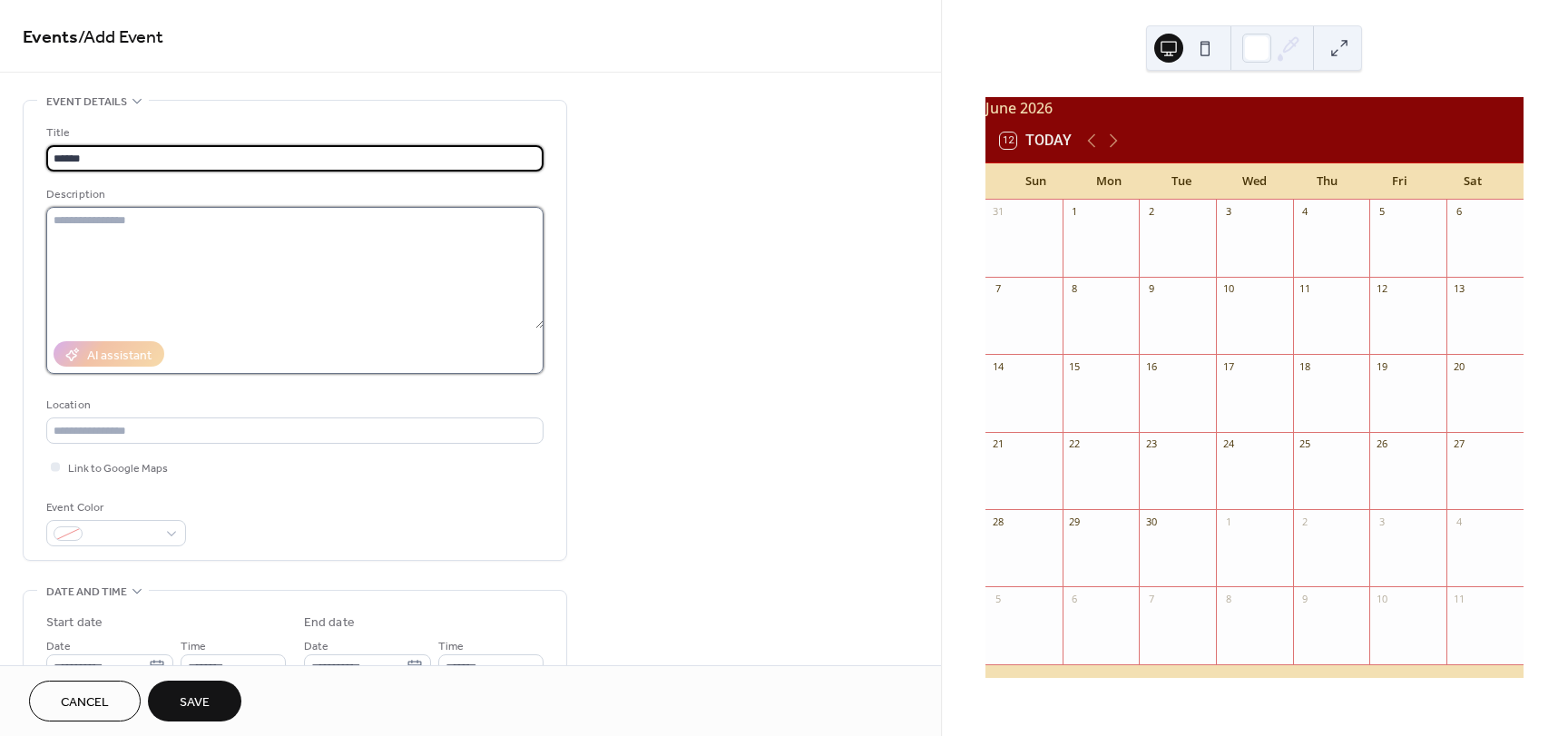 click at bounding box center (295, 268) 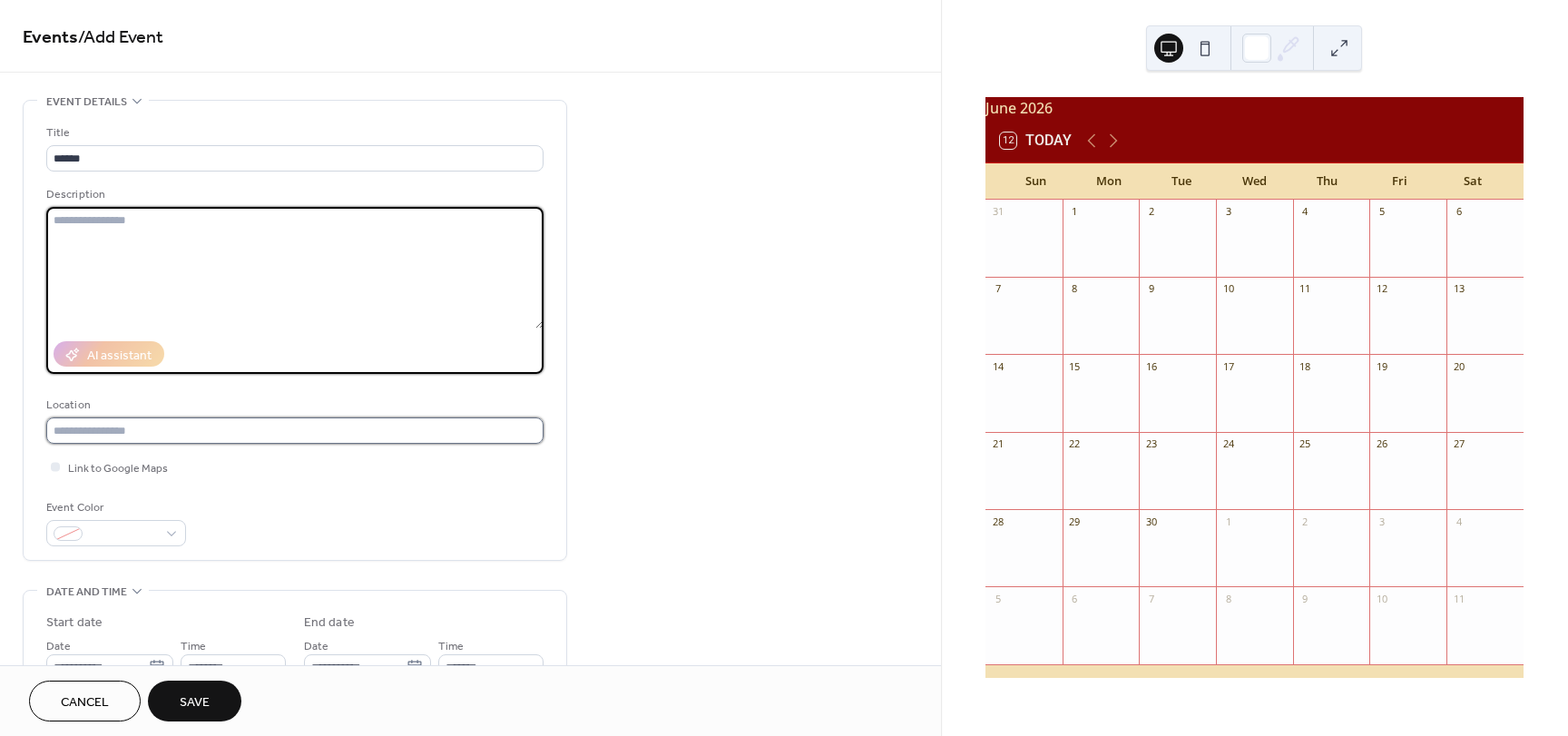 click at bounding box center (295, 430) 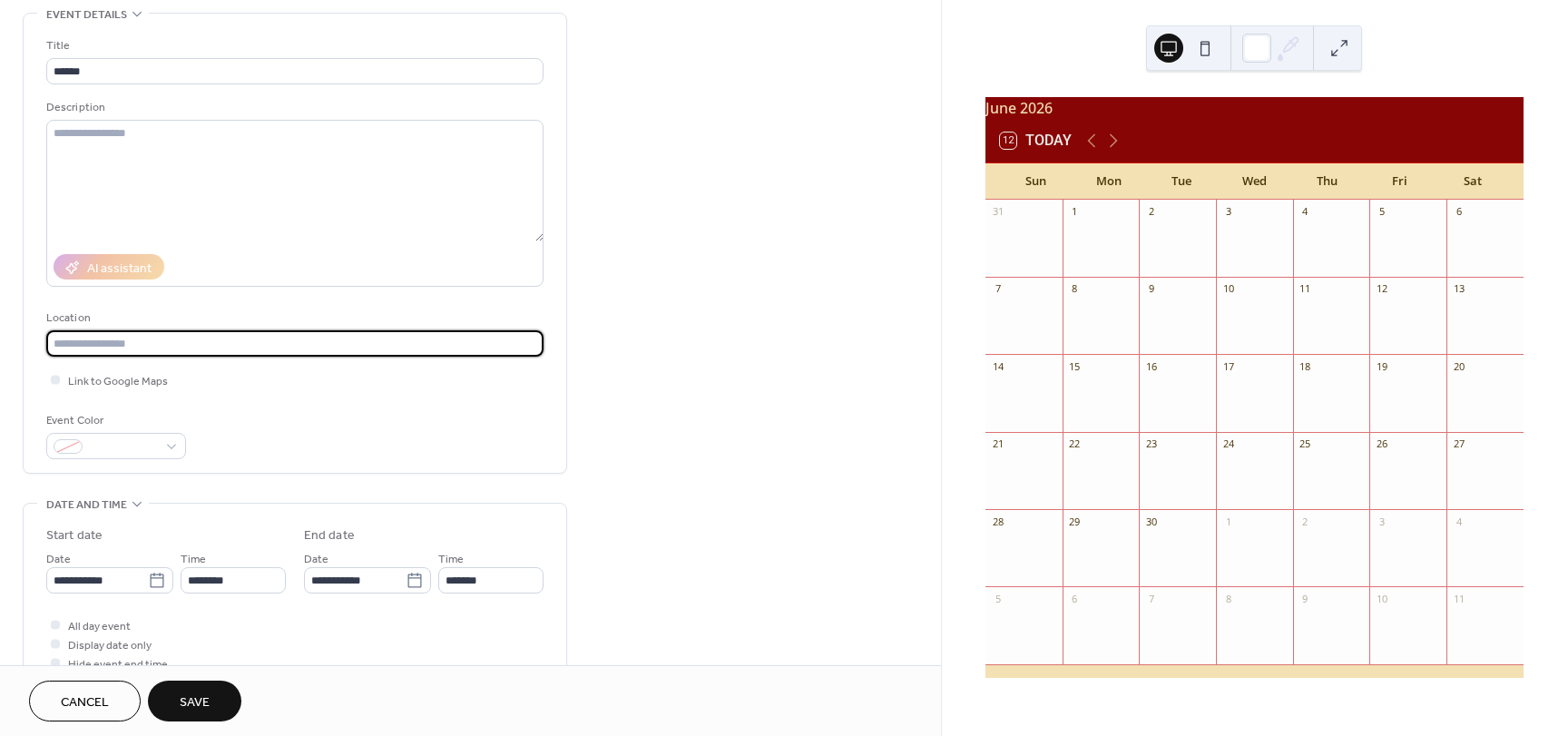 scroll, scrollTop: 91, scrollLeft: 0, axis: vertical 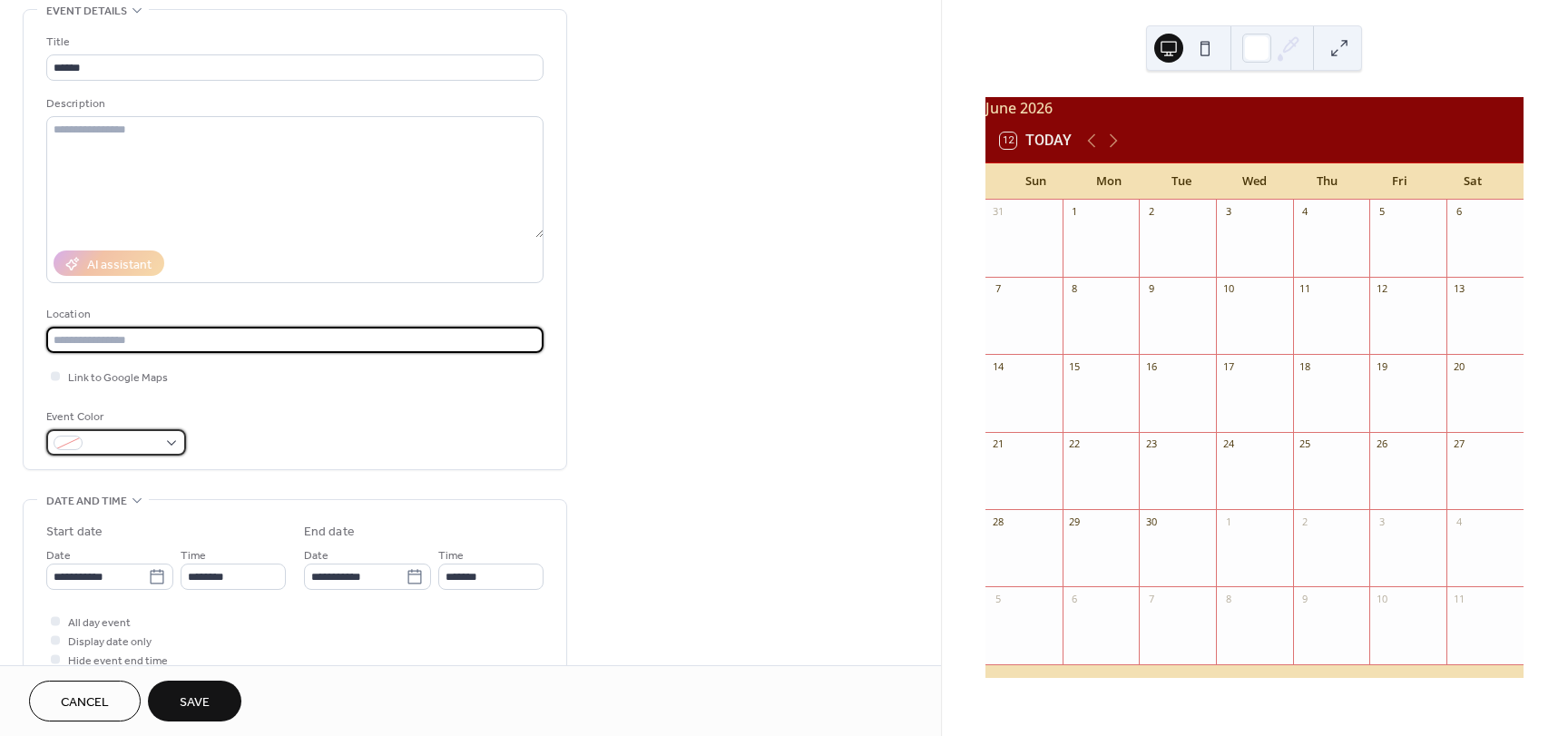 click at bounding box center (116, 442) 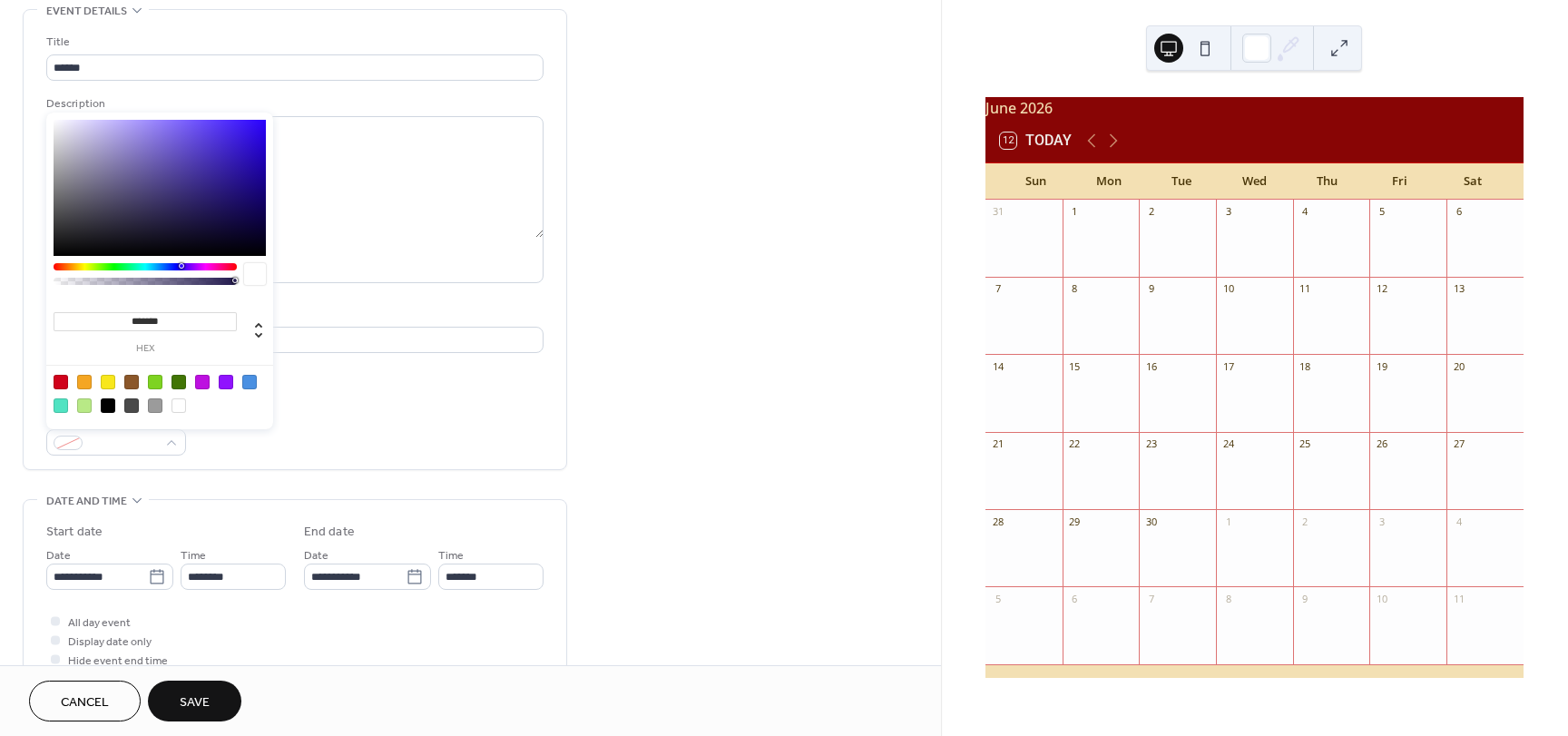 click at bounding box center (61, 382) 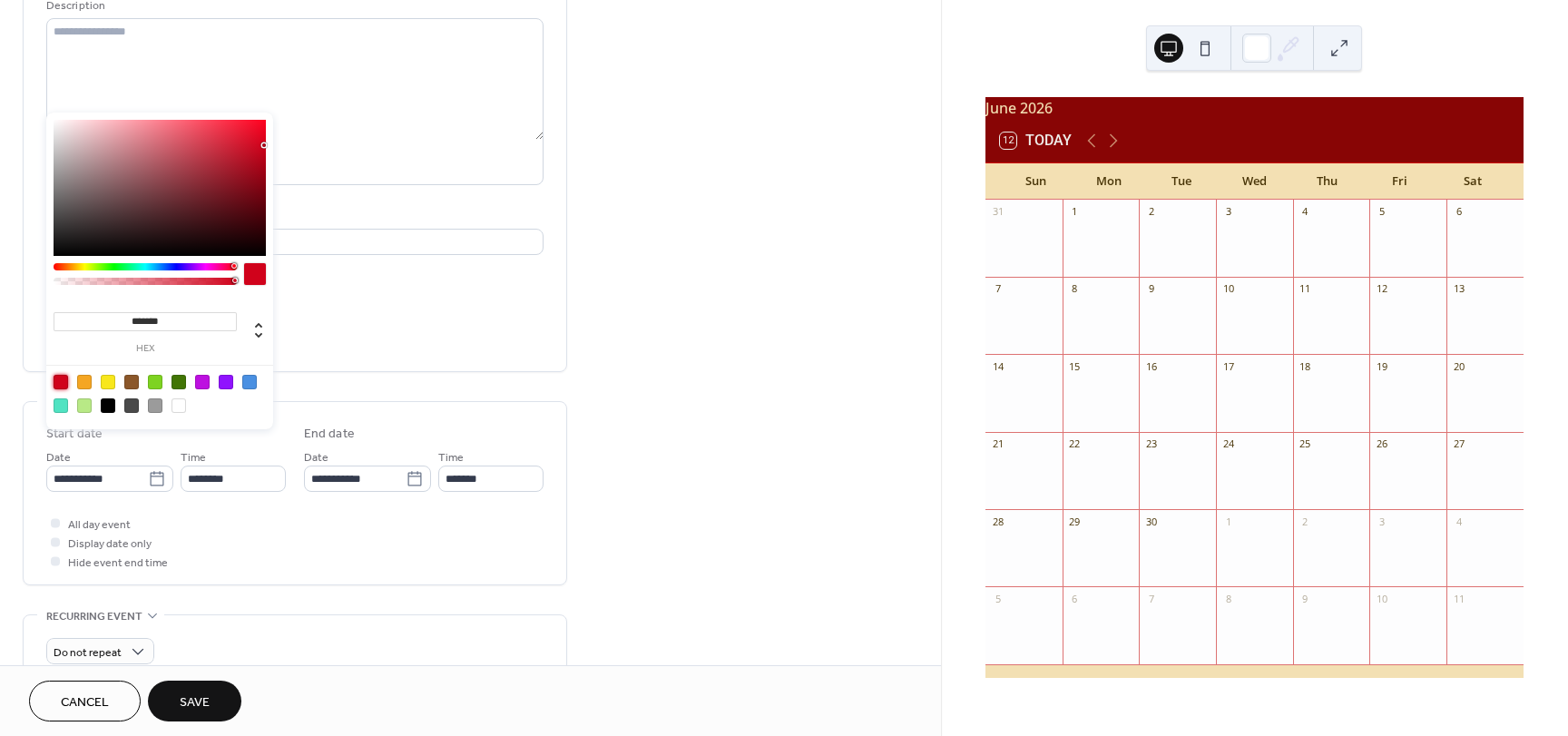 scroll, scrollTop: 182, scrollLeft: 0, axis: vertical 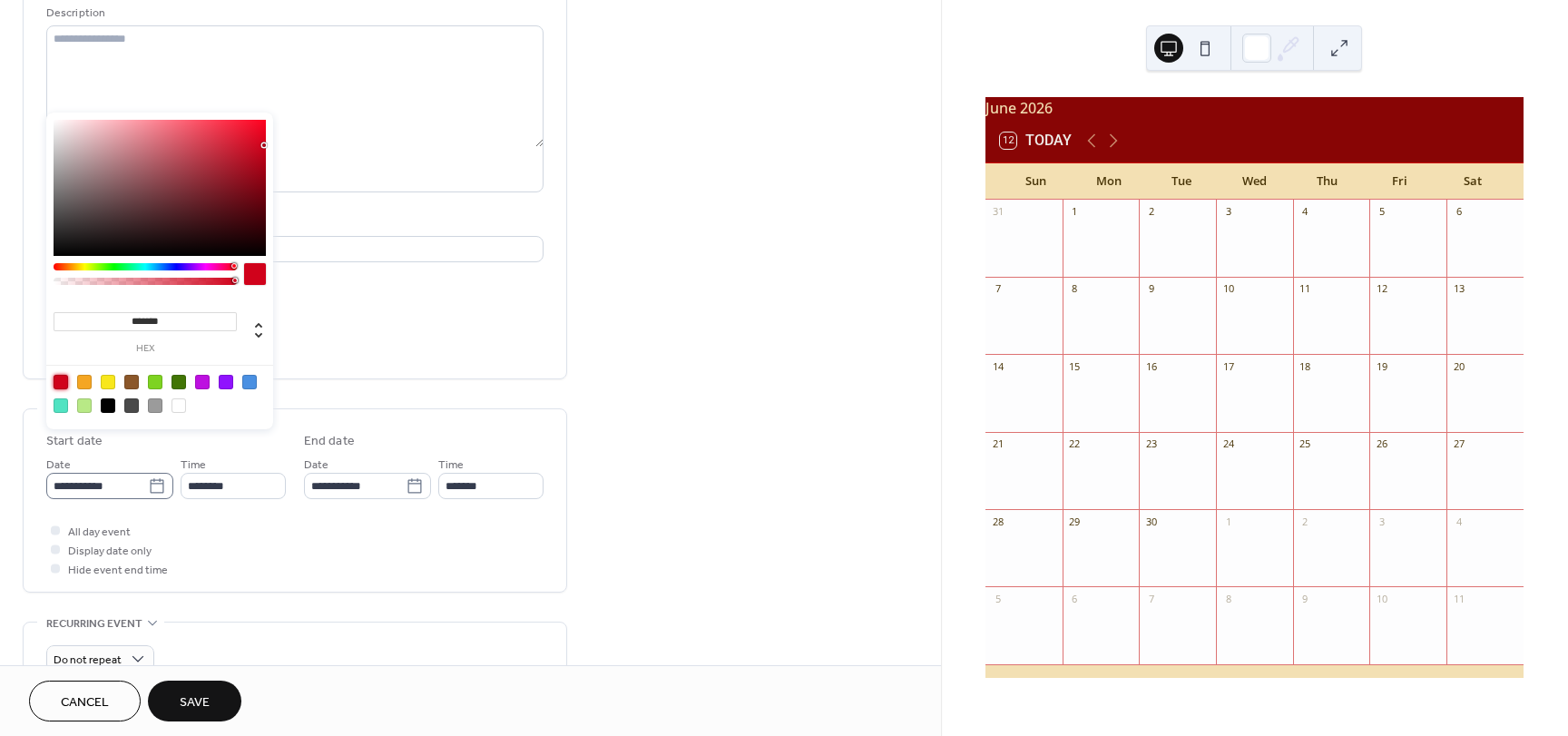 click 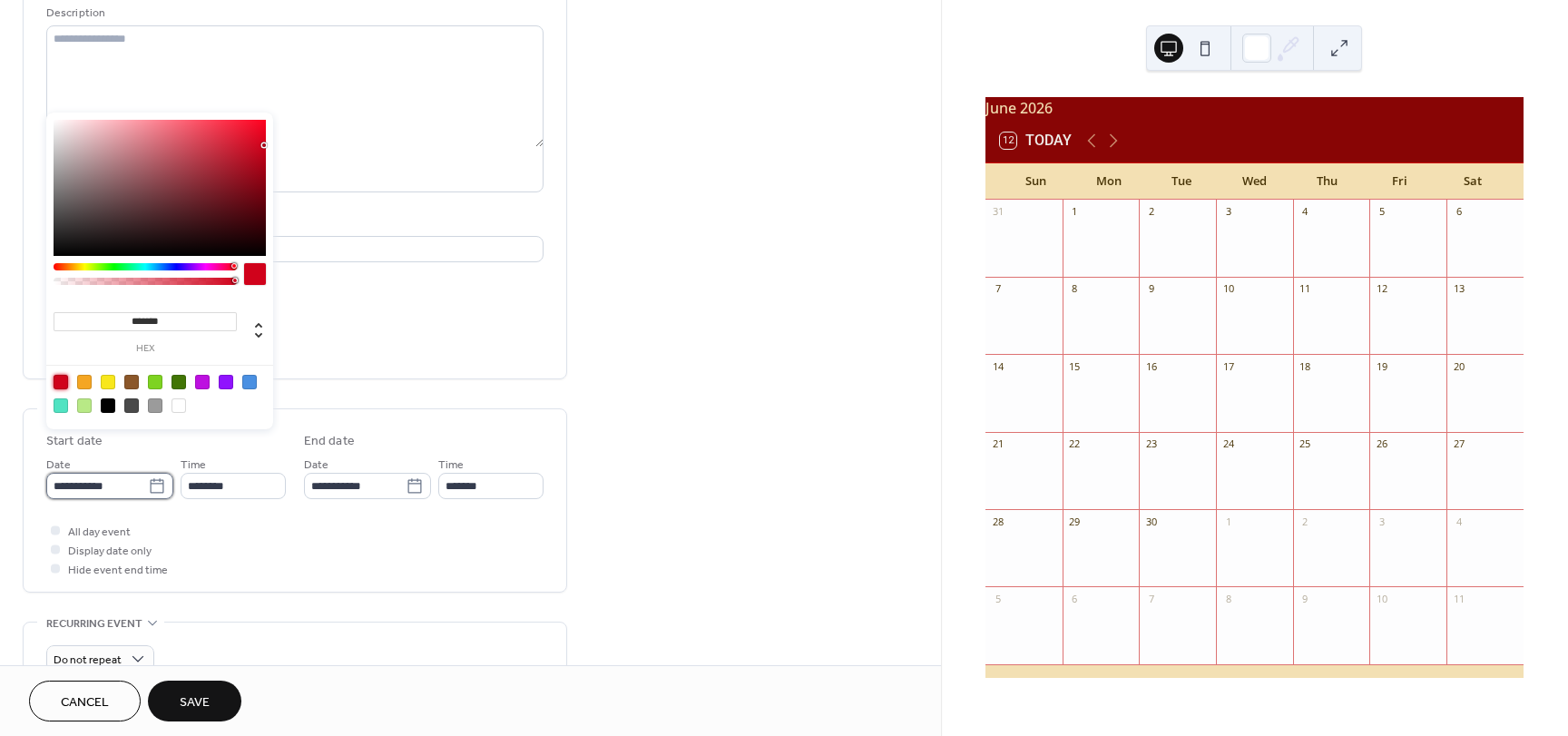 click on "**********" at bounding box center (97, 486) 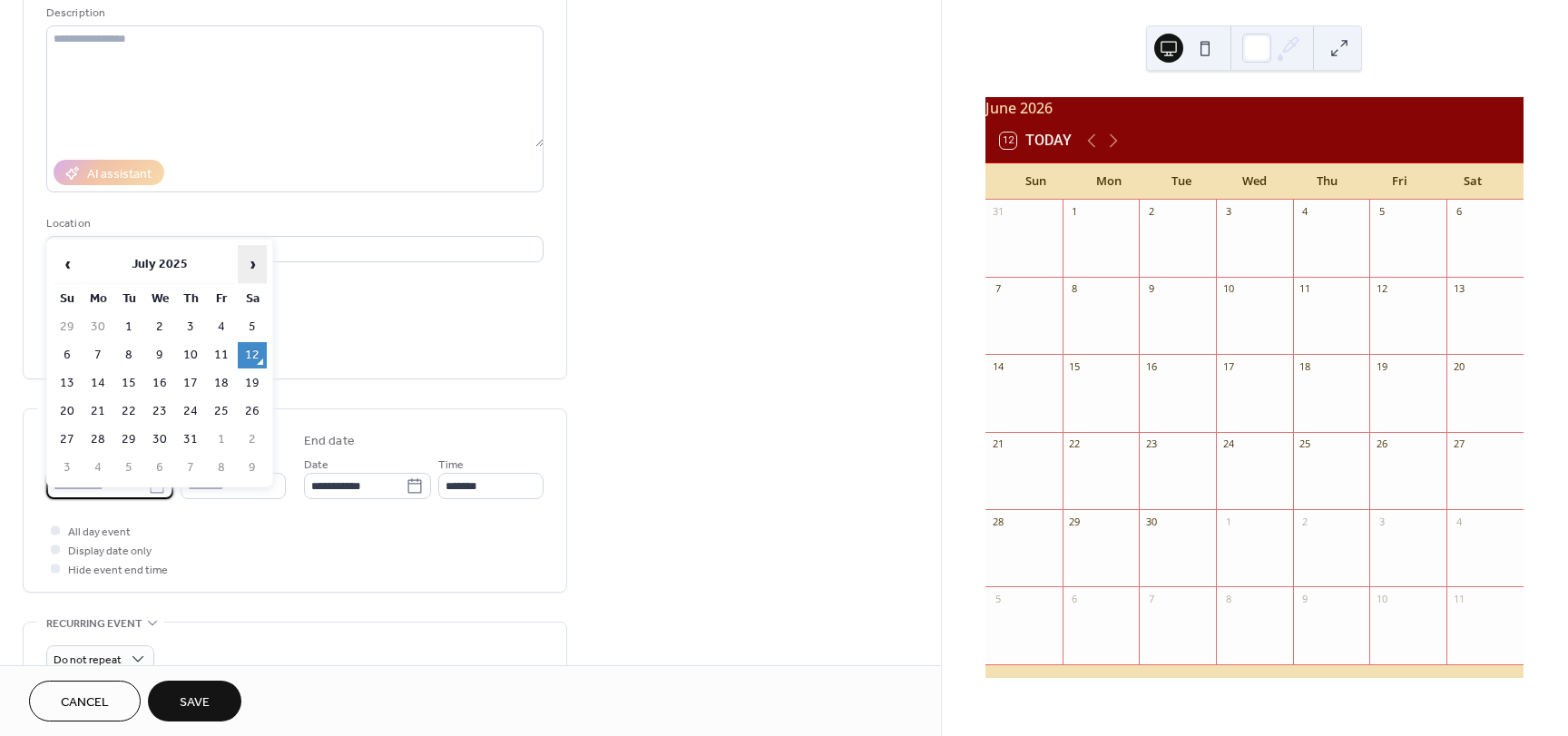 click on "›" at bounding box center [252, 264] 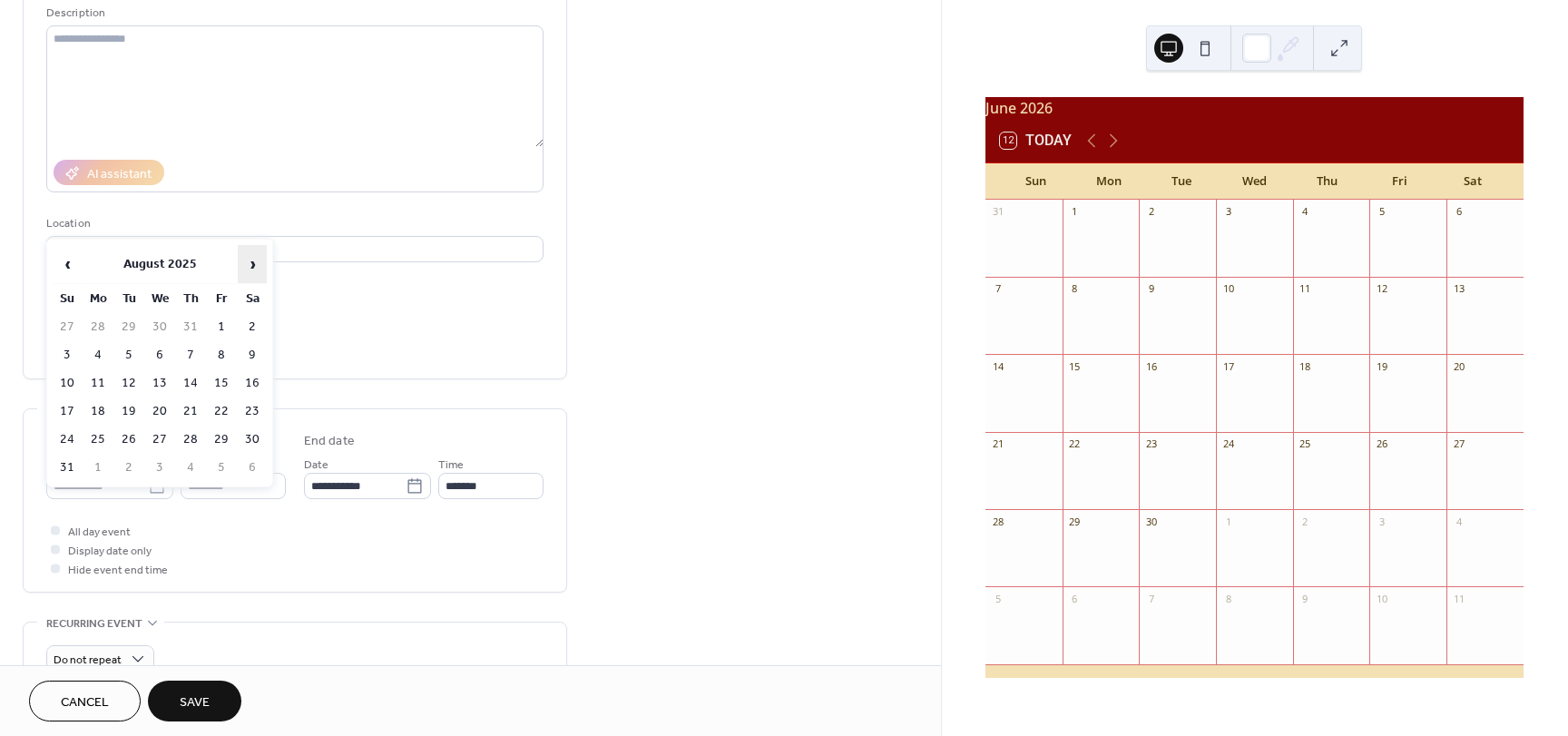 click on "›" at bounding box center (252, 264) 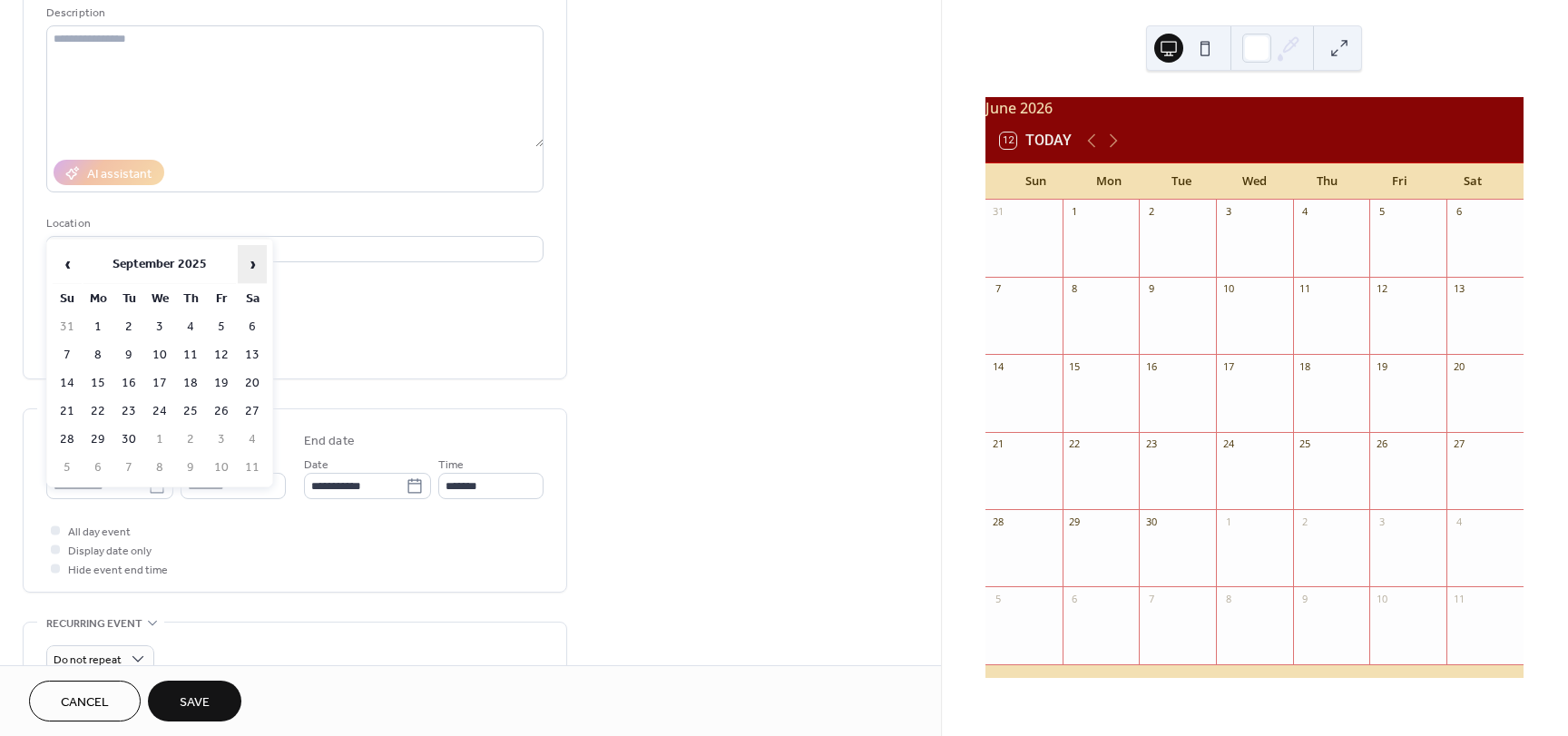 click on "›" at bounding box center (252, 264) 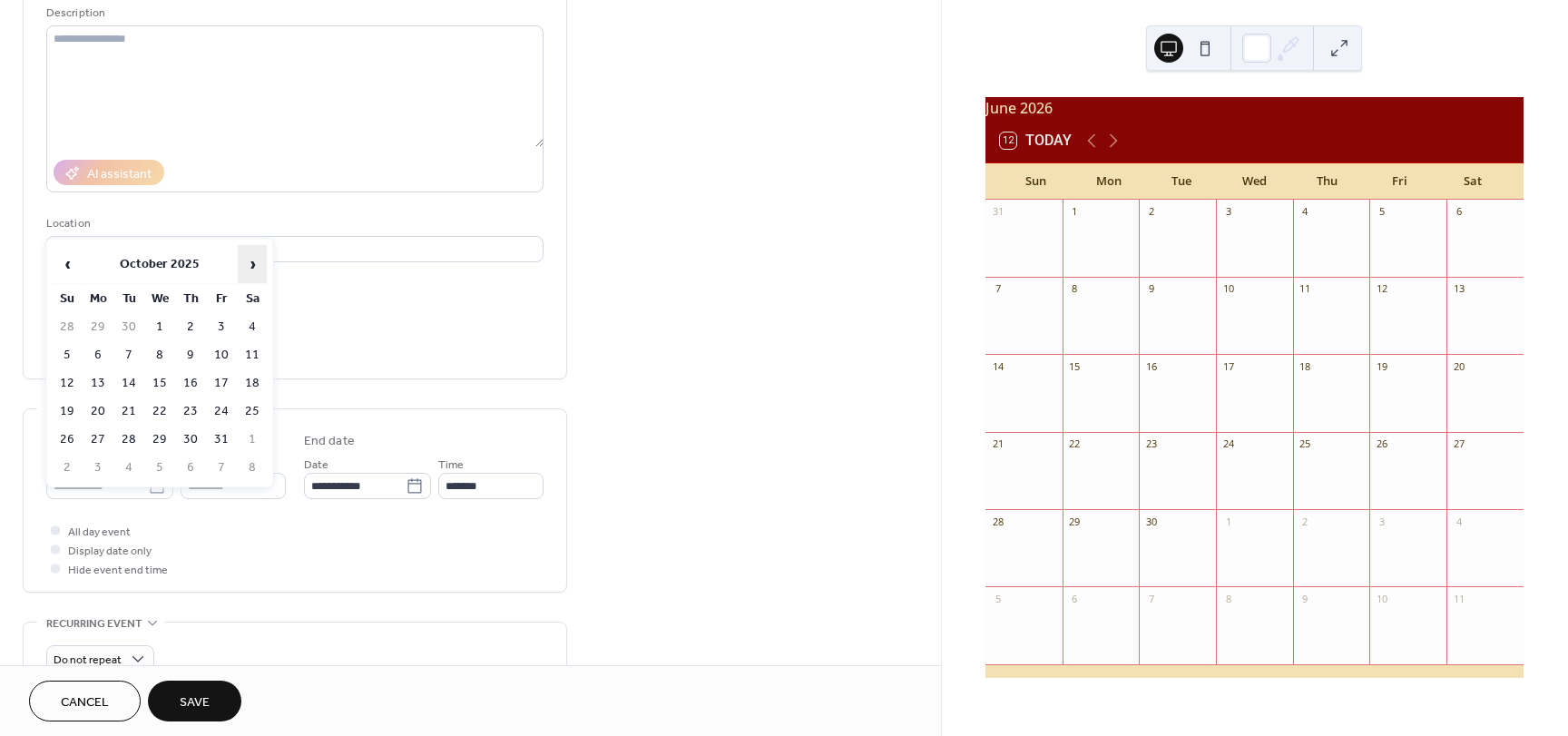 click on "›" at bounding box center [252, 264] 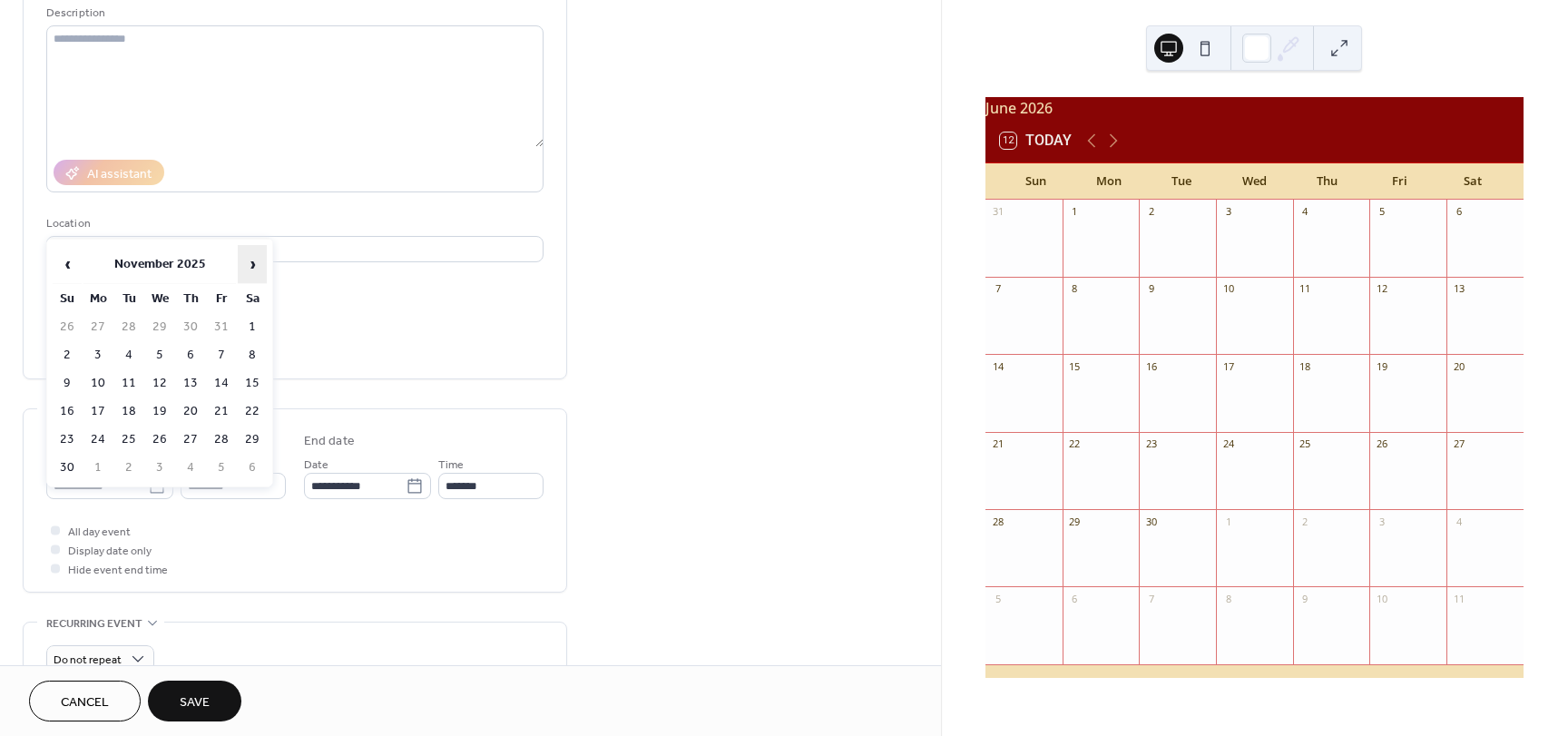 click on "›" at bounding box center [252, 264] 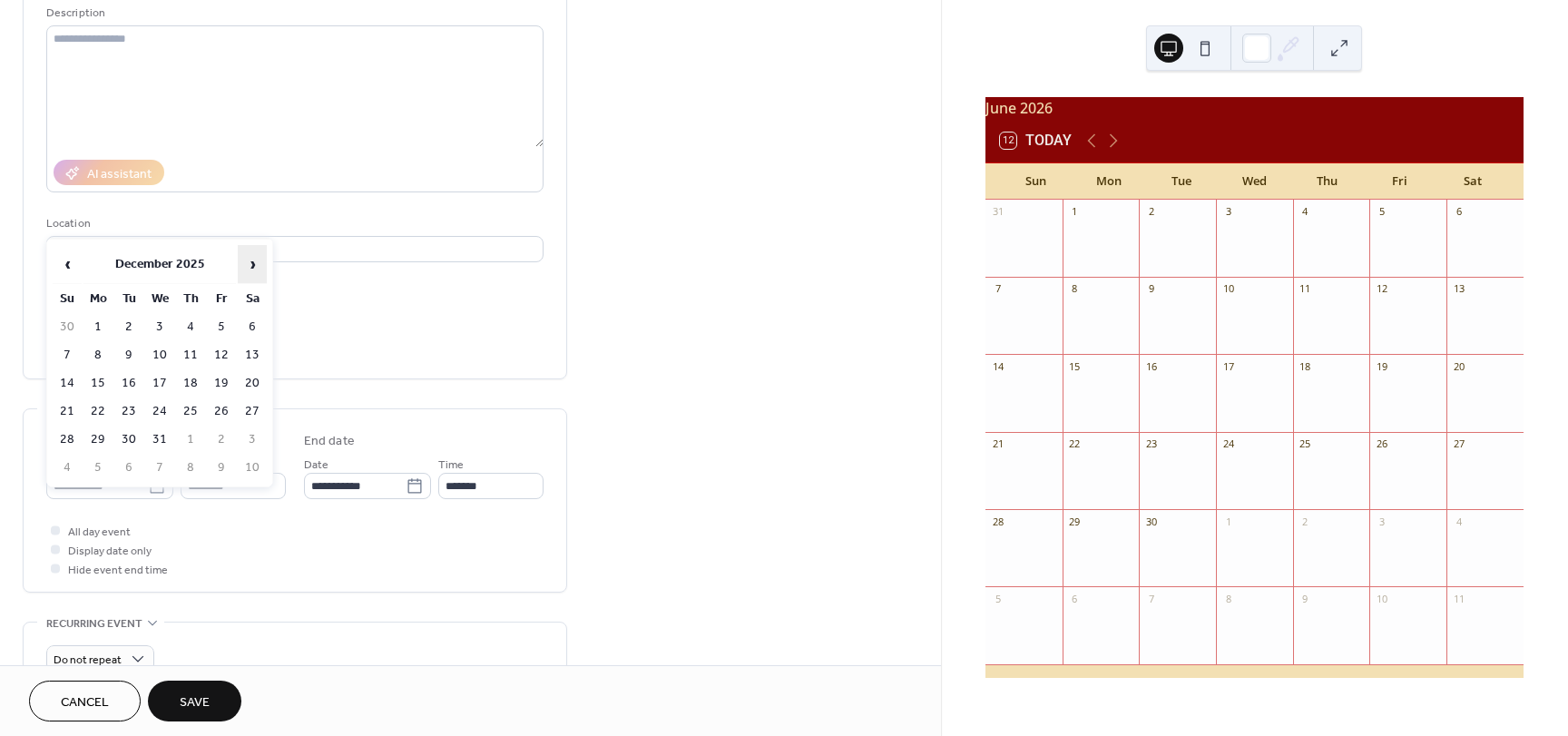 click on "›" at bounding box center [252, 264] 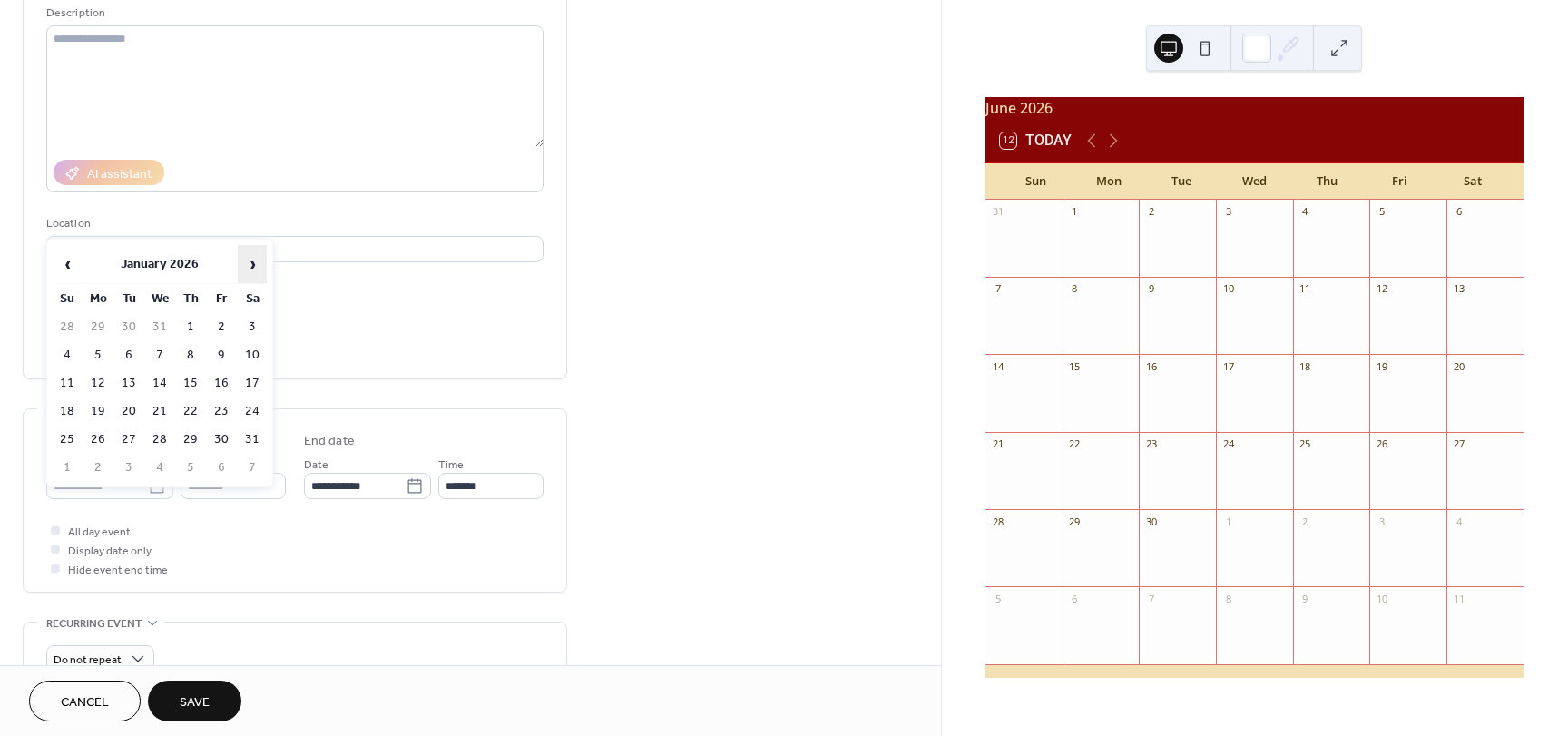 click on "›" at bounding box center [252, 264] 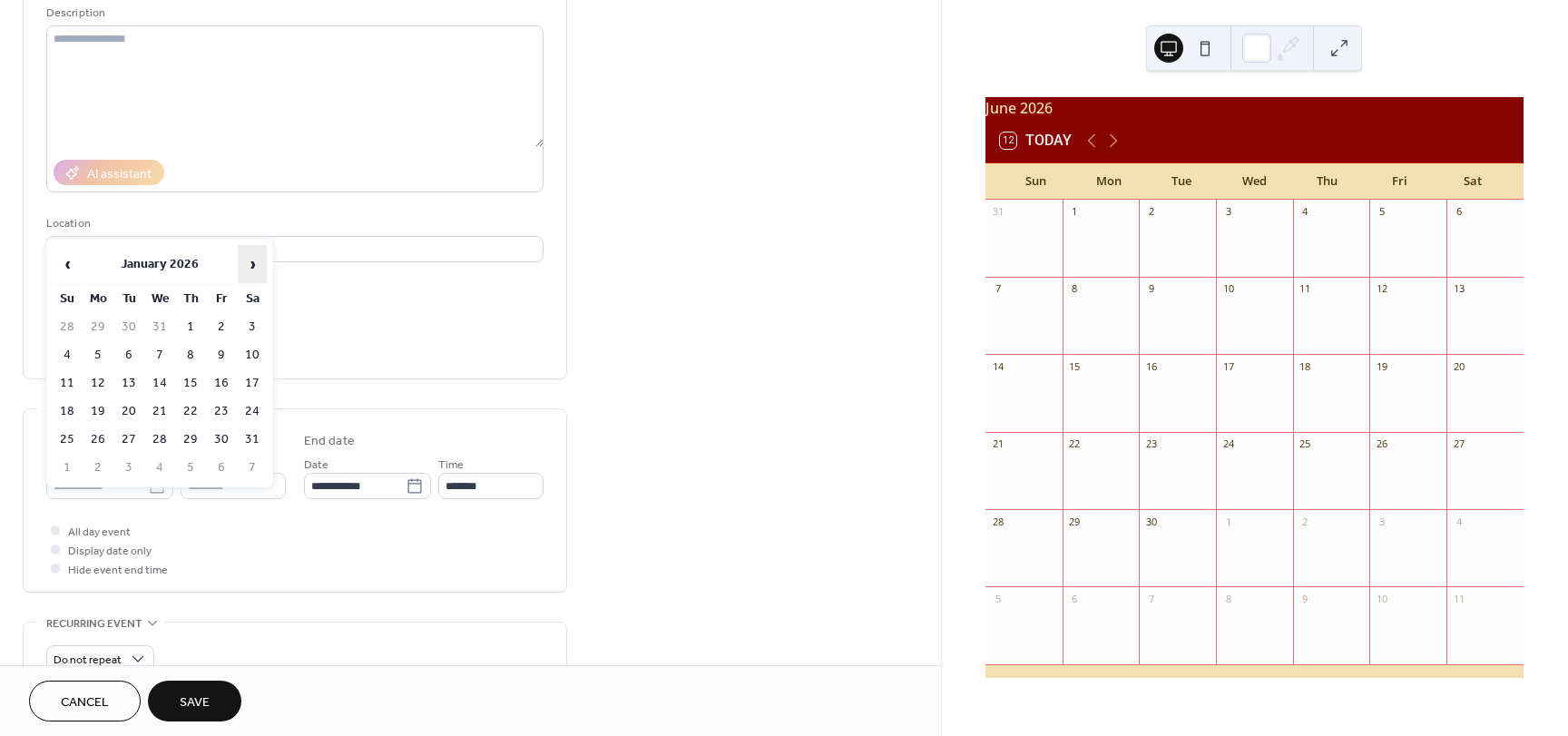click on "›" at bounding box center (252, 264) 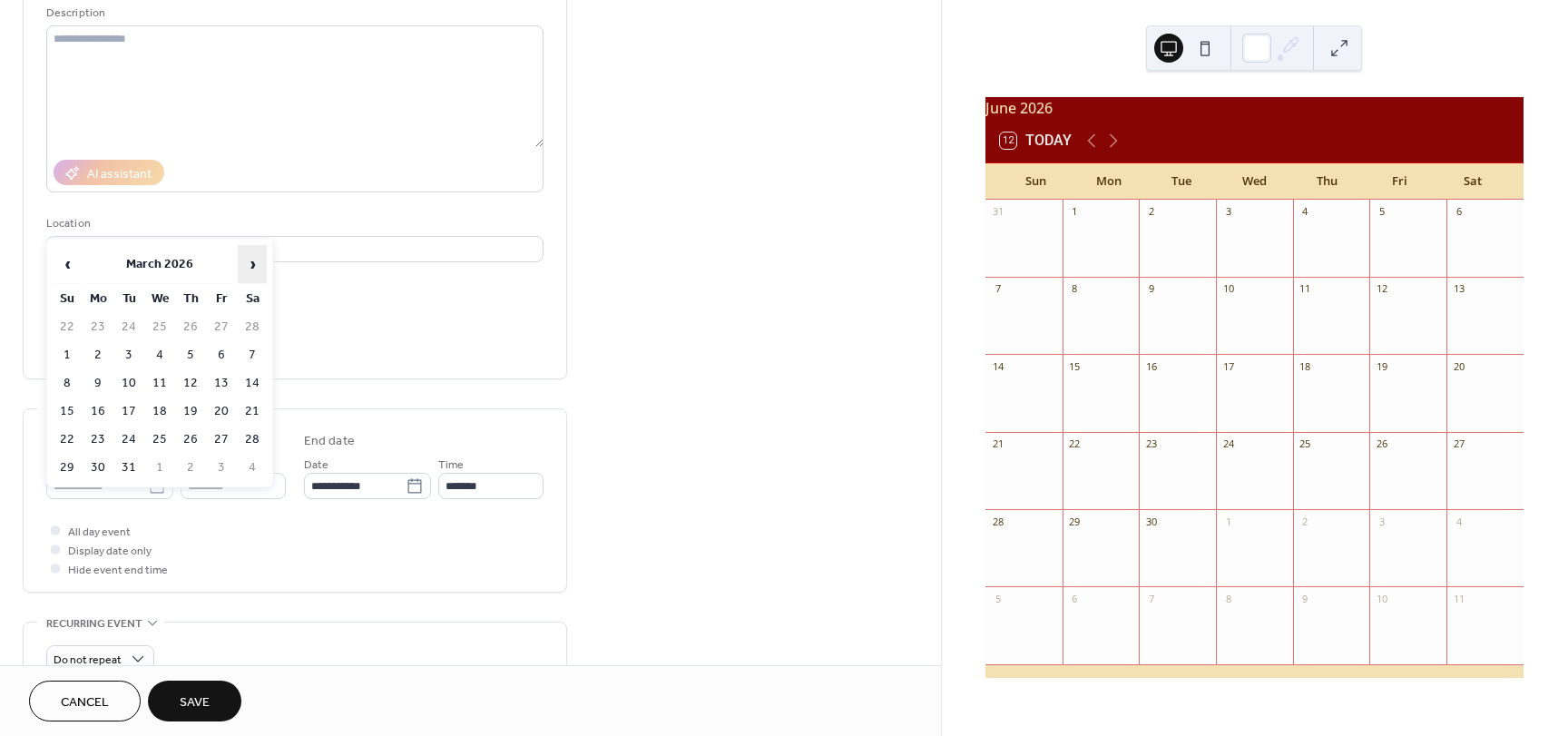 click on "›" at bounding box center [252, 264] 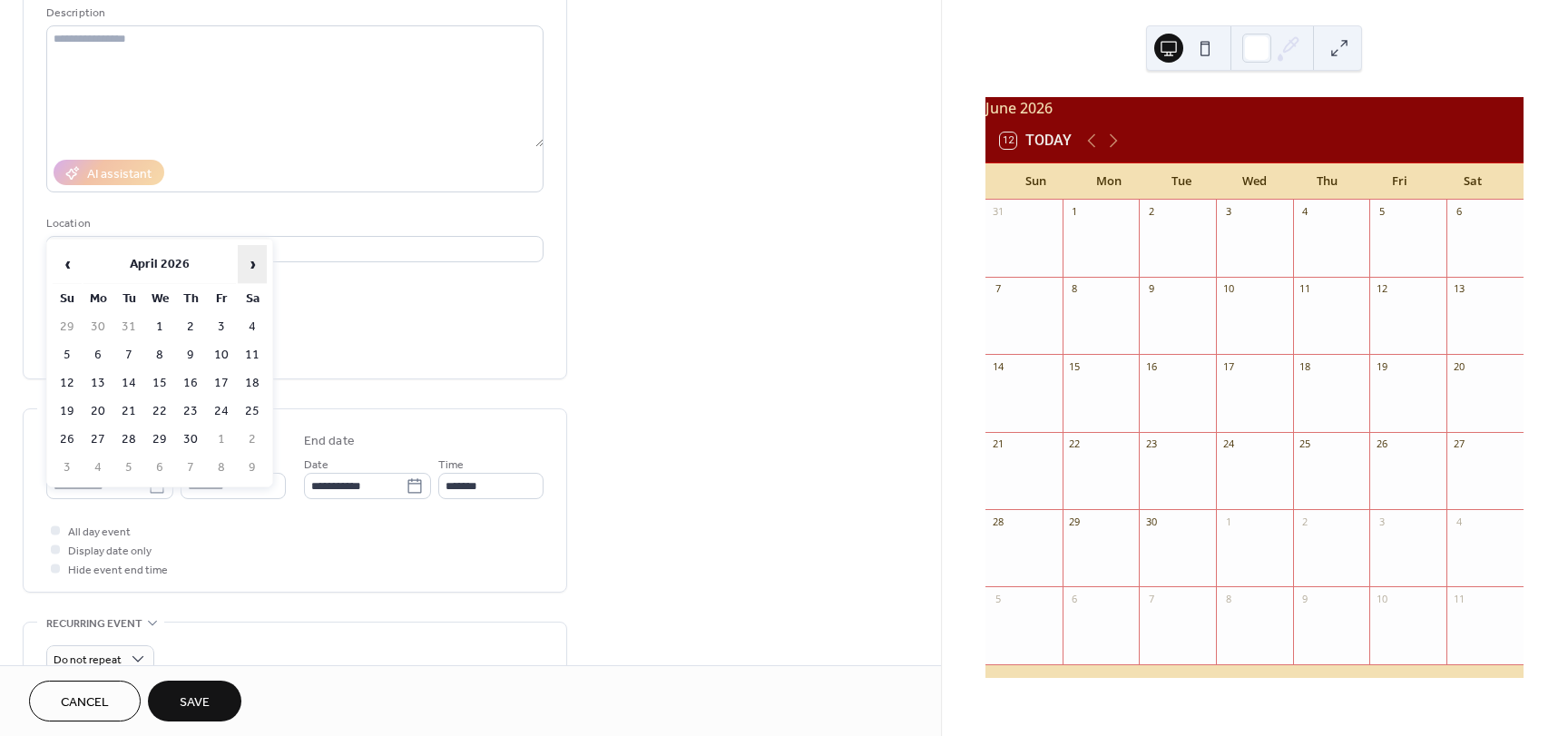 click on "›" at bounding box center (252, 264) 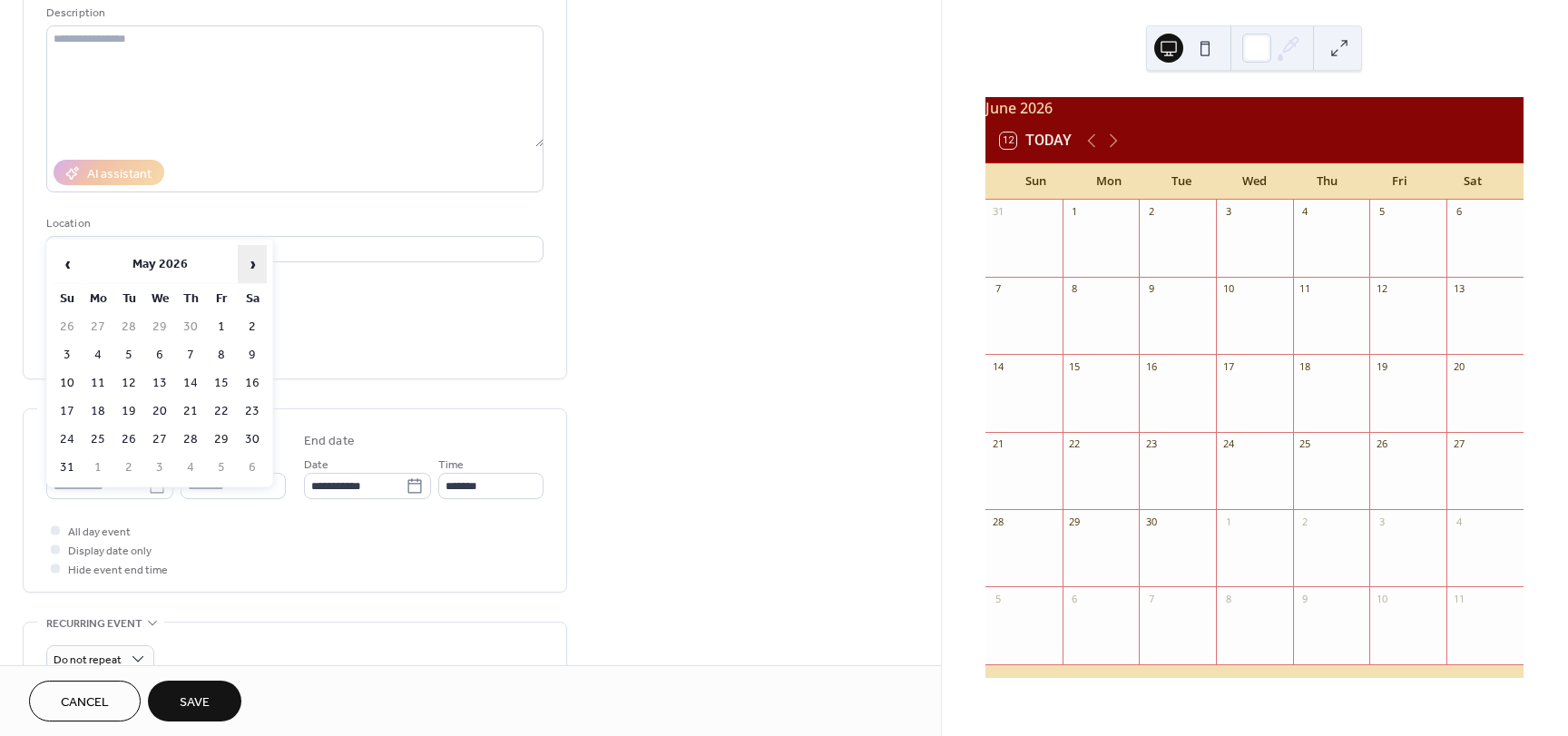 click on "›" at bounding box center (252, 264) 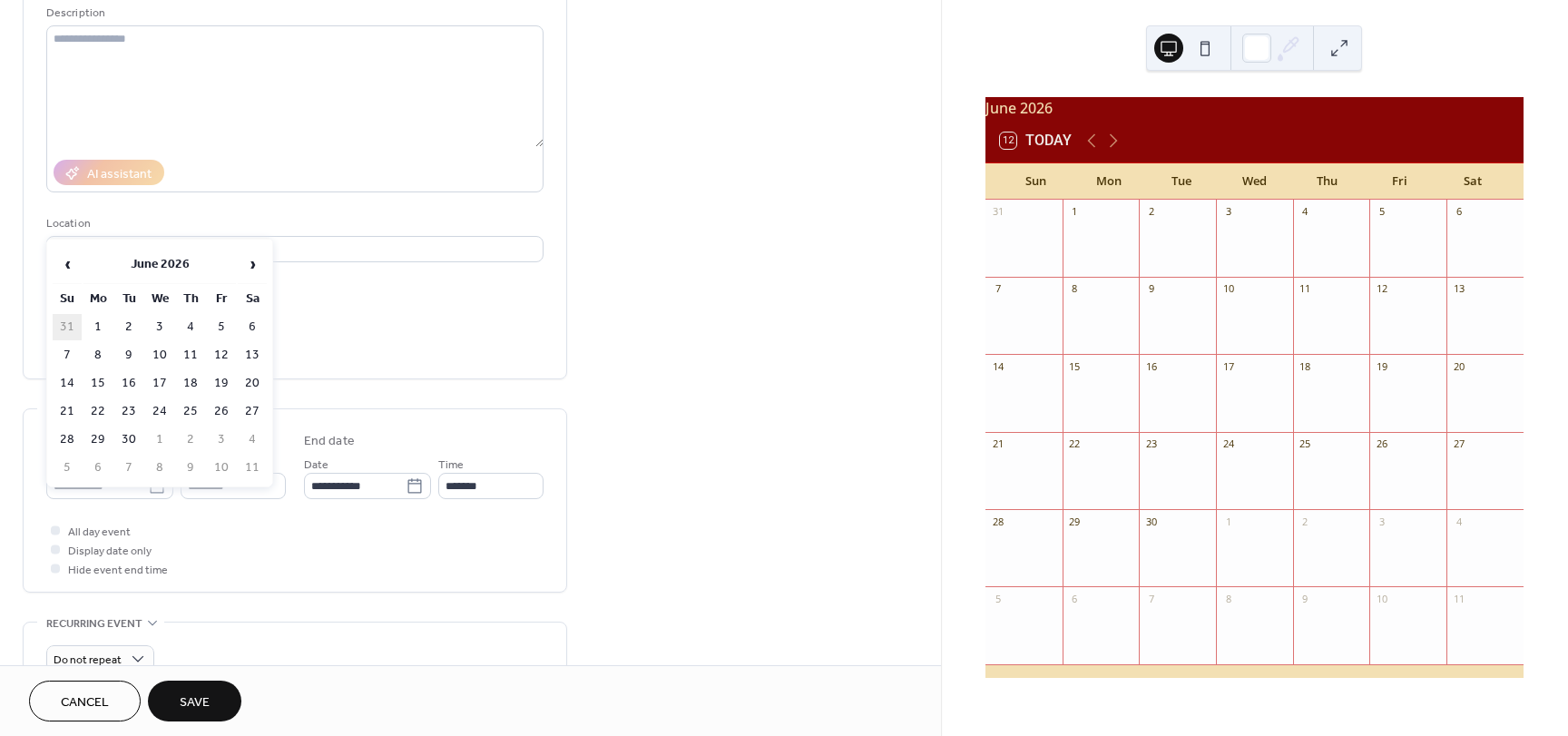 click on "31" at bounding box center [67, 327] 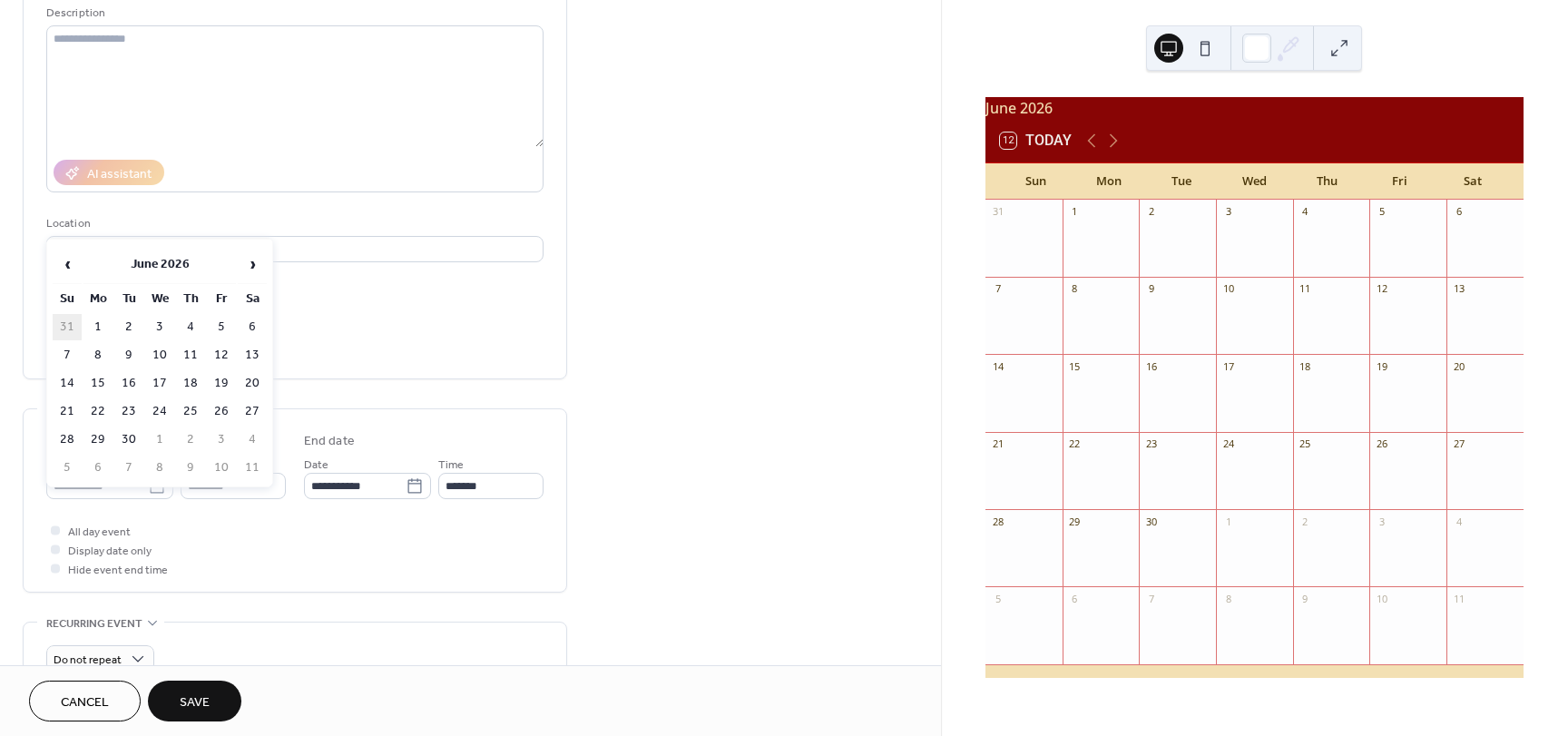 type on "**********" 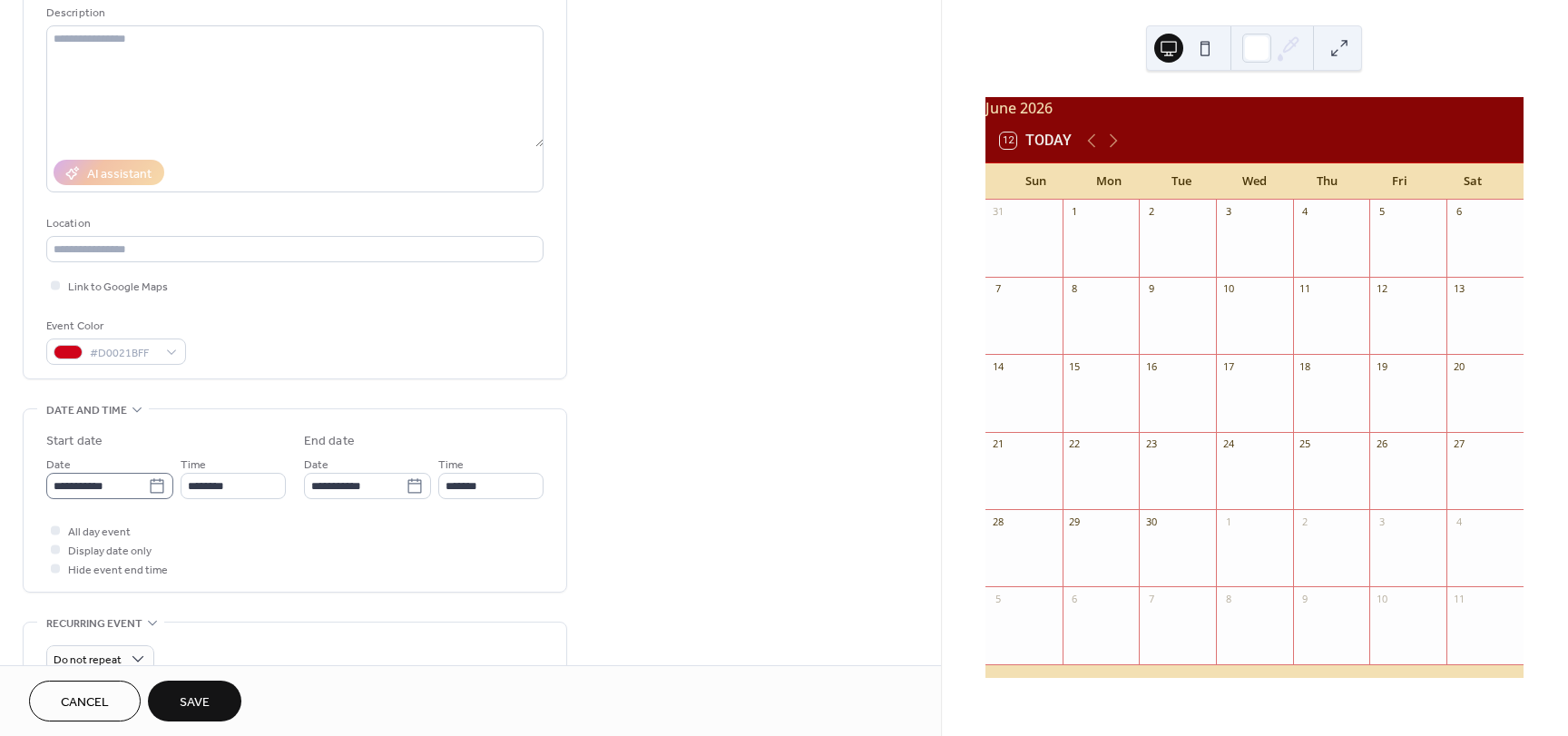 click 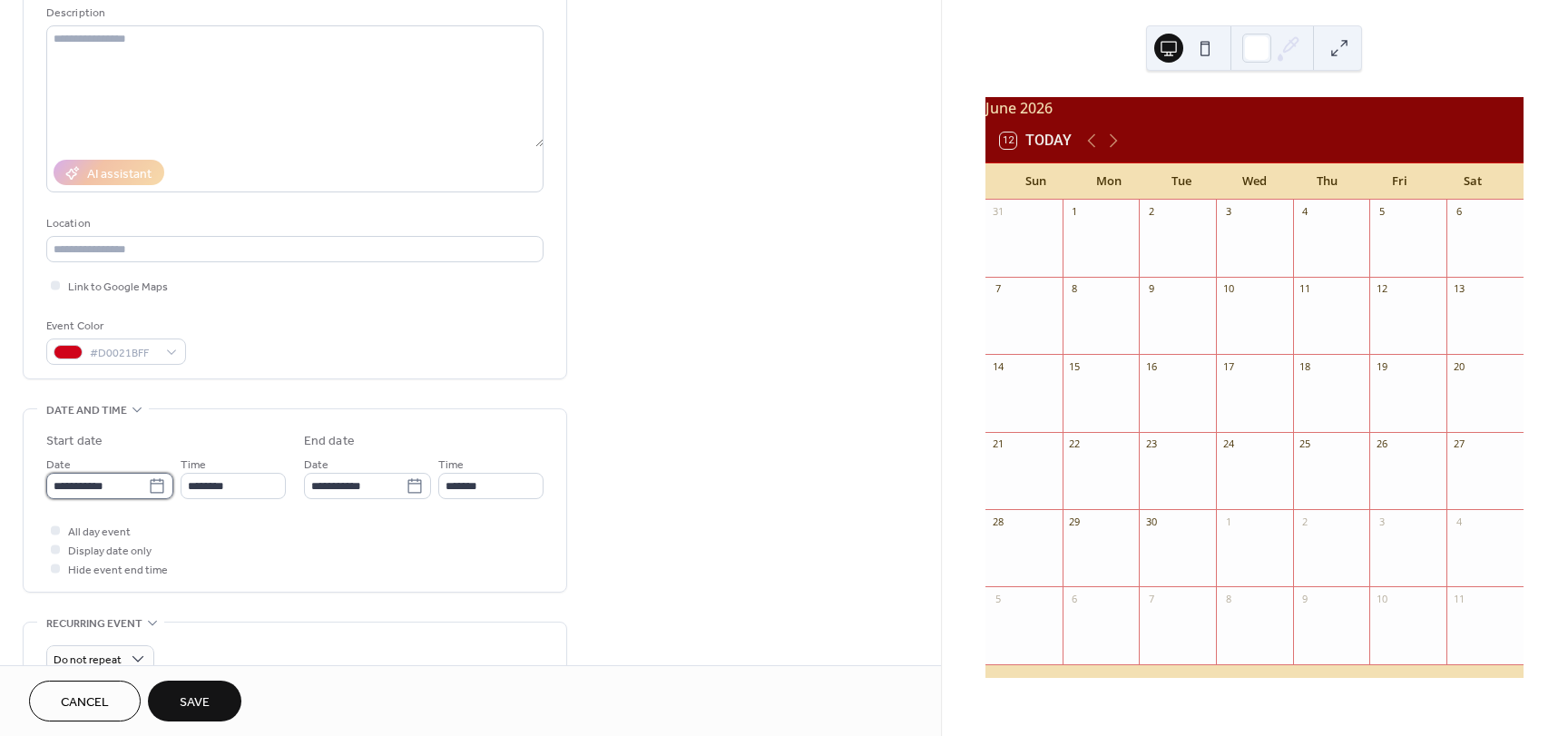 click on "**********" at bounding box center [97, 486] 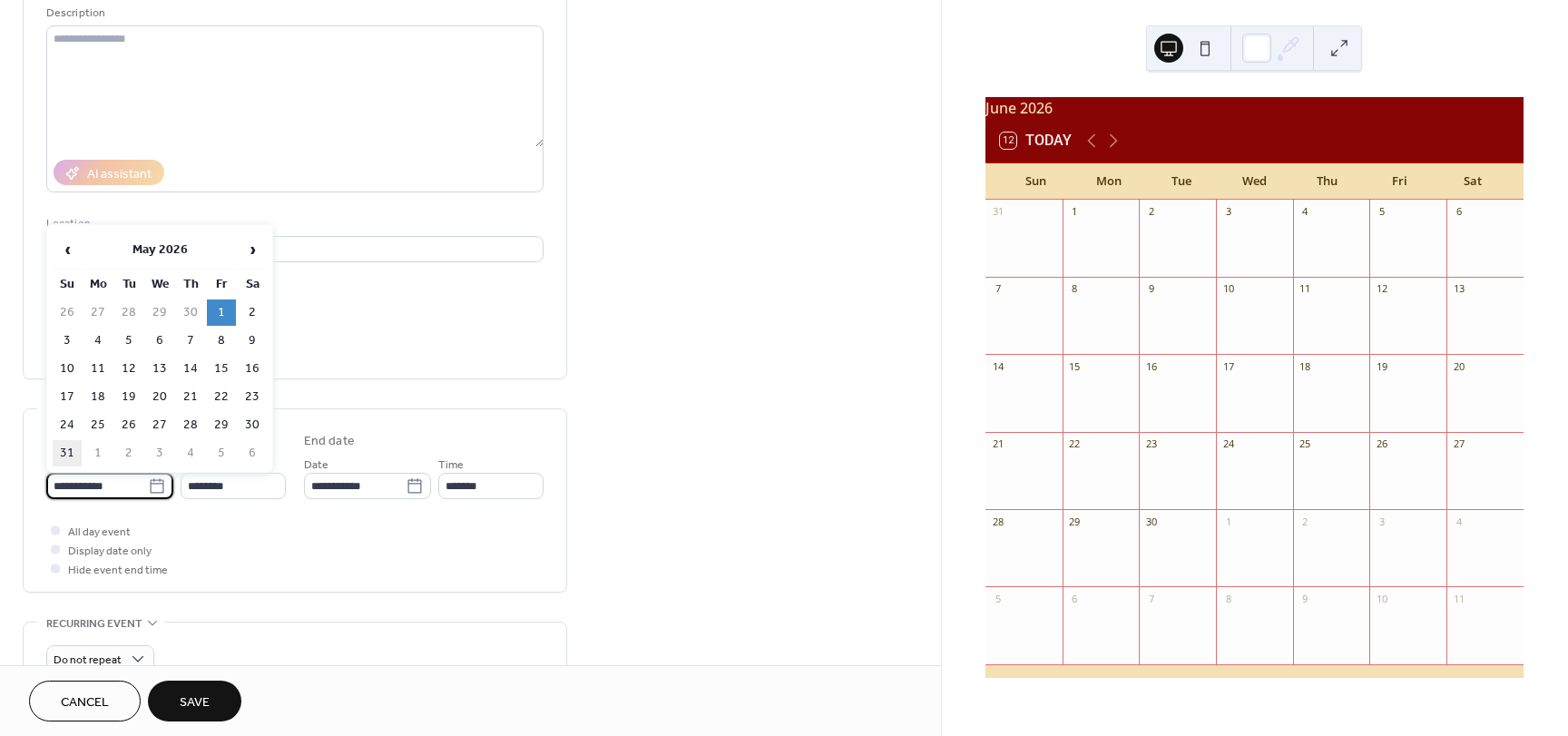 click on "31" at bounding box center [67, 453] 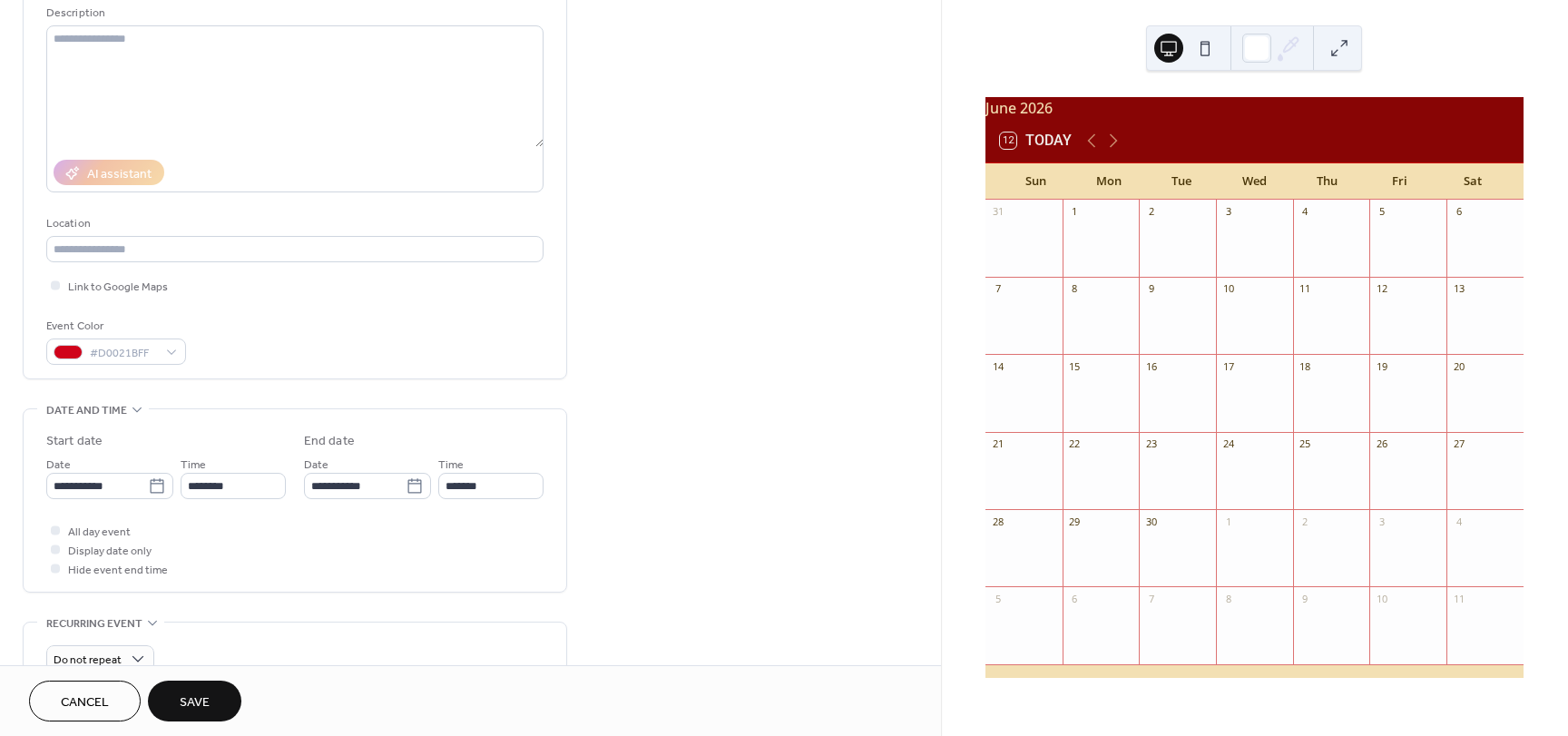 type on "**********" 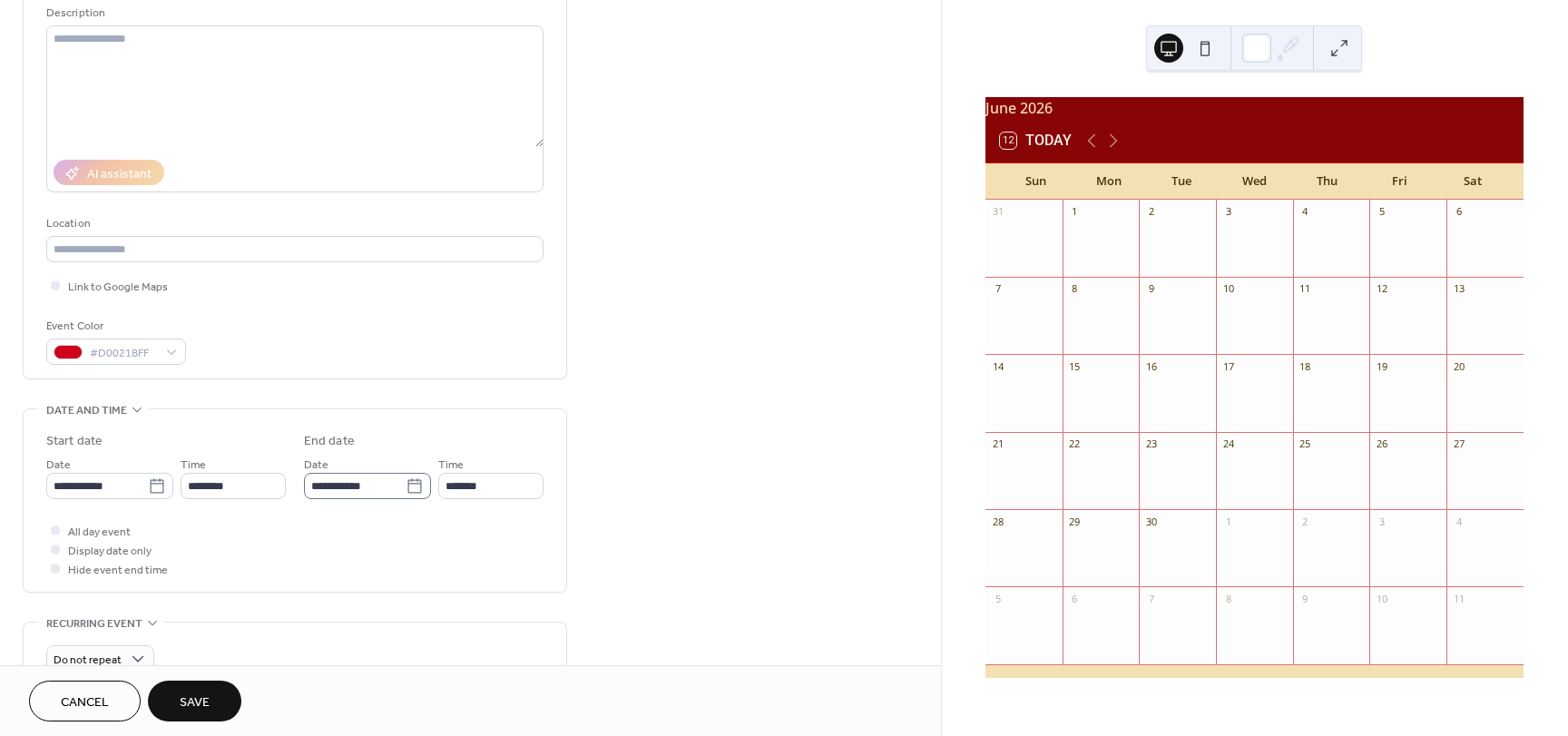 click 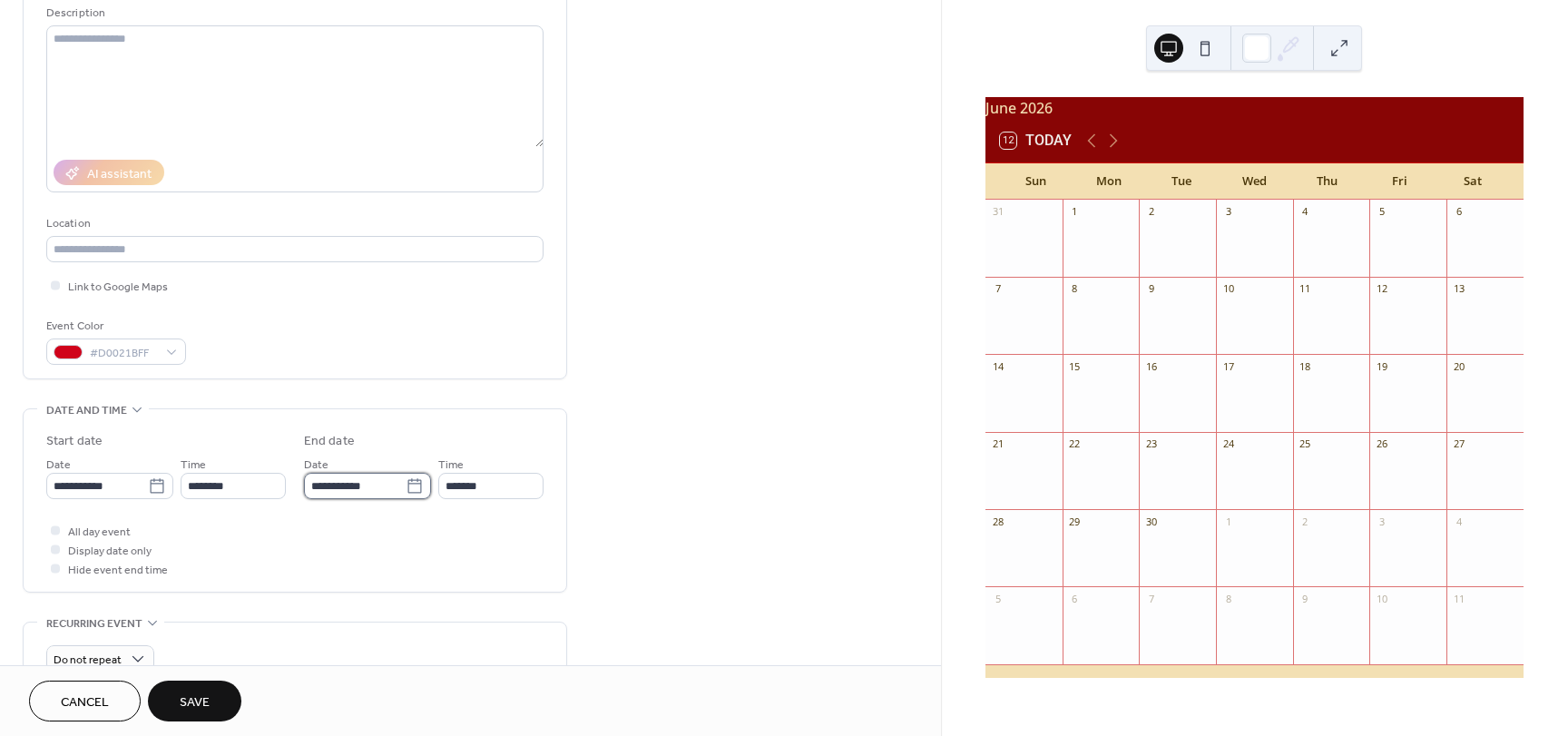 click on "**********" at bounding box center (355, 486) 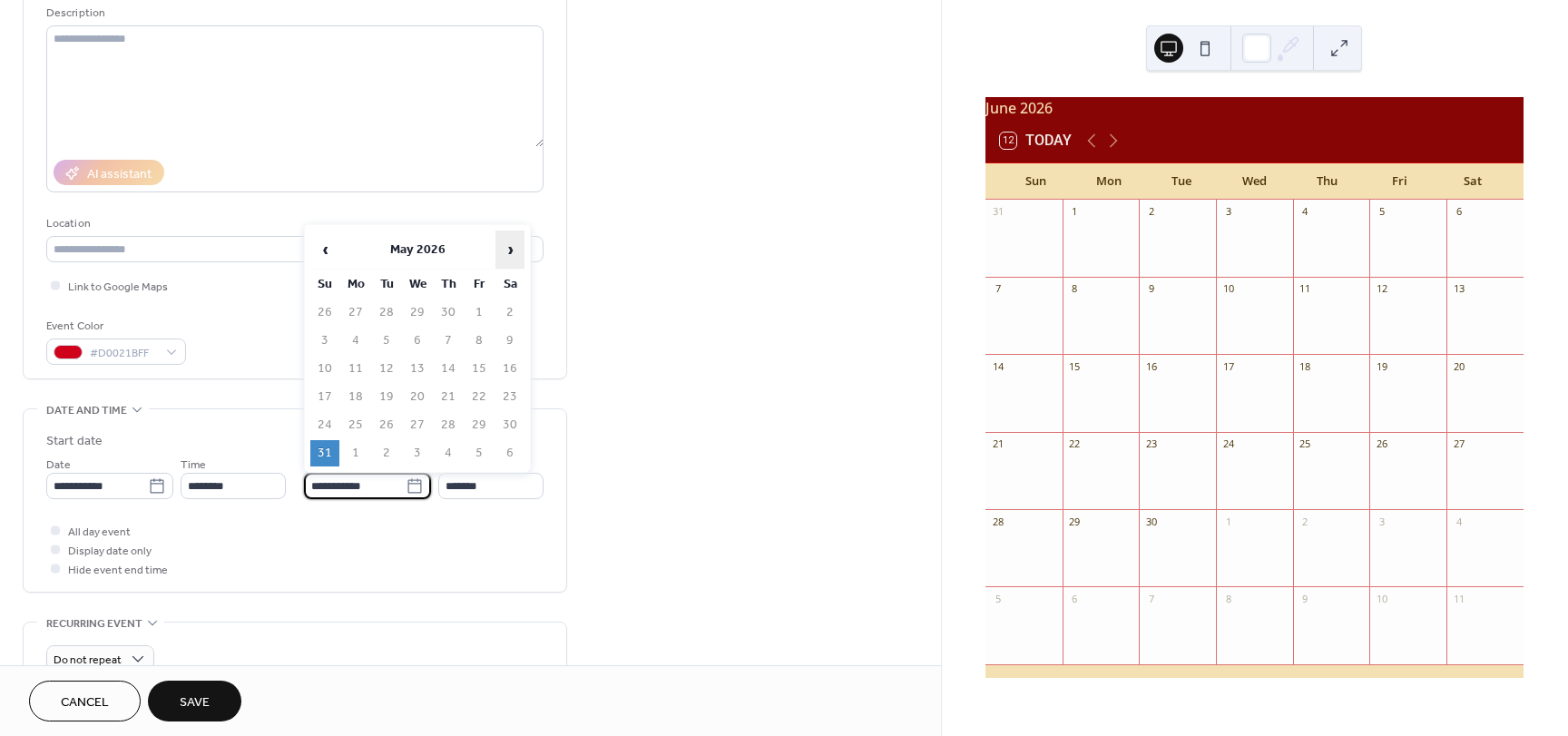 click on "›" at bounding box center [510, 250] 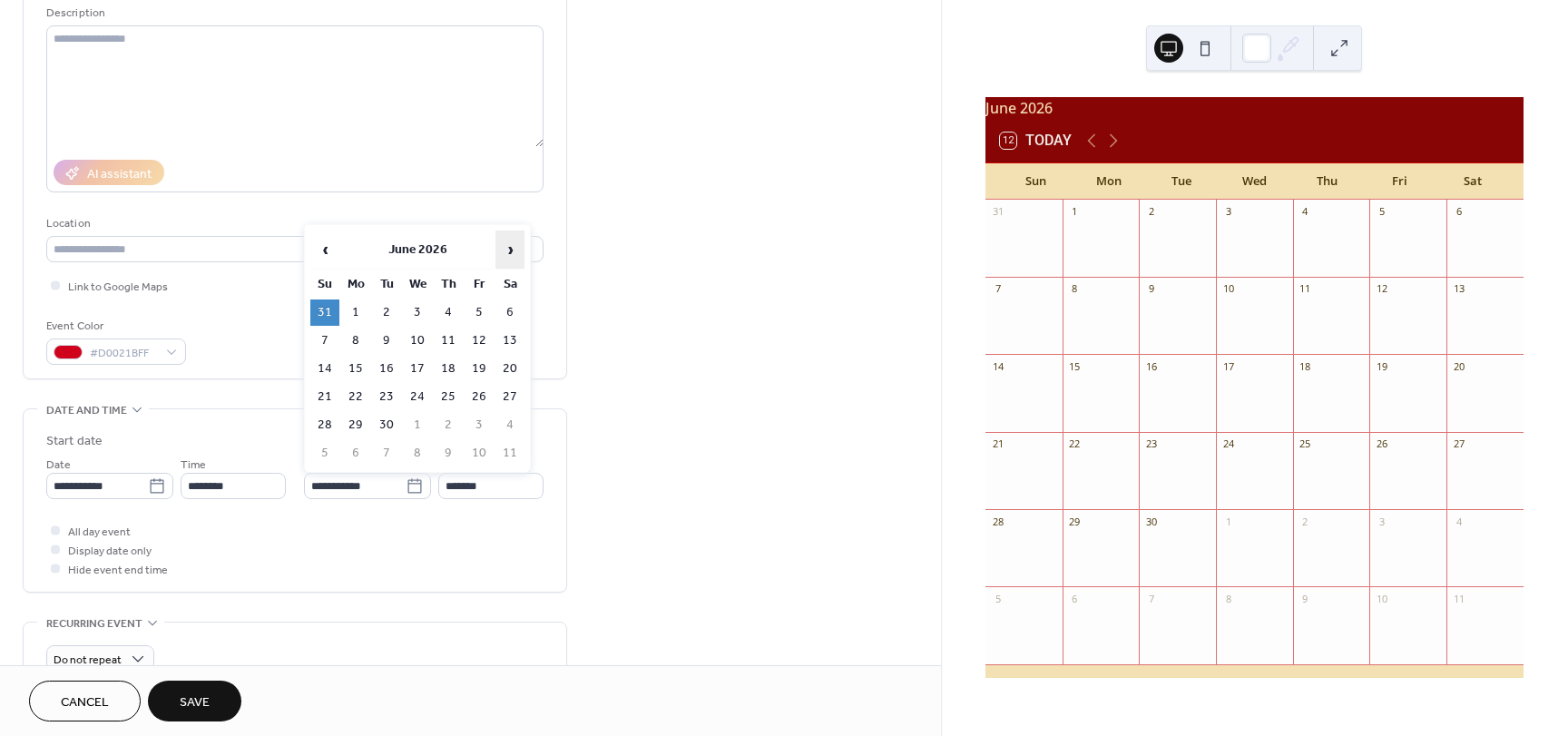 click on "›" at bounding box center (510, 250) 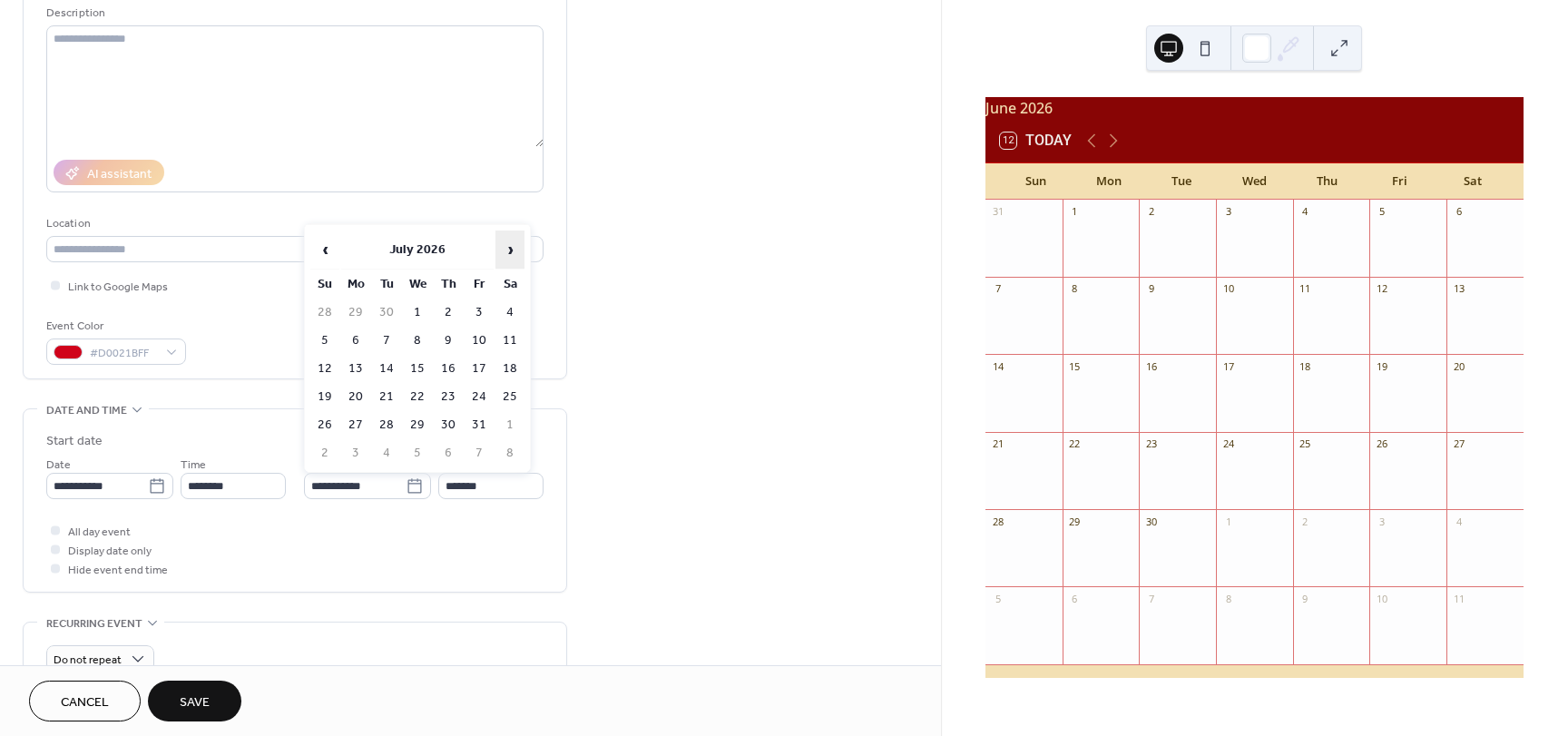click on "›" at bounding box center [510, 250] 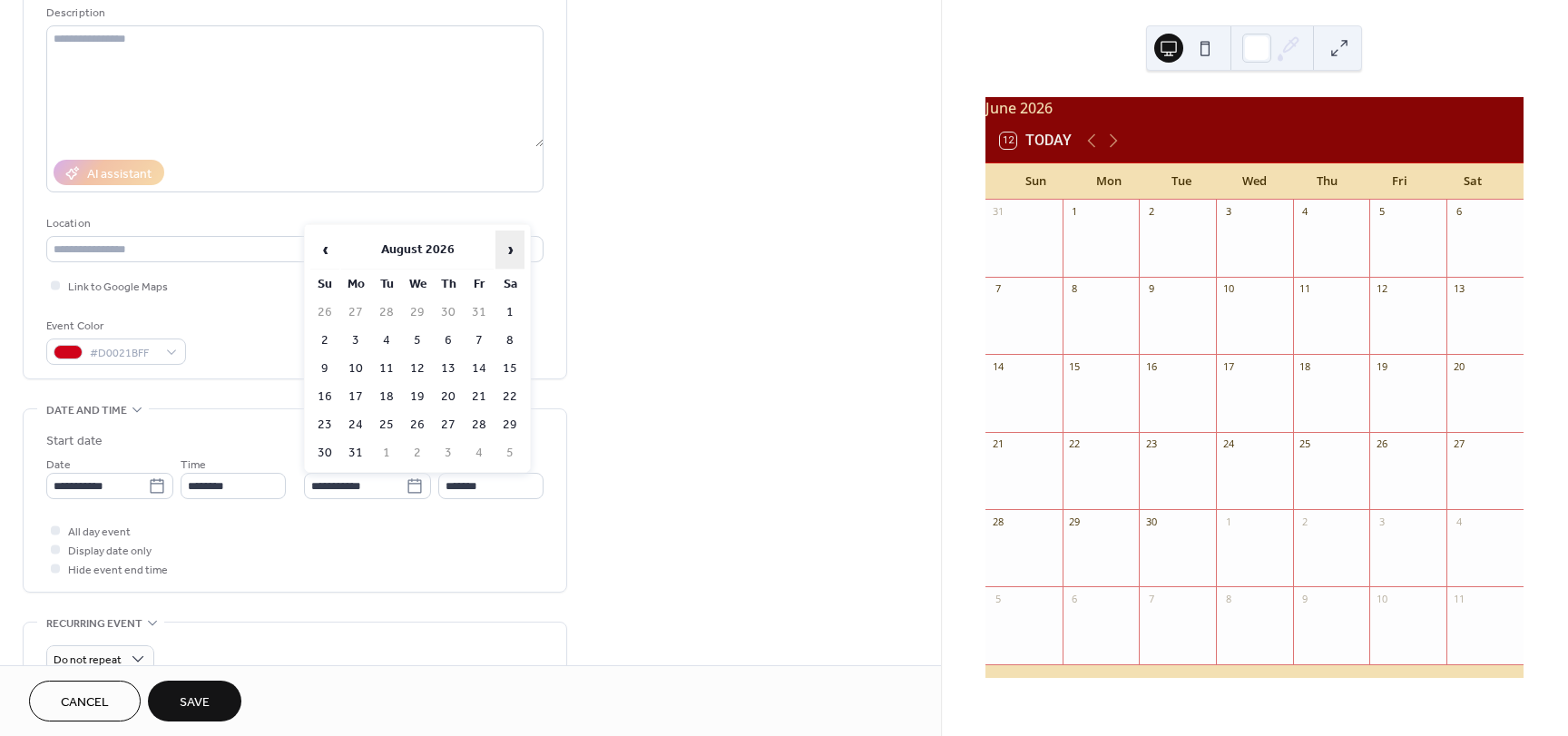 click on "›" at bounding box center (510, 250) 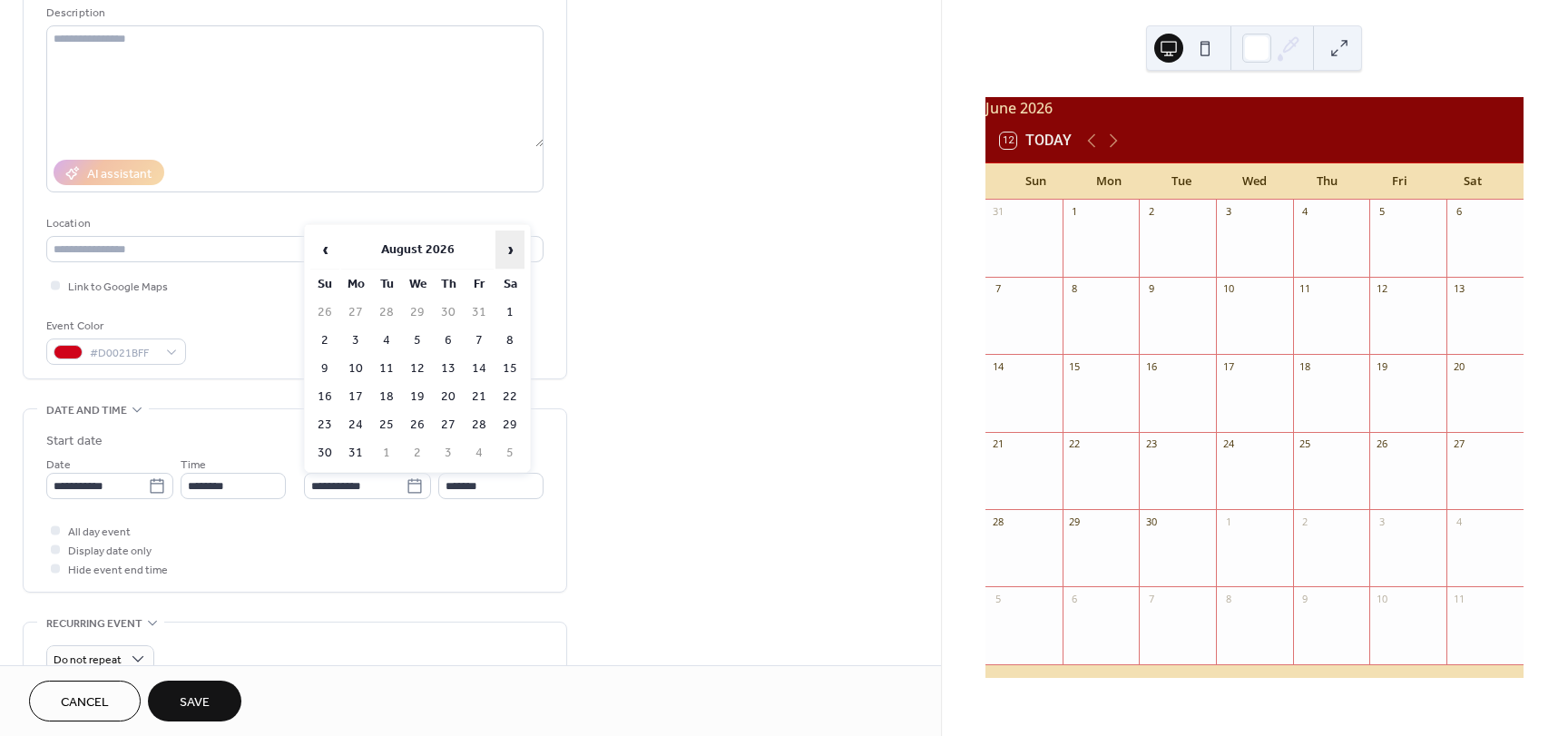 click on "›" at bounding box center (510, 250) 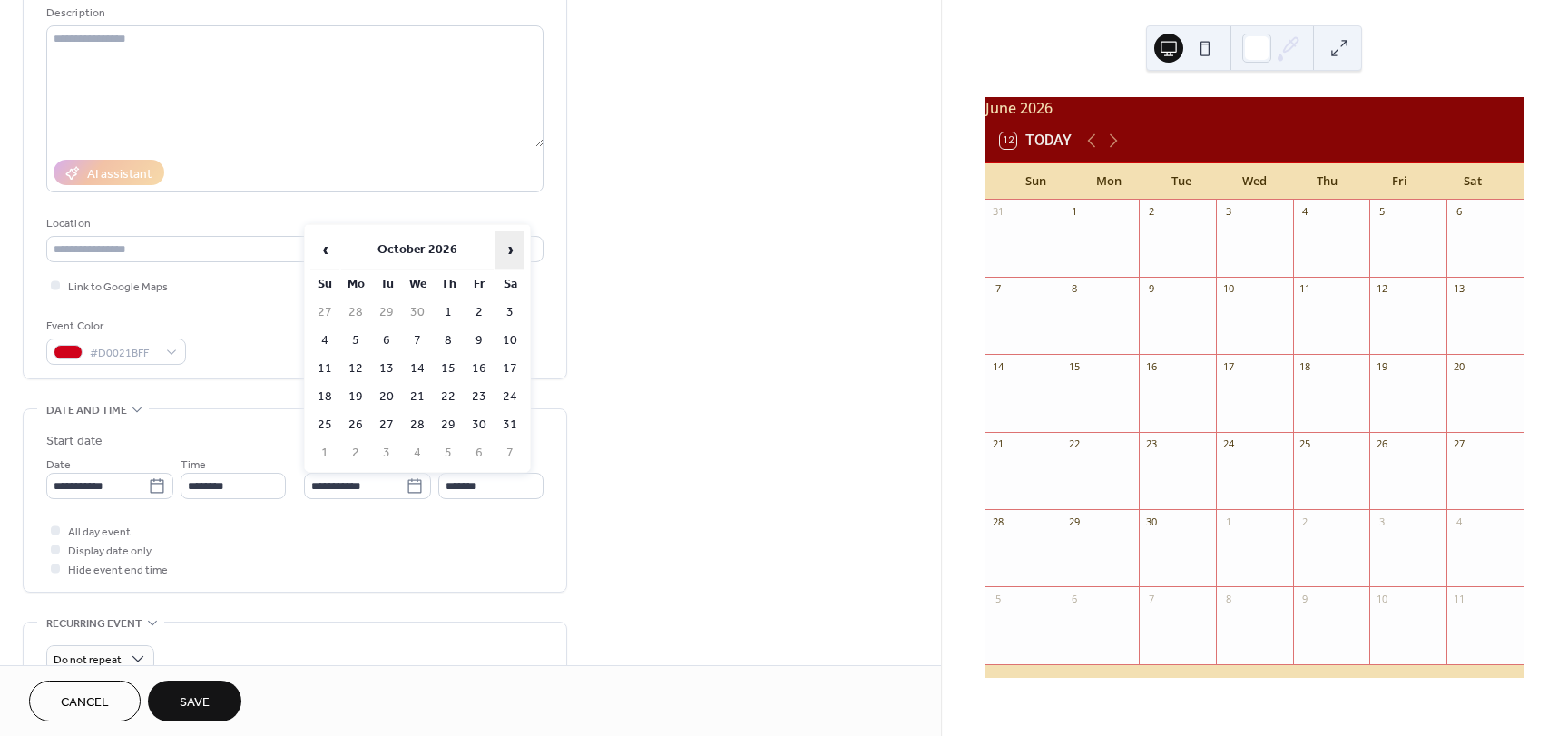 click on "›" at bounding box center (510, 250) 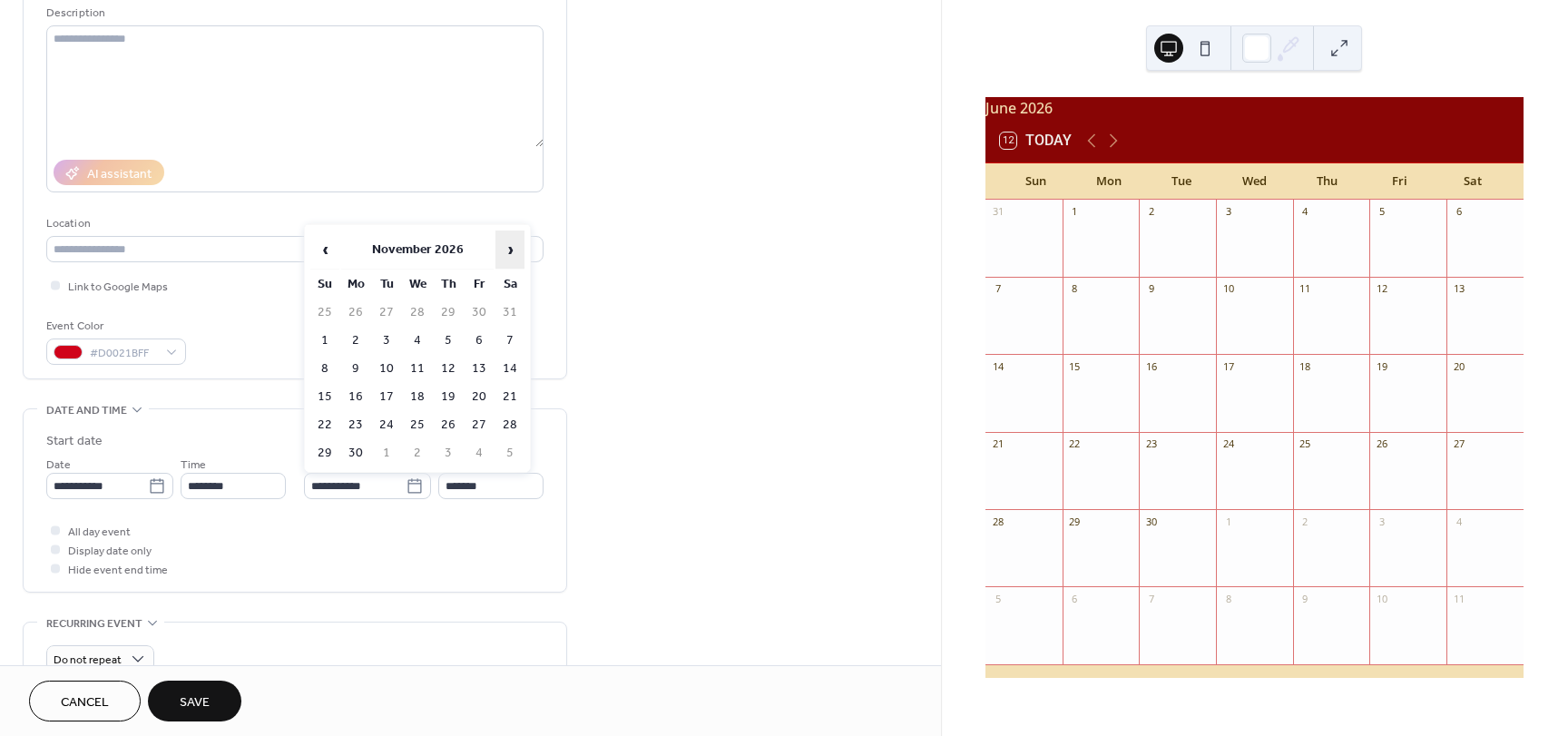 click on "›" at bounding box center [510, 250] 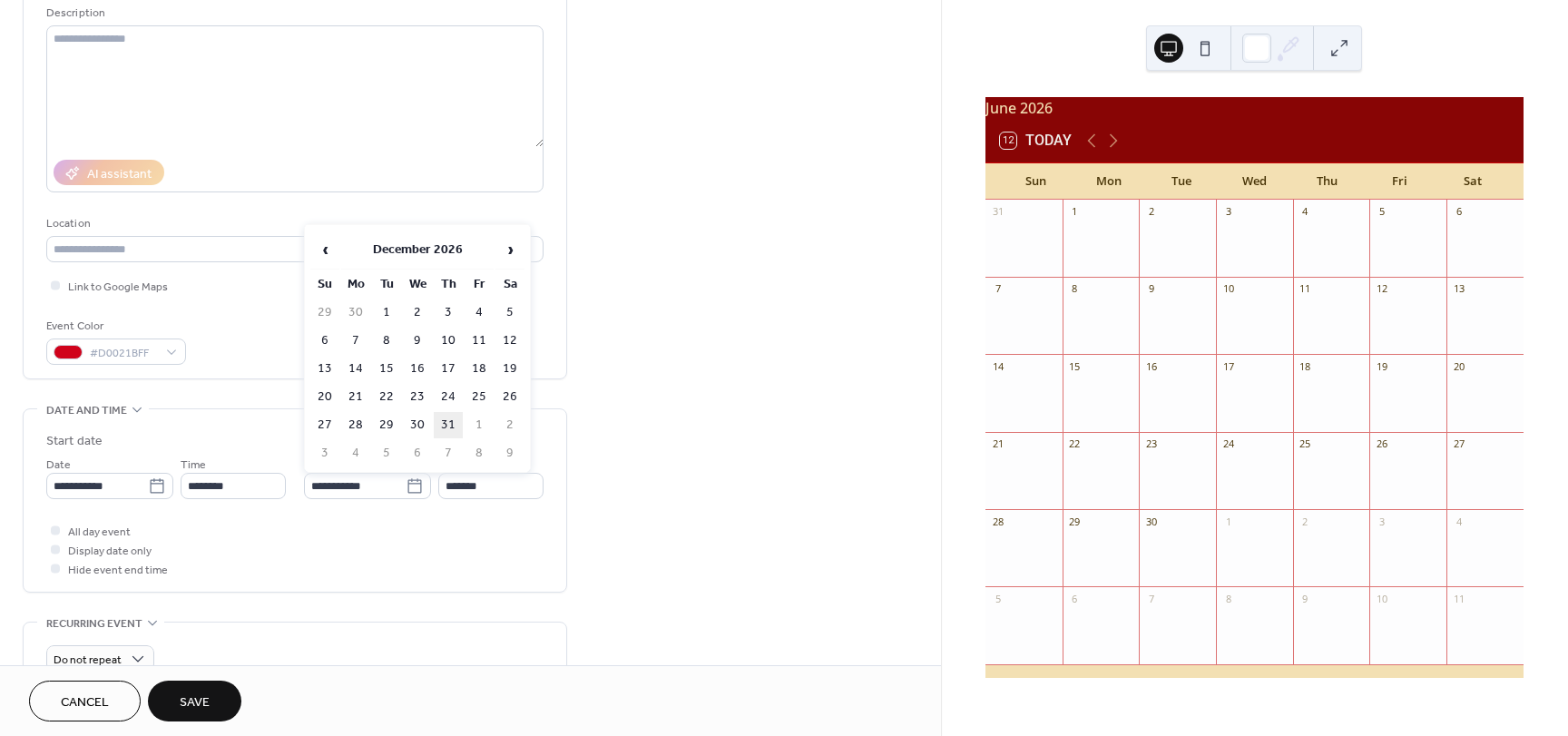 click on "31" at bounding box center (448, 425) 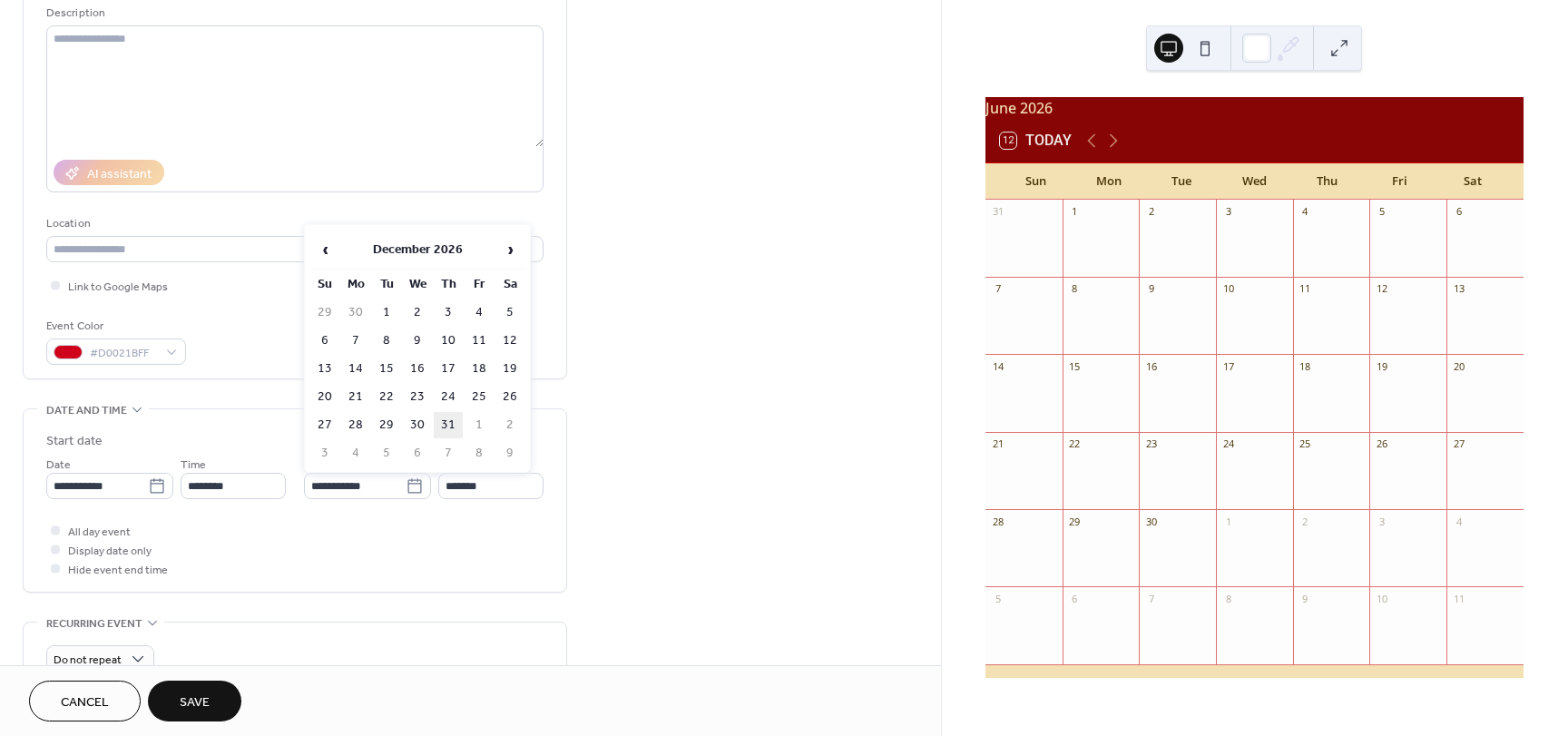 type on "**********" 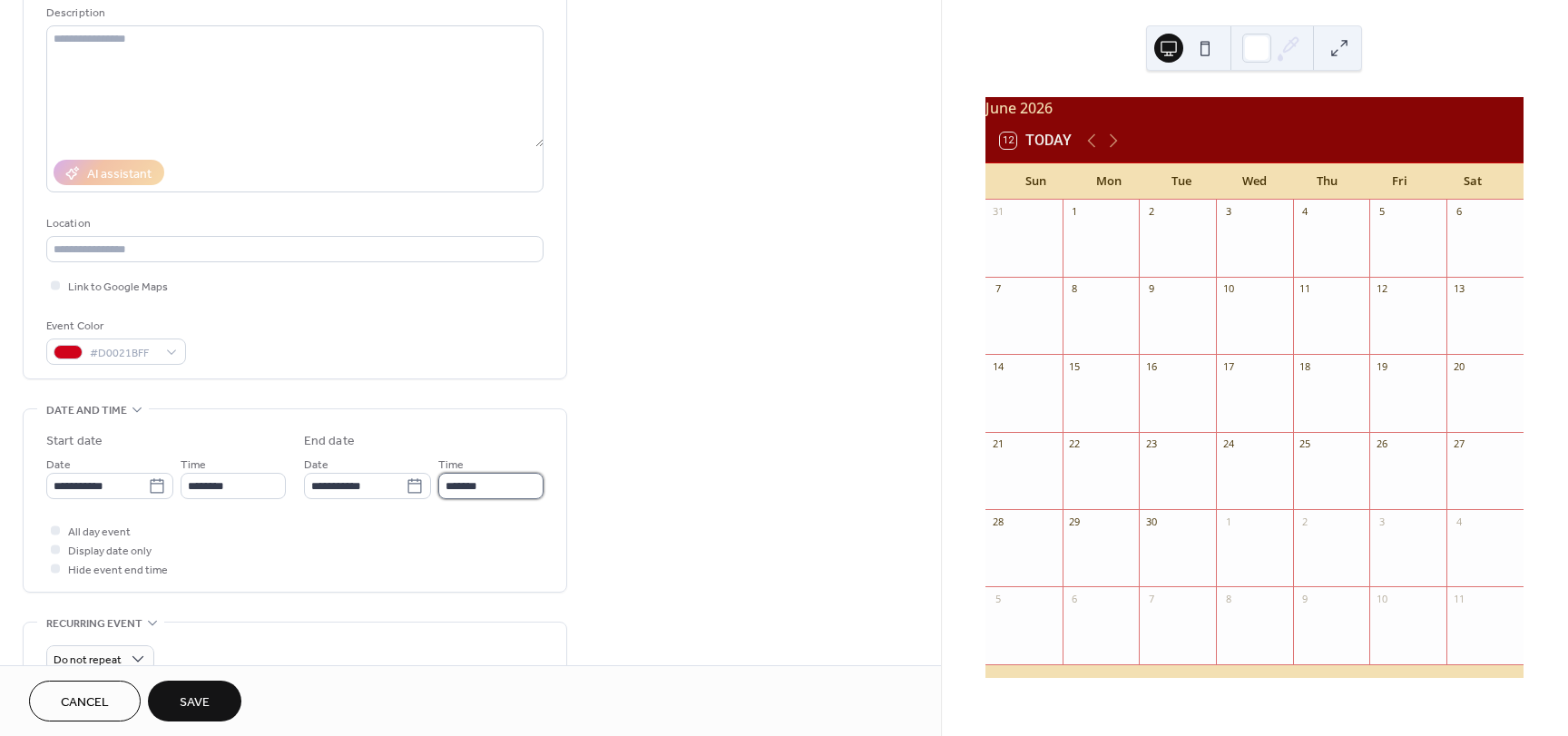 click on "*******" at bounding box center [491, 486] 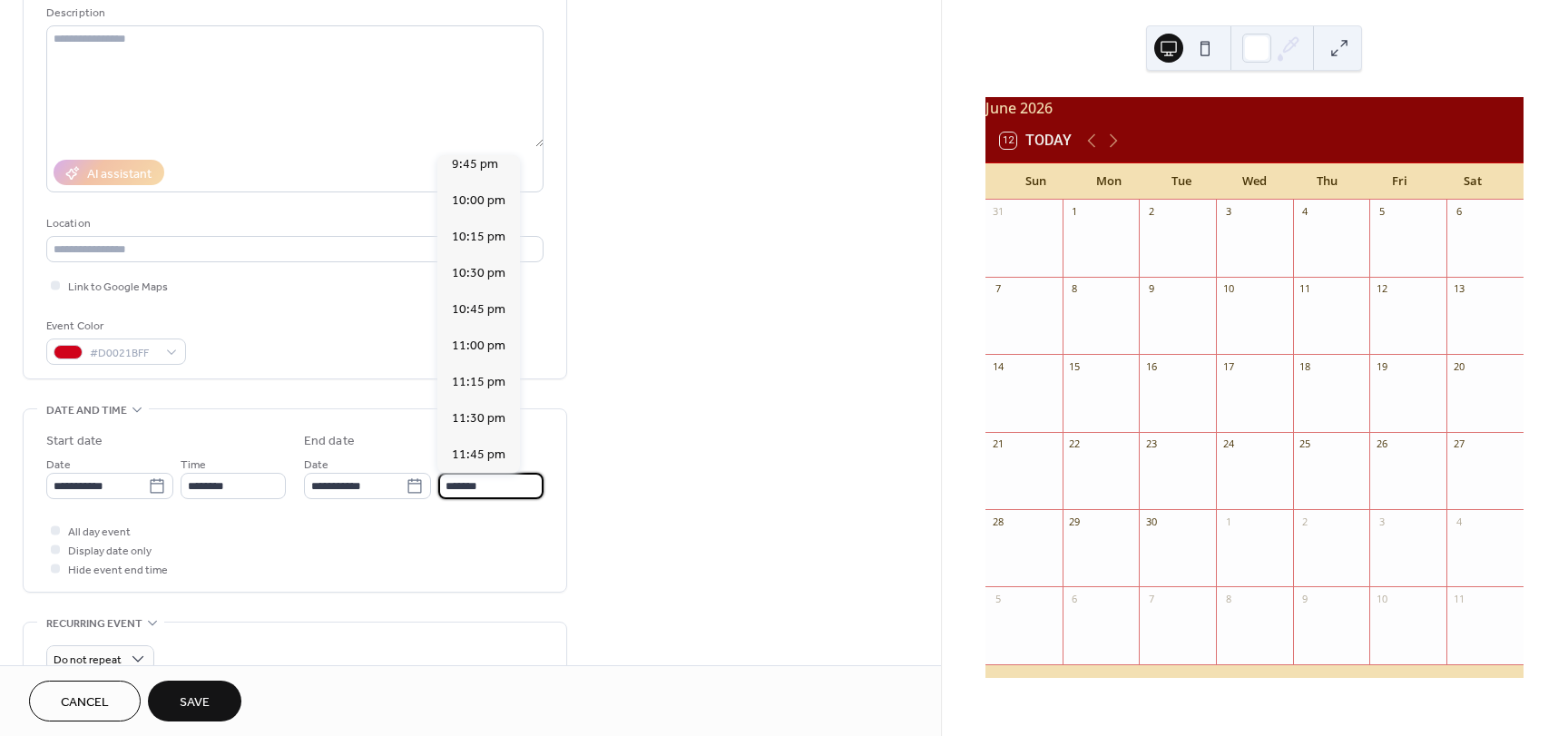 scroll, scrollTop: 3254, scrollLeft: 0, axis: vertical 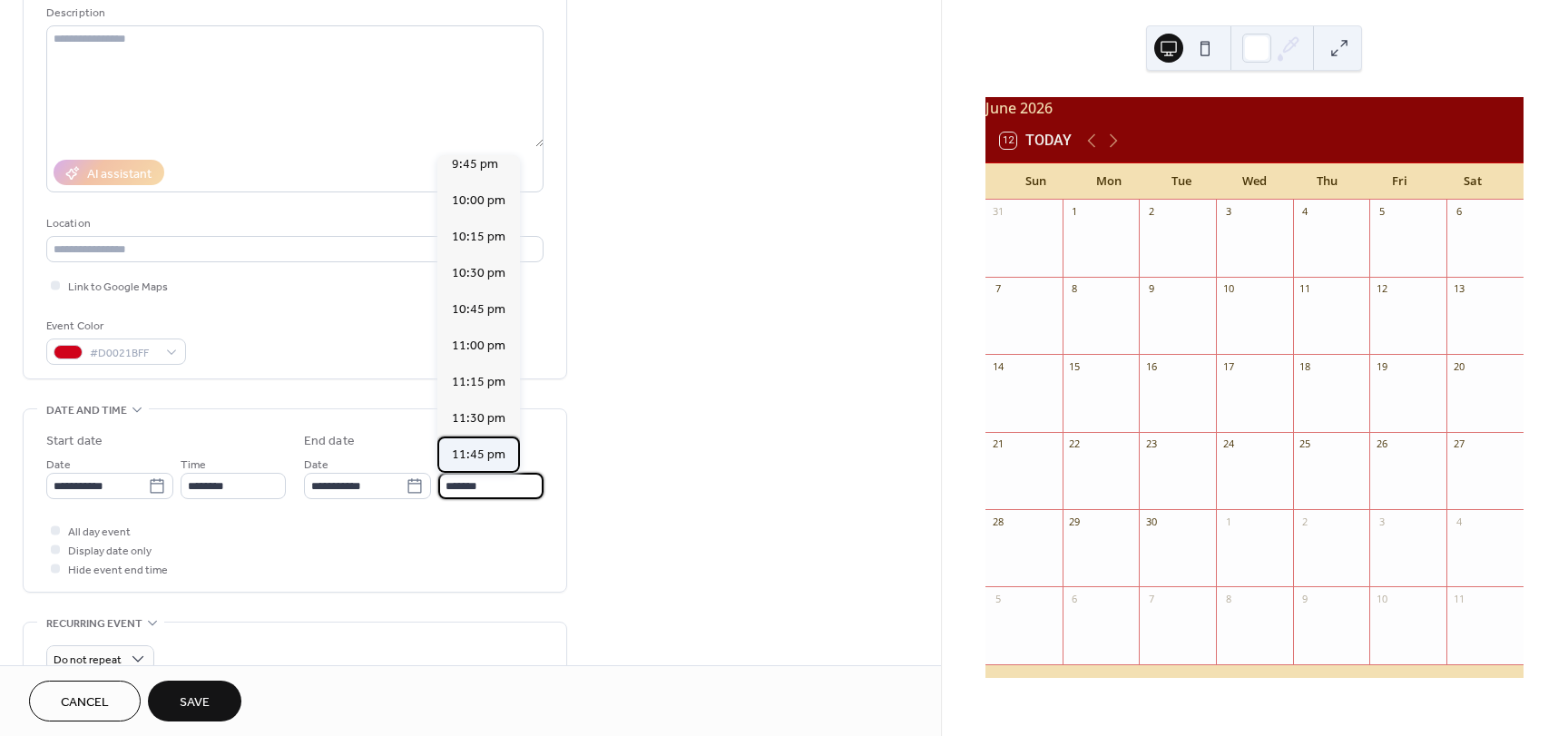 click on "11:45 pm" at bounding box center [478, 455] 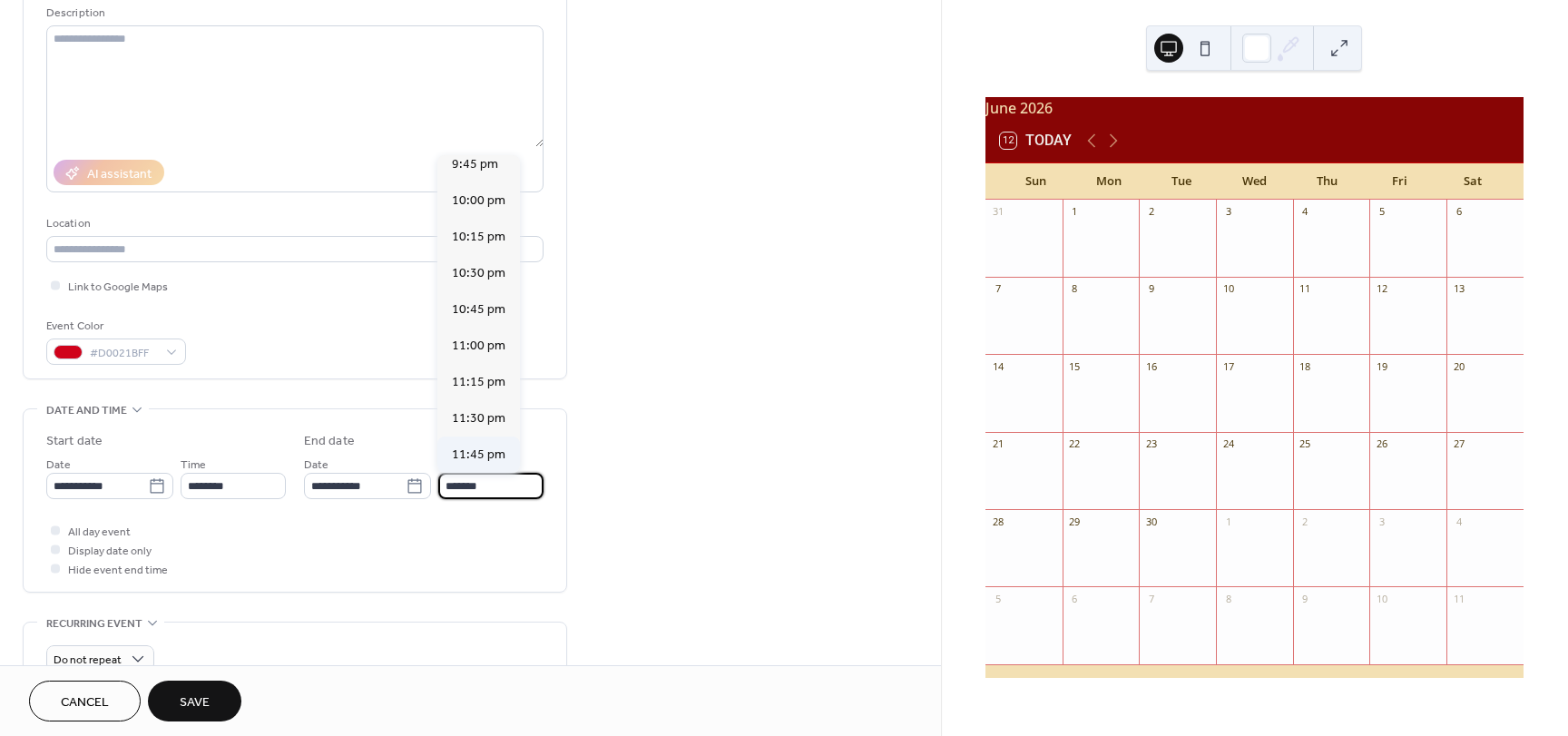 type on "********" 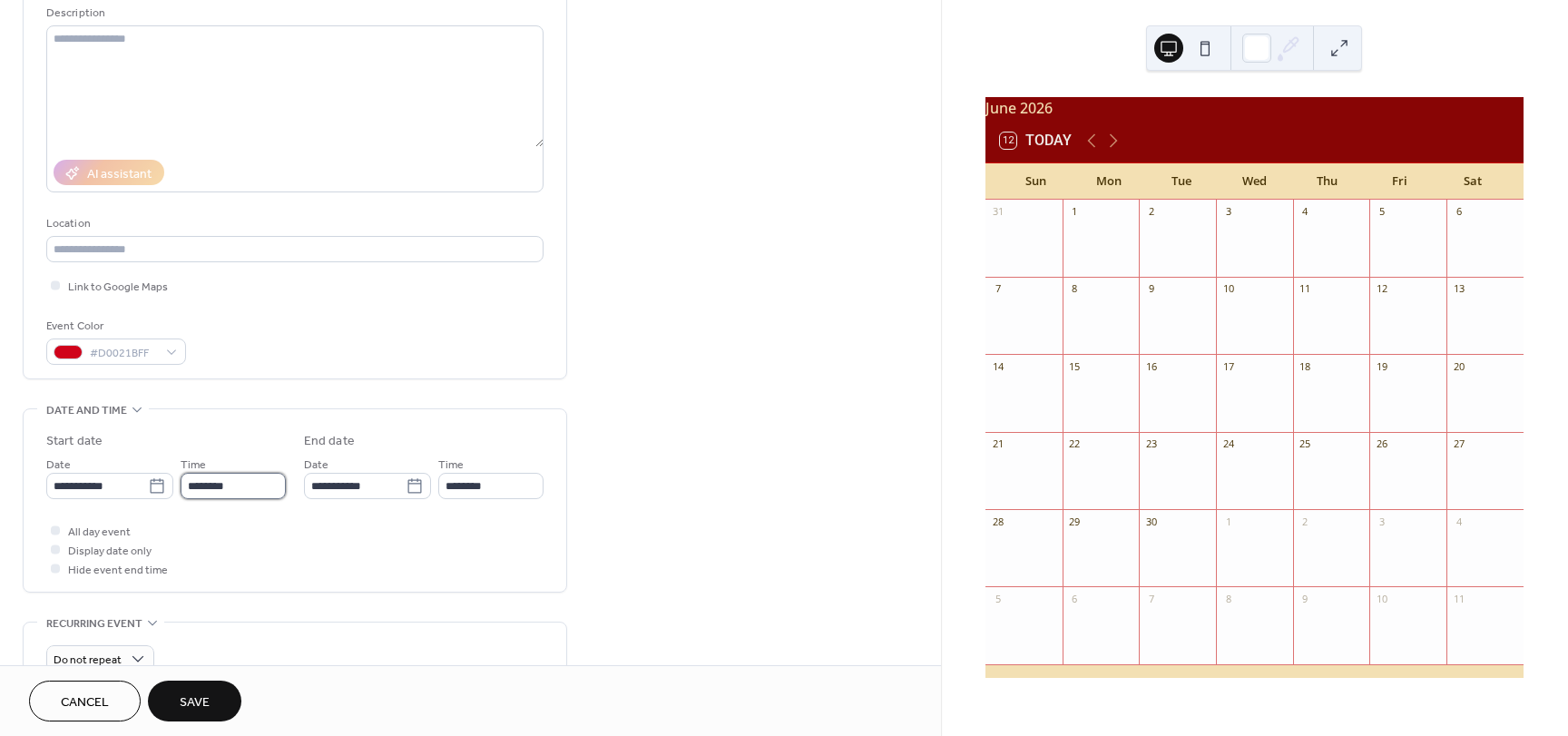 click on "********" at bounding box center (233, 486) 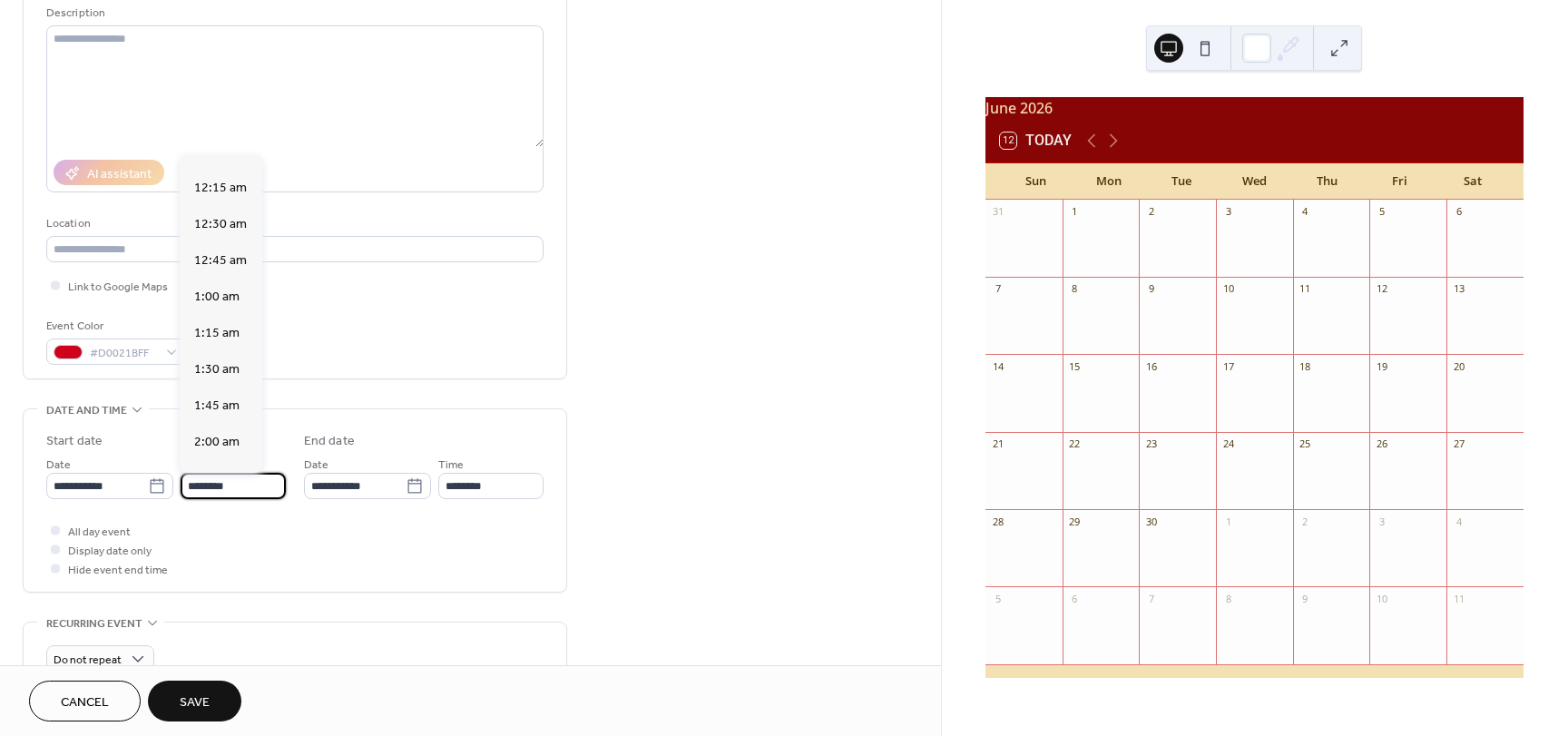 scroll, scrollTop: 0, scrollLeft: 0, axis: both 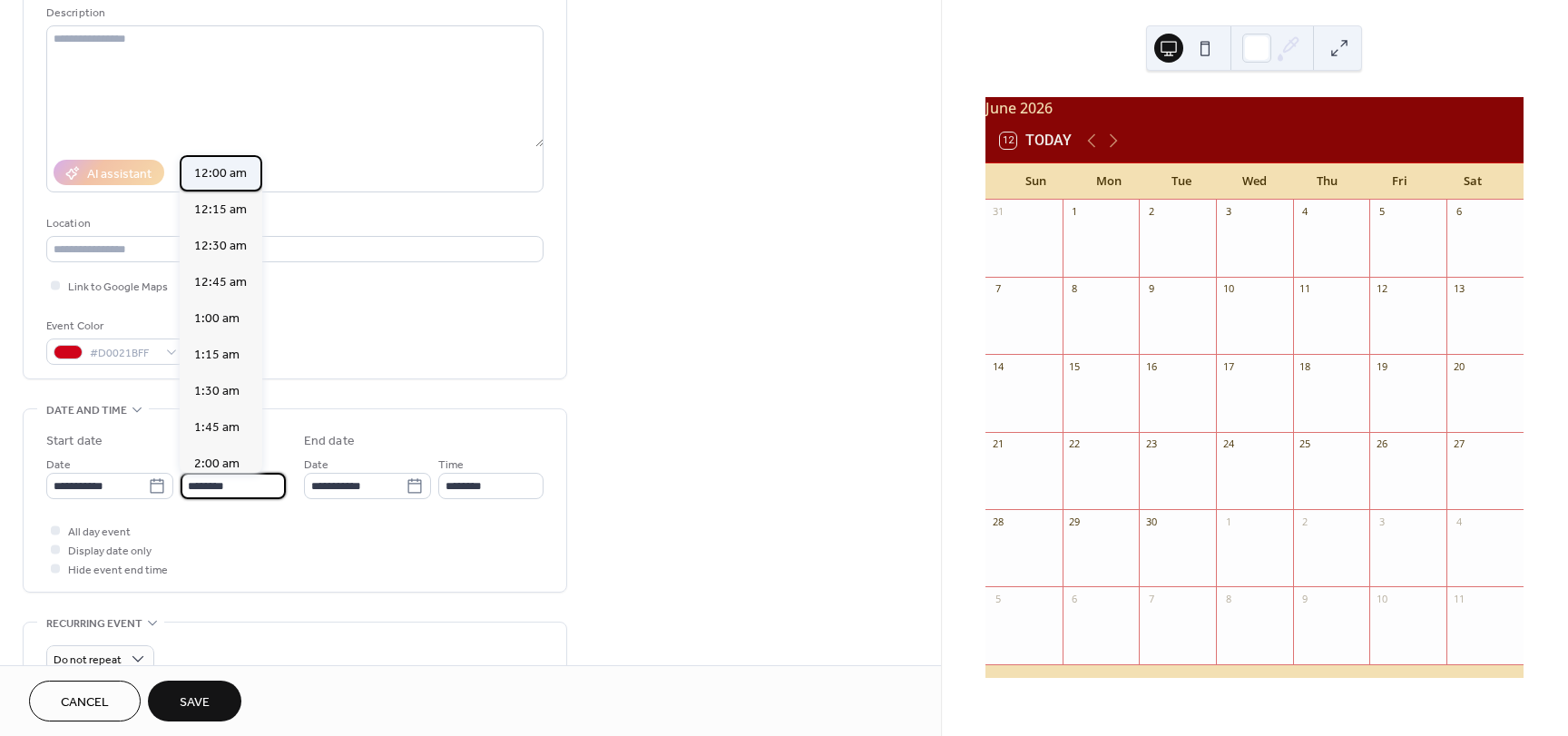 click on "12:00 am" at bounding box center (220, 173) 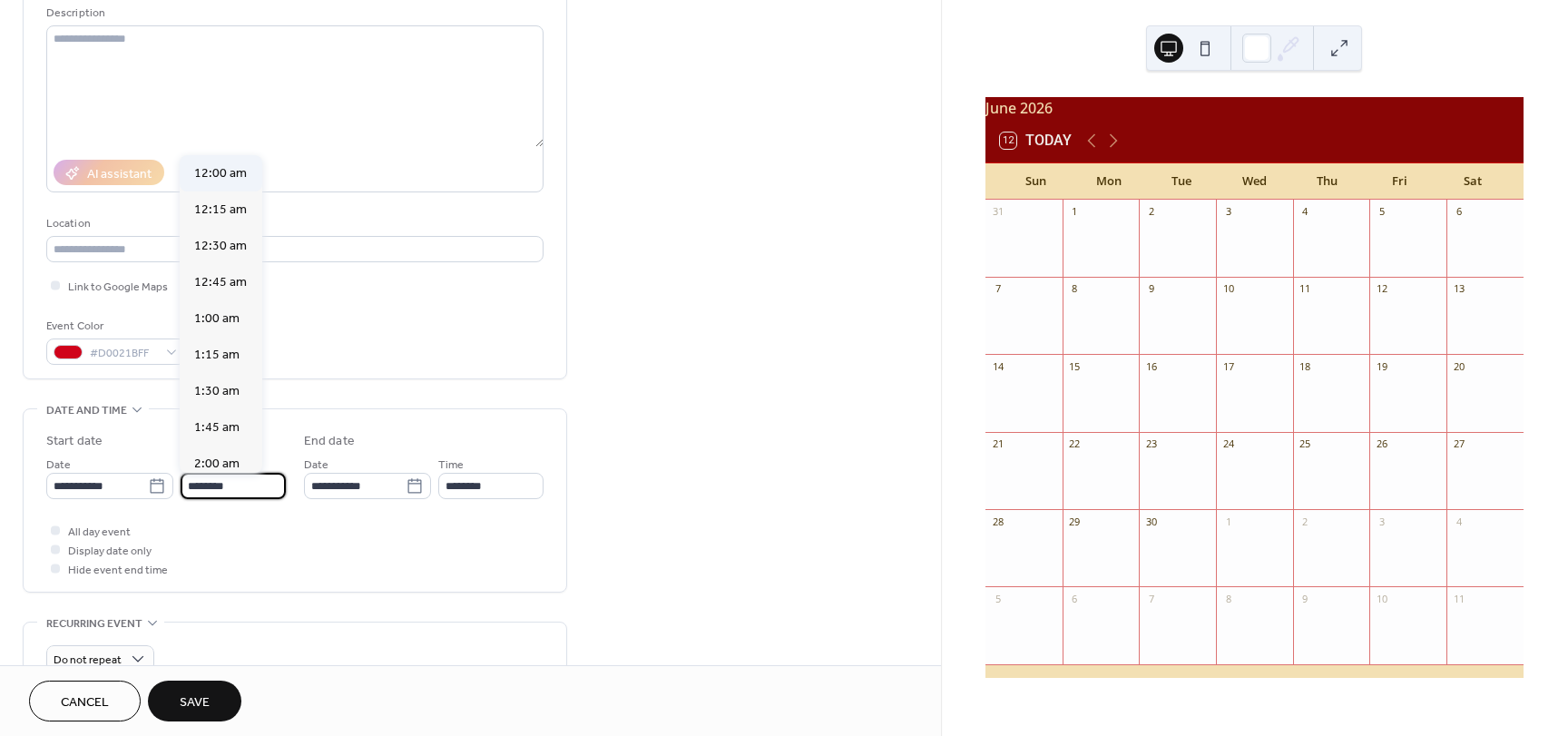 type on "********" 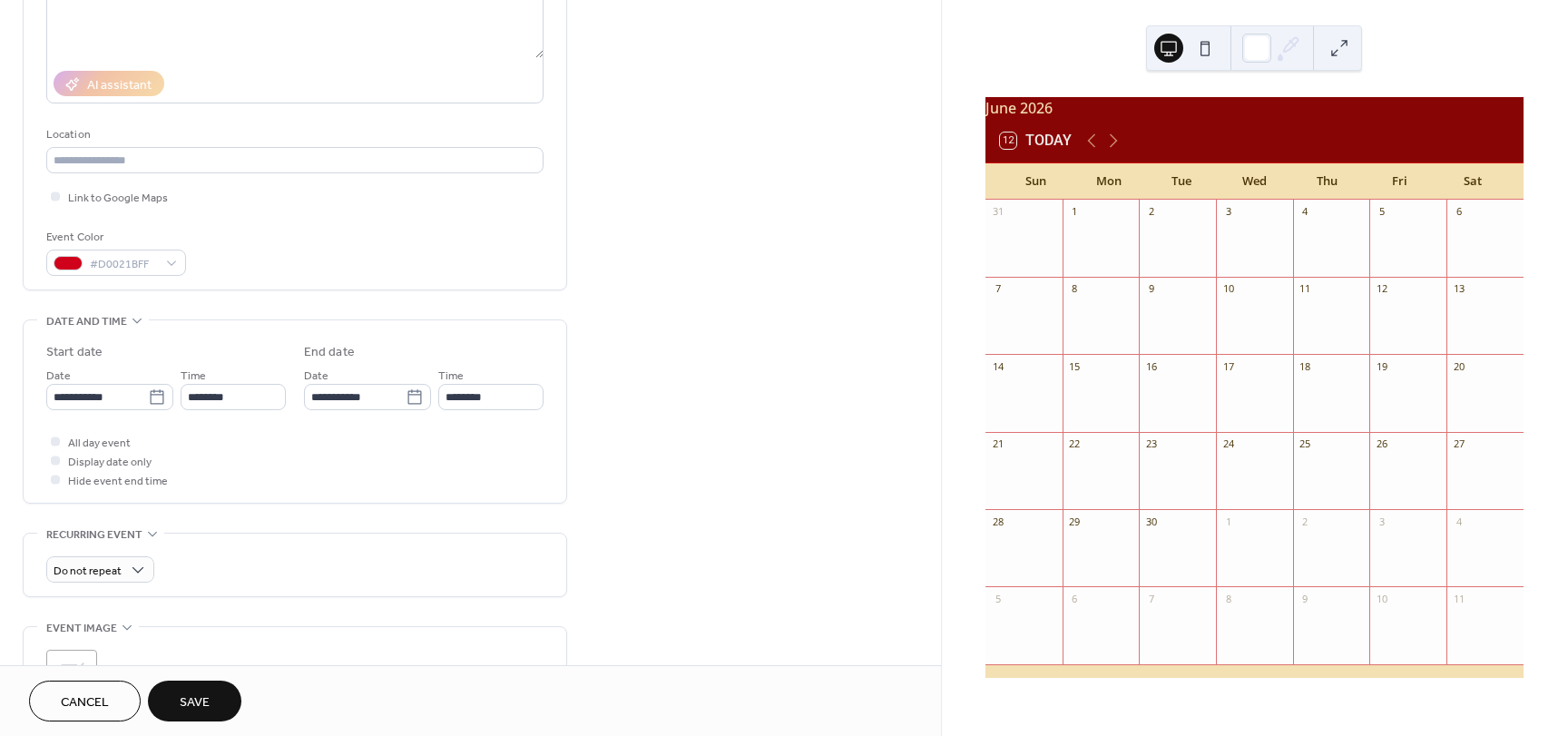 scroll, scrollTop: 272, scrollLeft: 0, axis: vertical 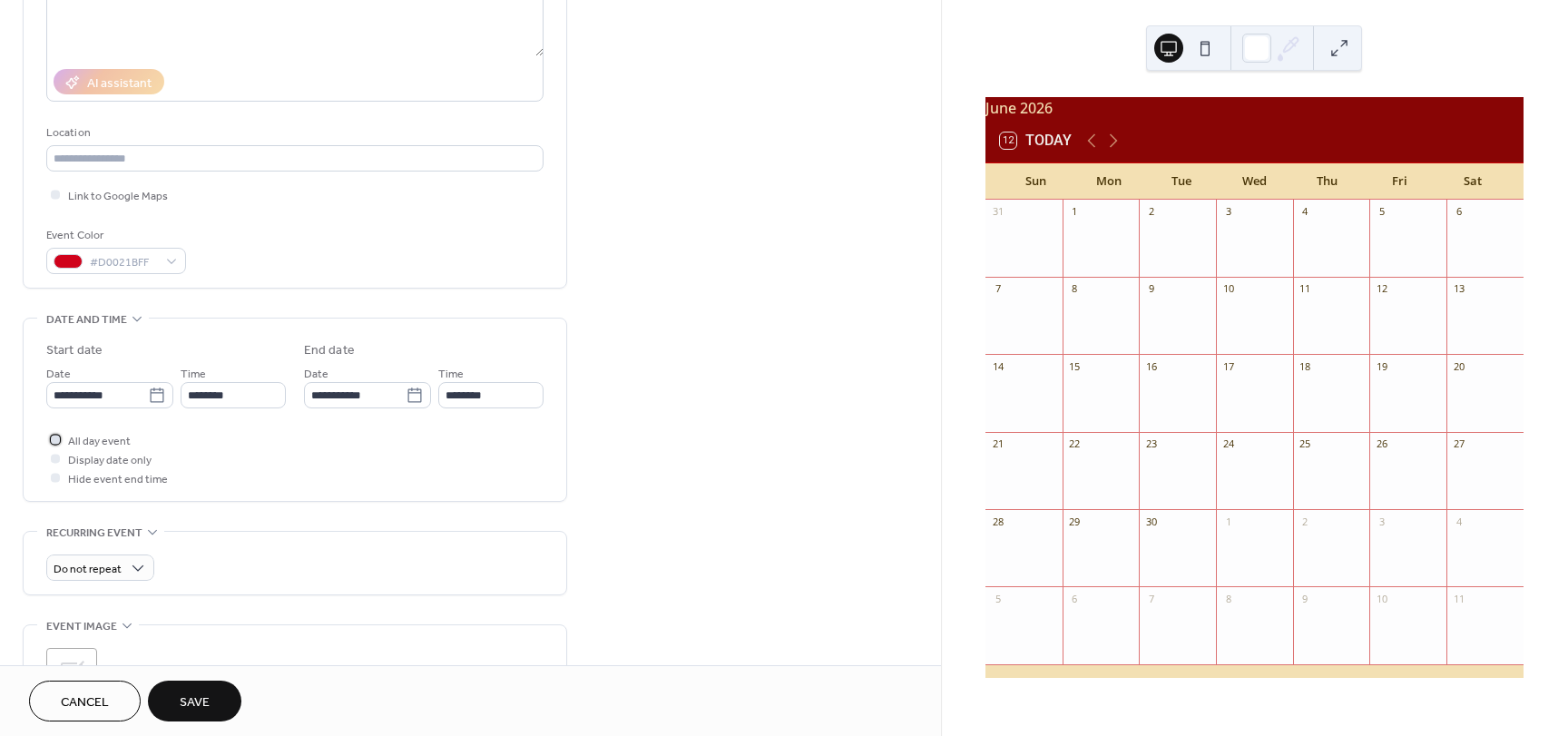 click at bounding box center [55, 439] 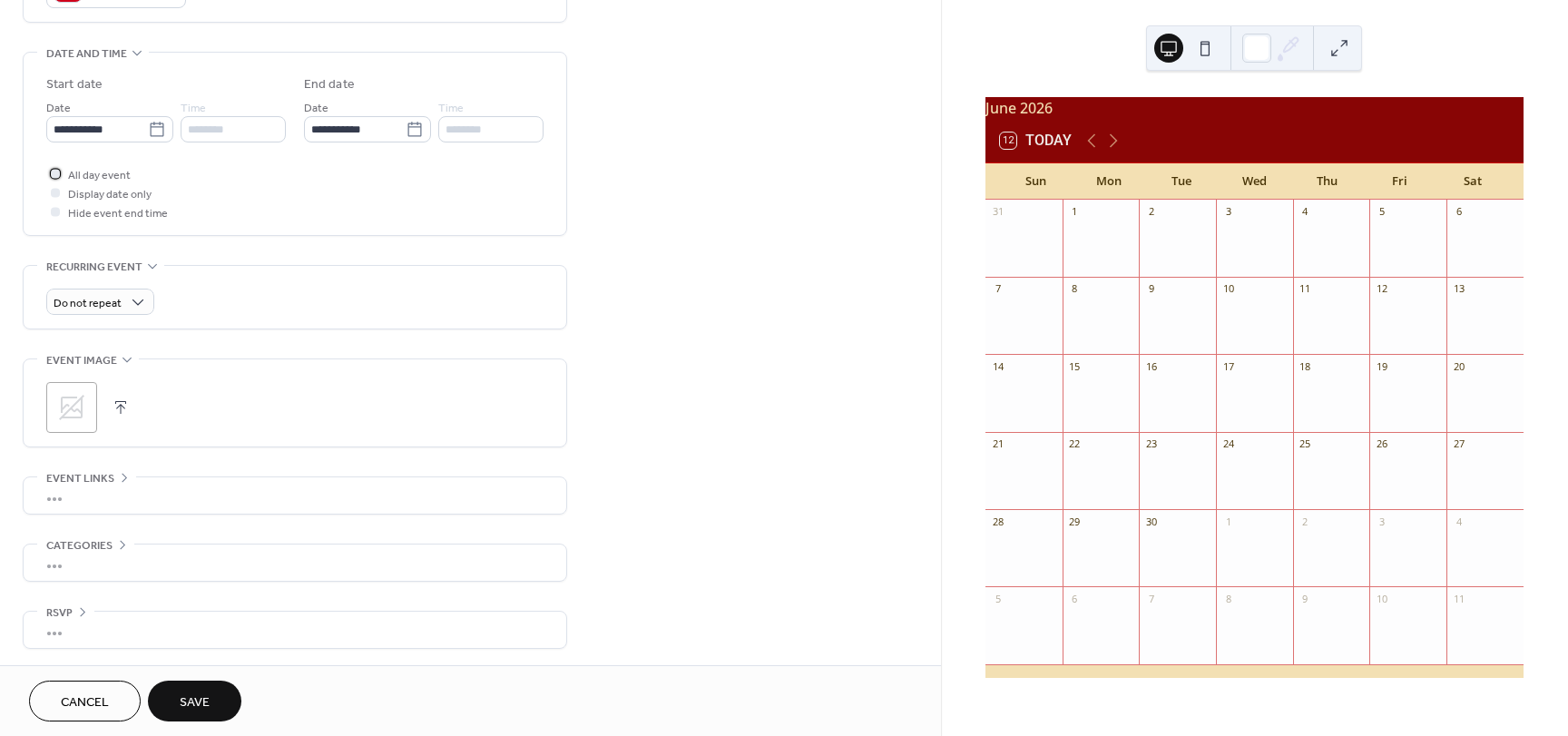scroll, scrollTop: 540, scrollLeft: 0, axis: vertical 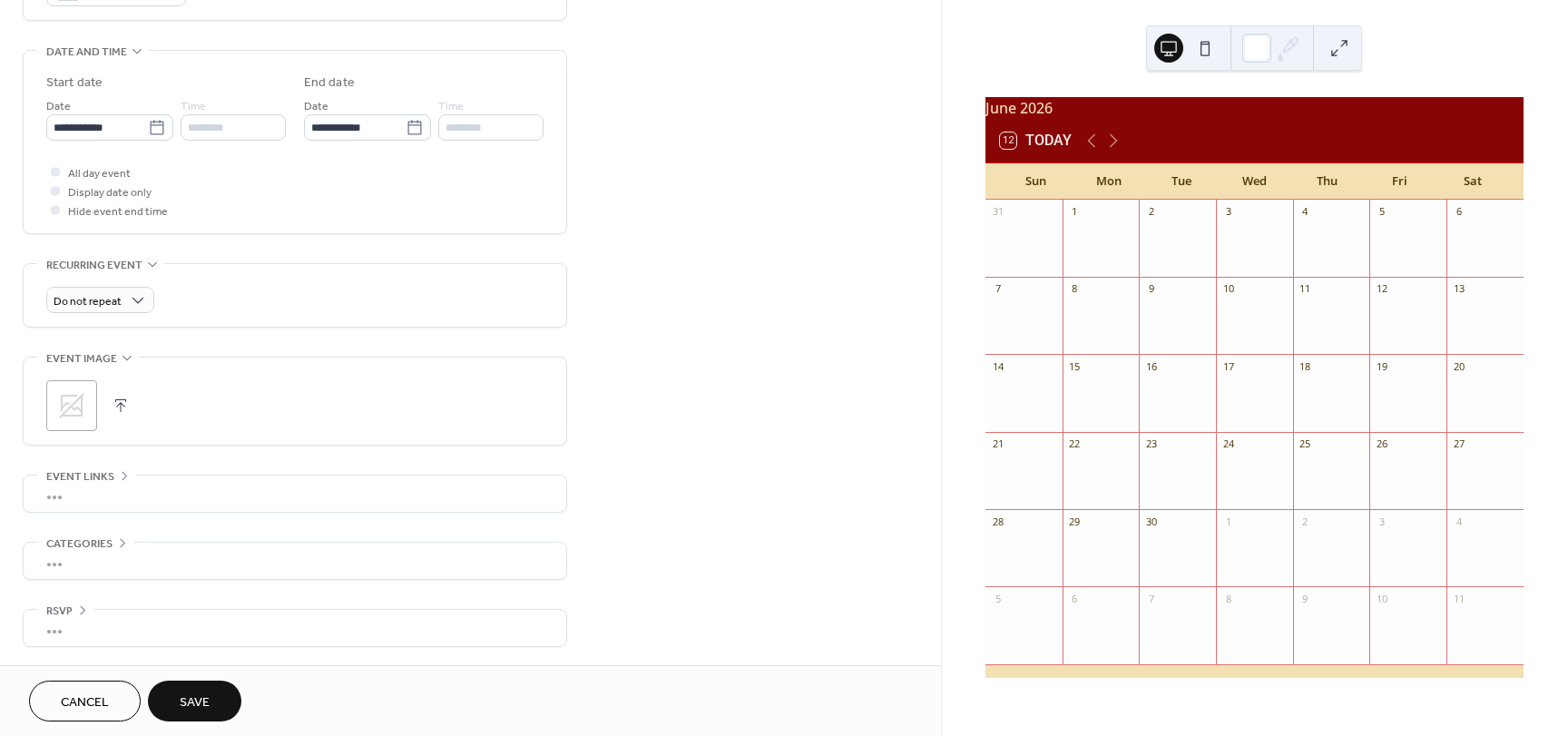 click on "Save" at bounding box center [194, 701] 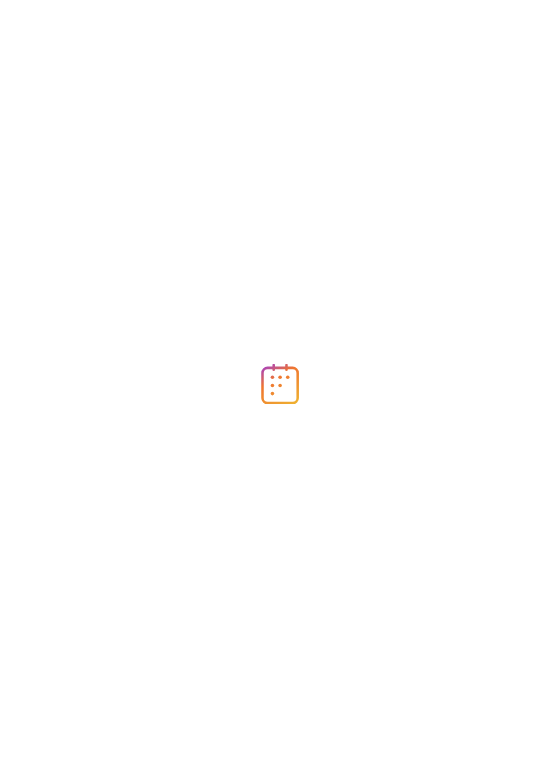scroll, scrollTop: 0, scrollLeft: 0, axis: both 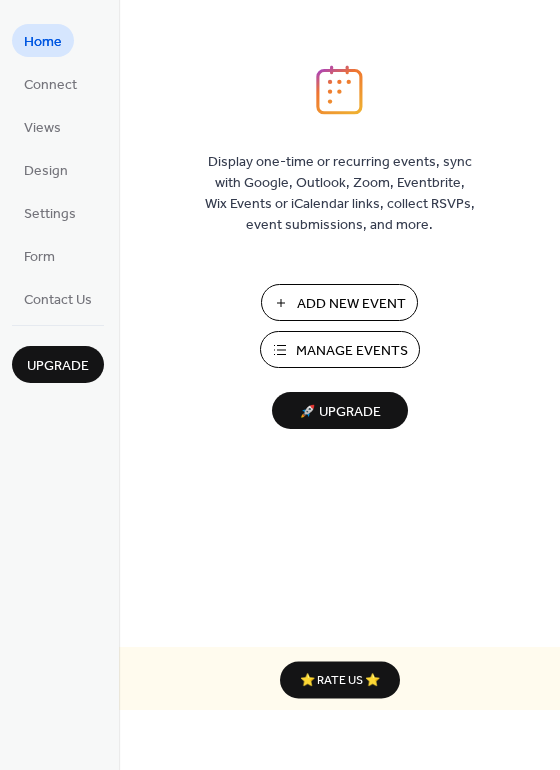 click on "Add New Event" at bounding box center (351, 304) 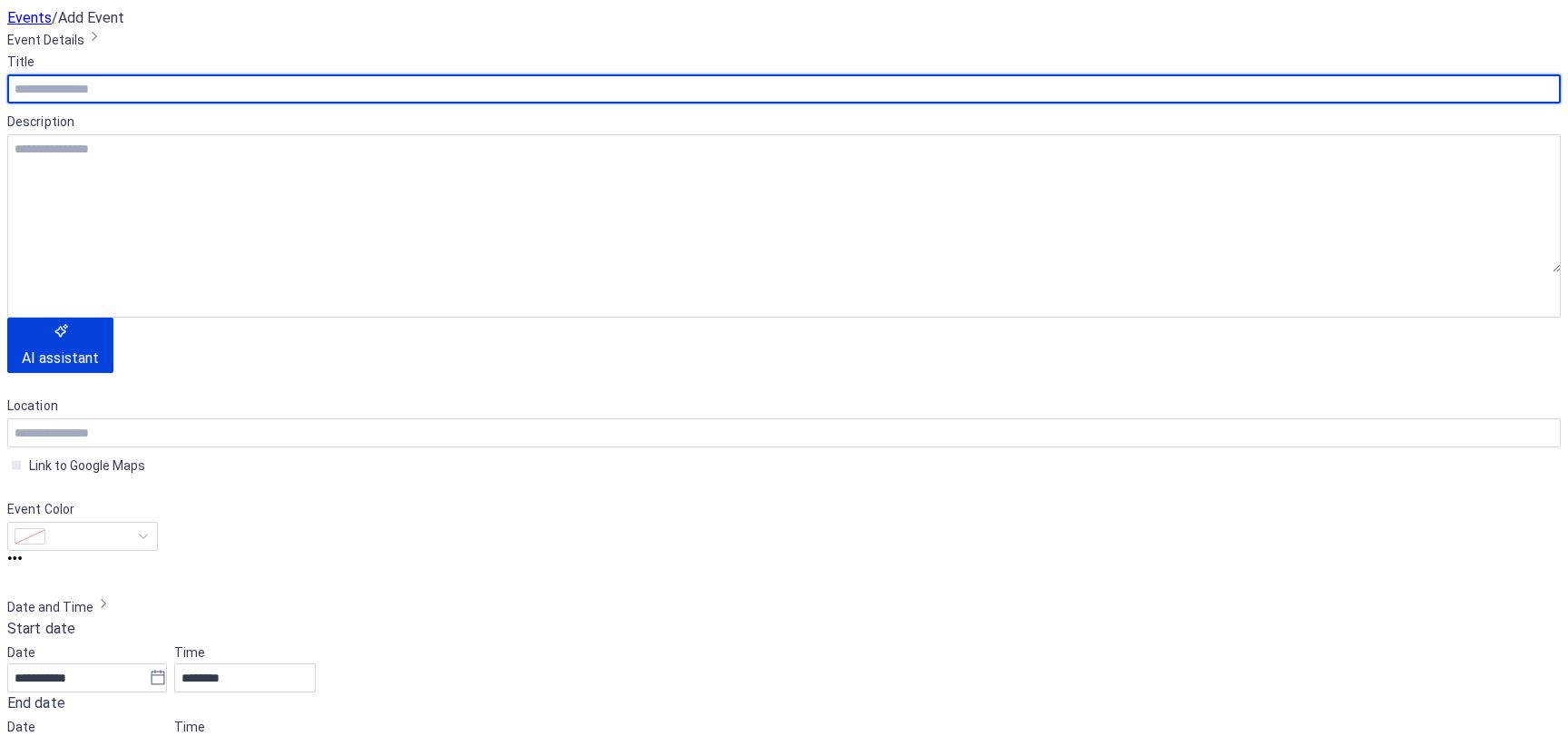 scroll, scrollTop: 0, scrollLeft: 0, axis: both 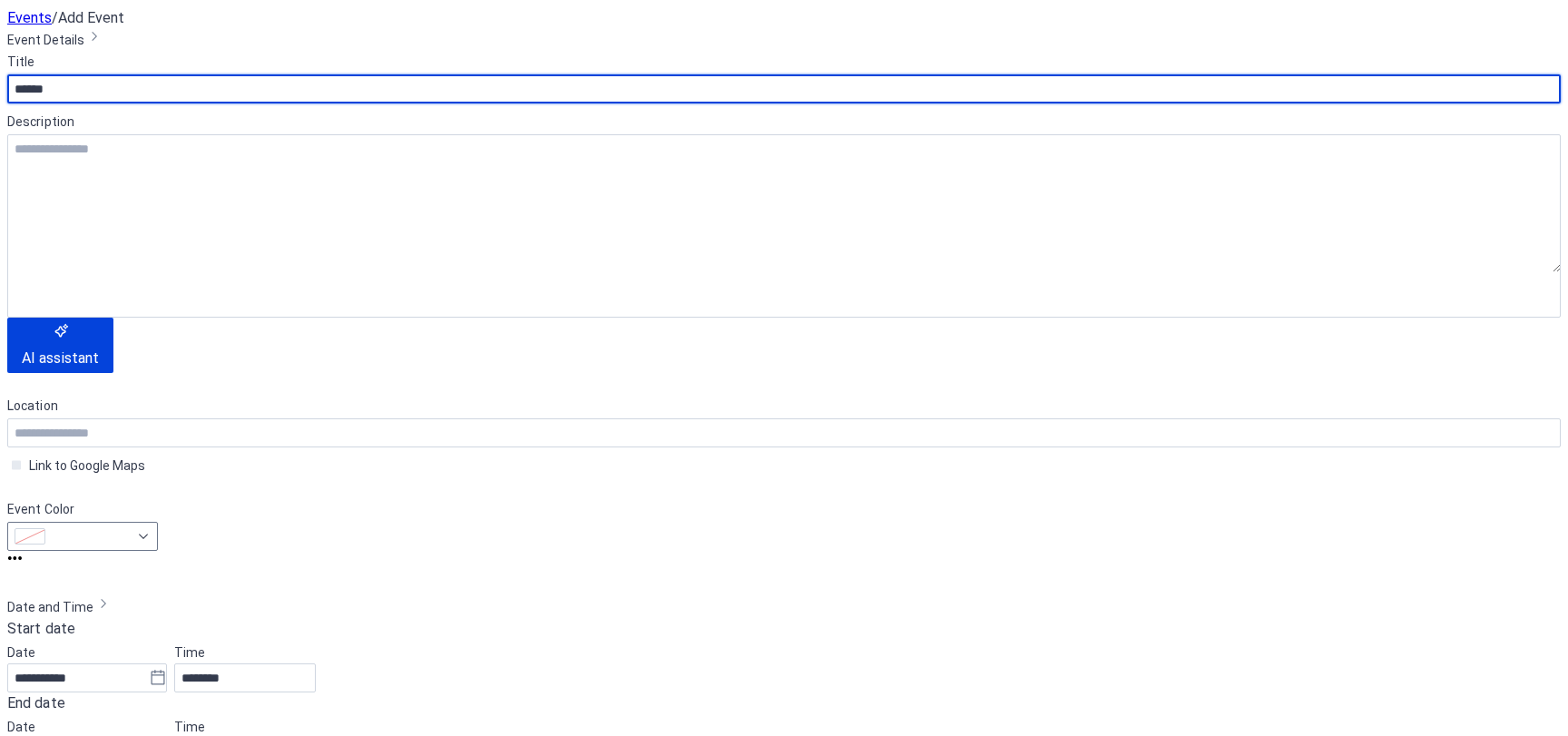 type on "******" 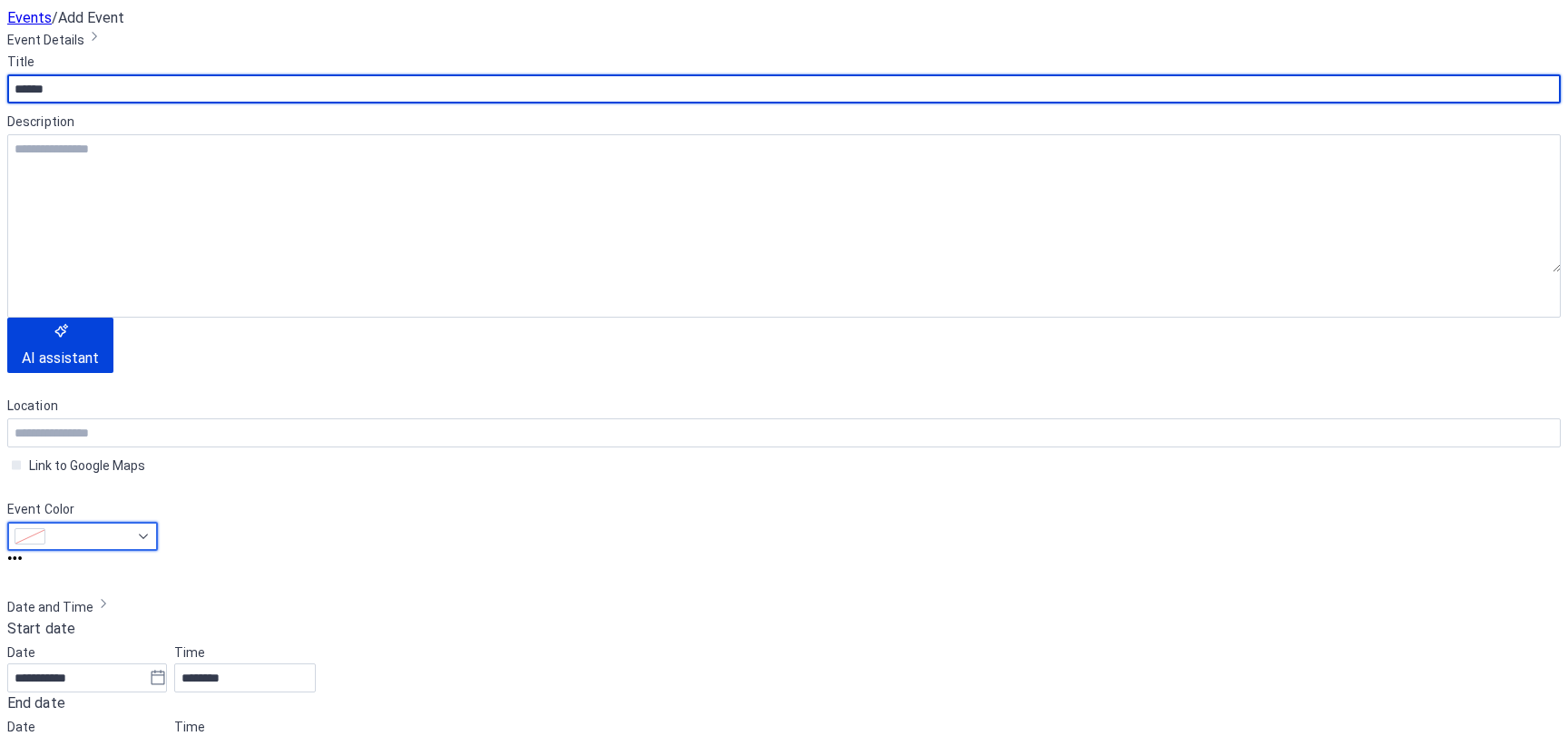 click at bounding box center [116, 356] 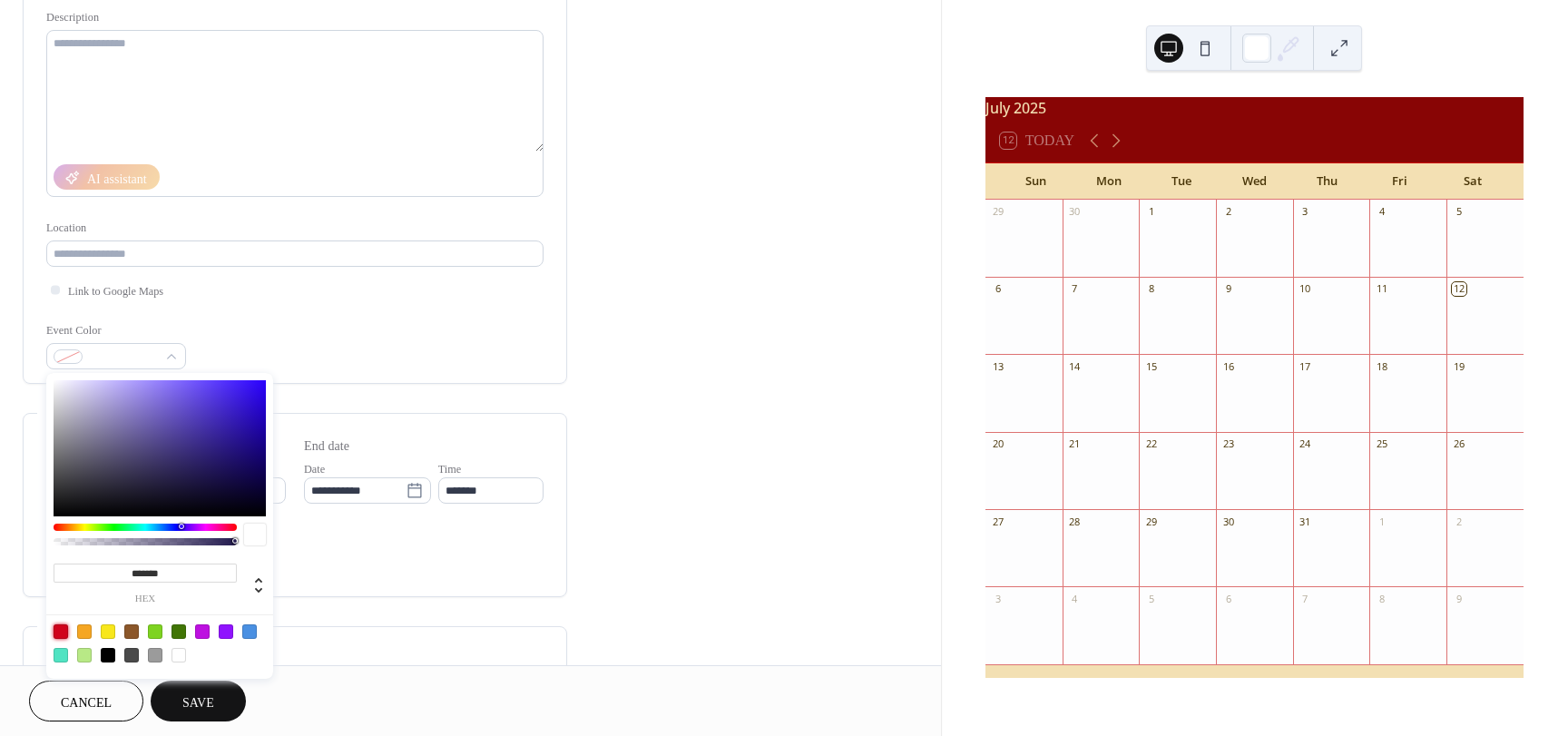 click at bounding box center [61, 632] 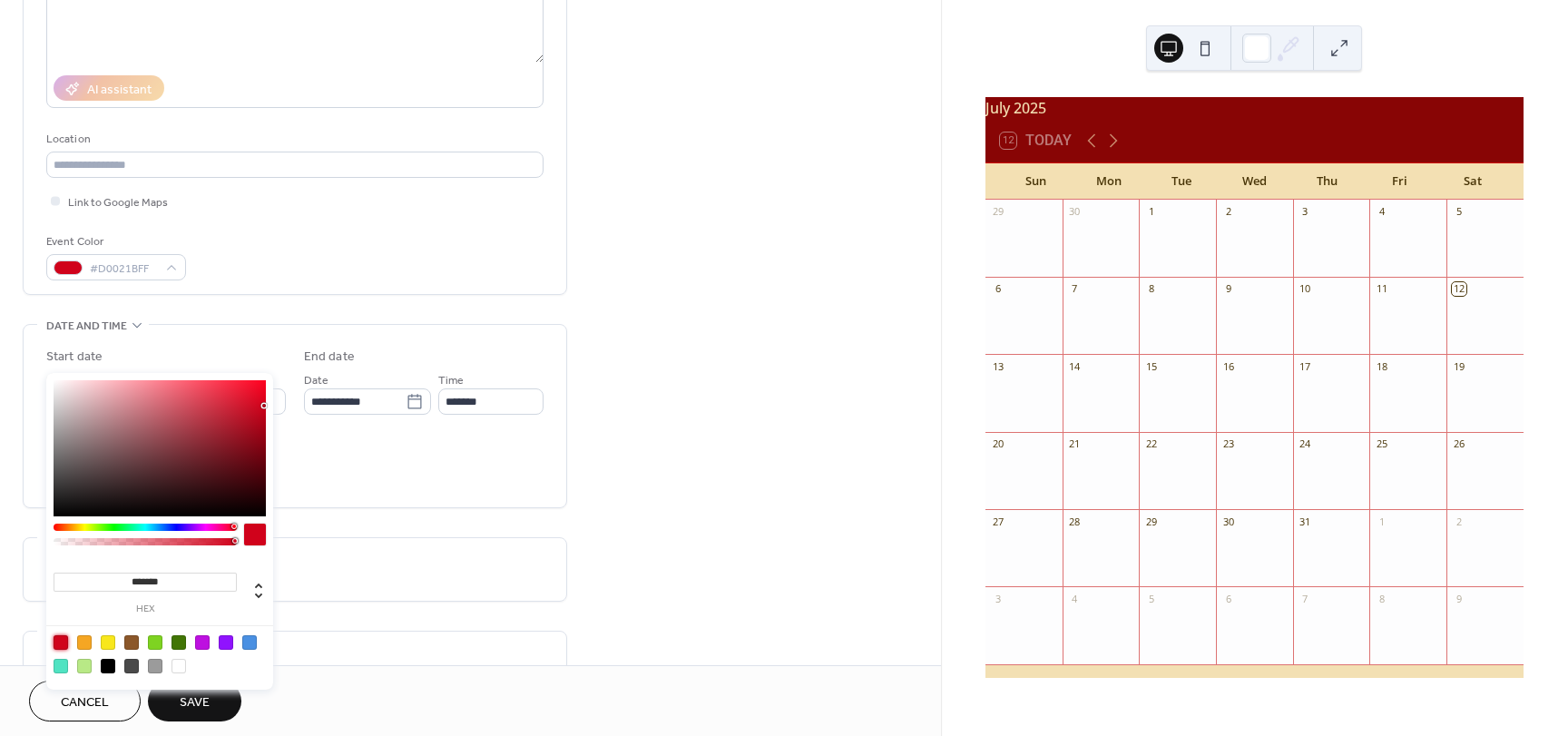 scroll, scrollTop: 268, scrollLeft: 0, axis: vertical 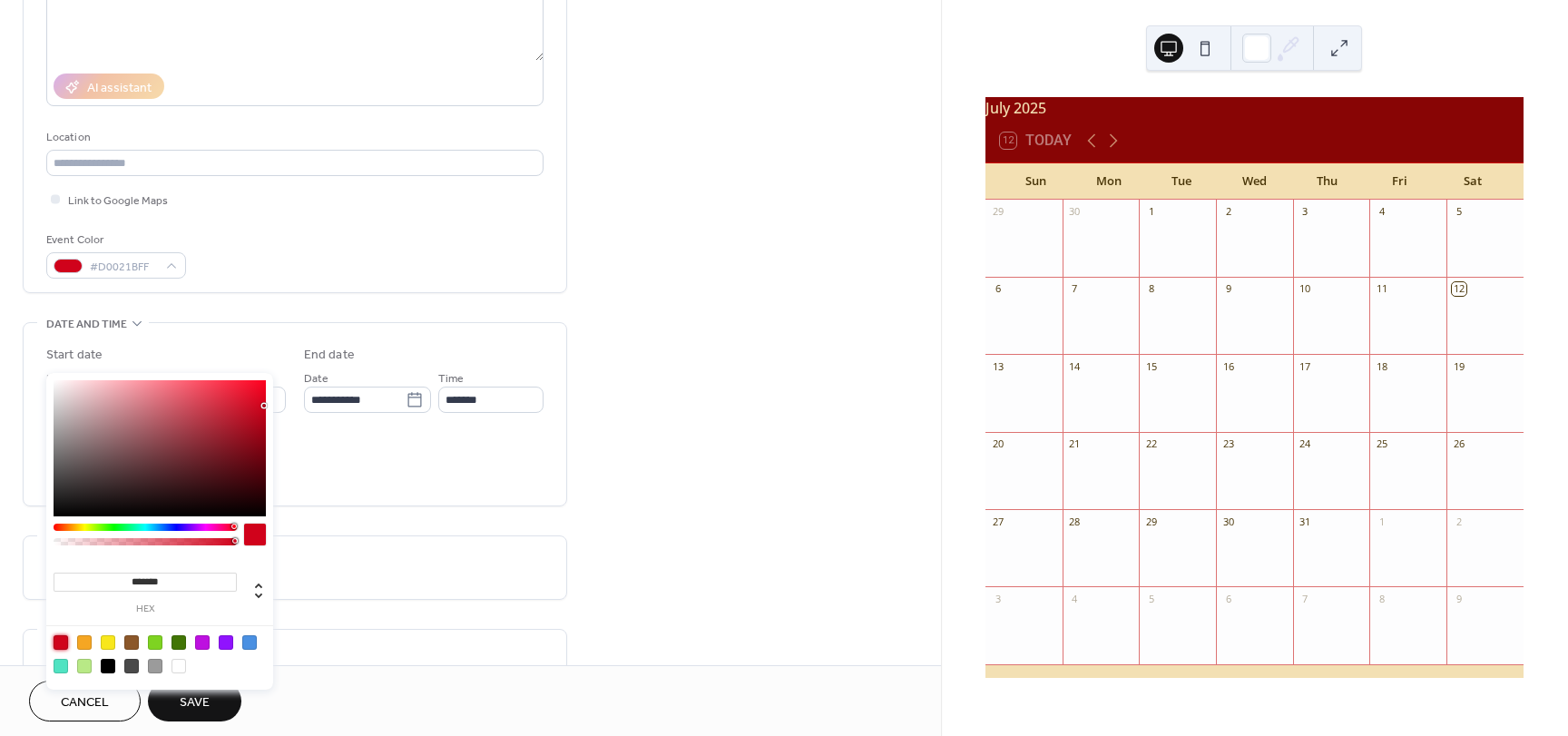 click on "Do not repeat" at bounding box center [295, 567] 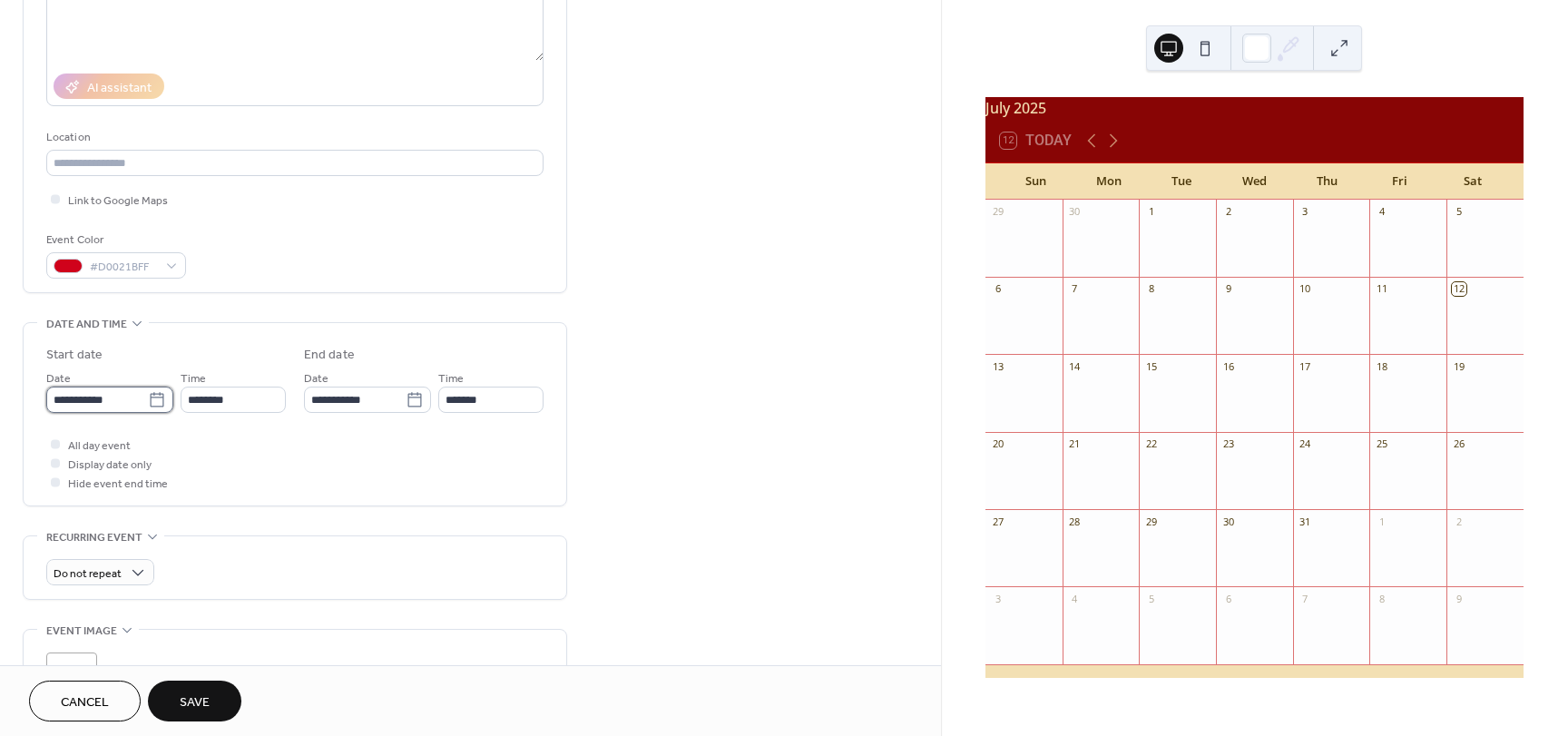click on "**********" at bounding box center [97, 399] 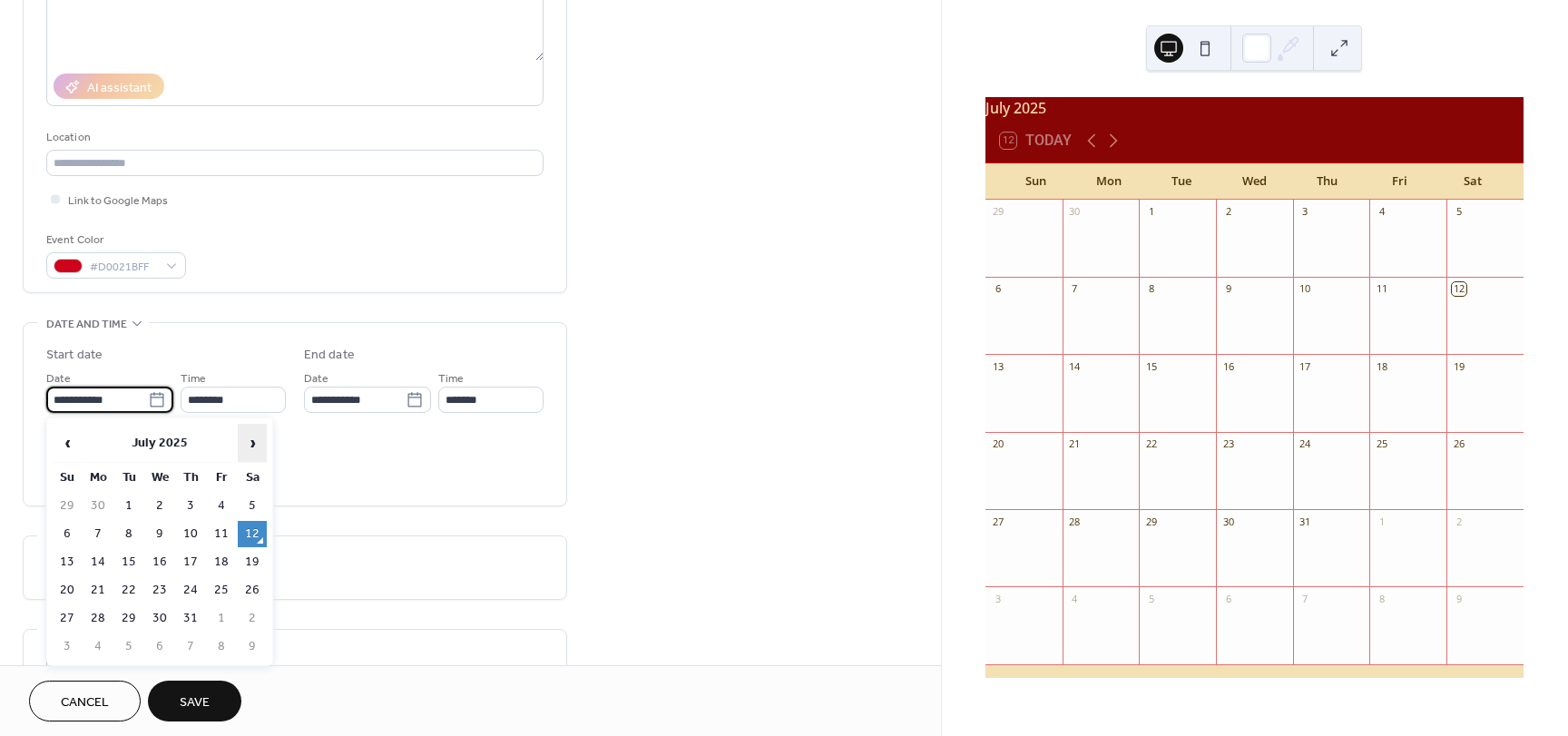 click on "›" at bounding box center [252, 443] 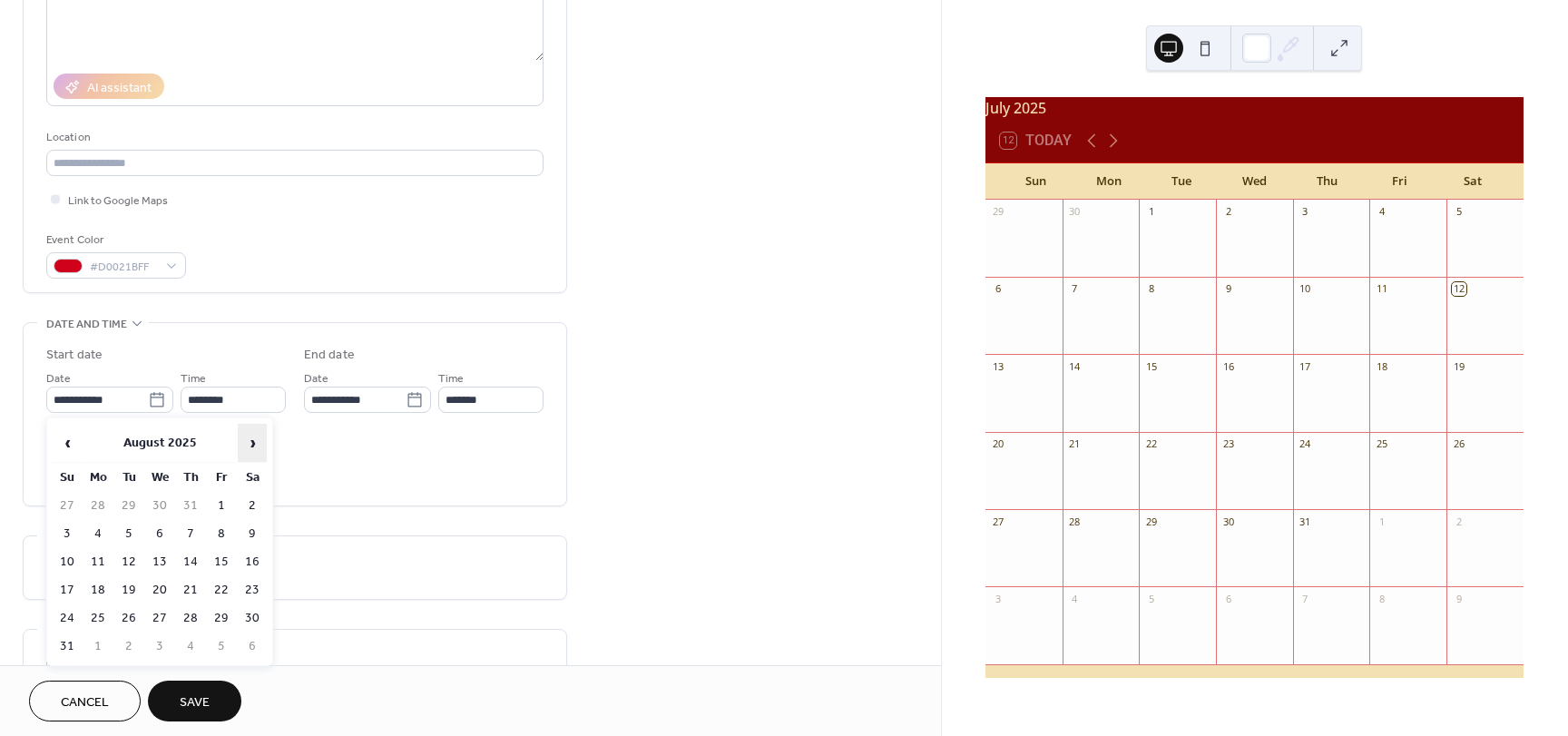click on "›" at bounding box center [252, 443] 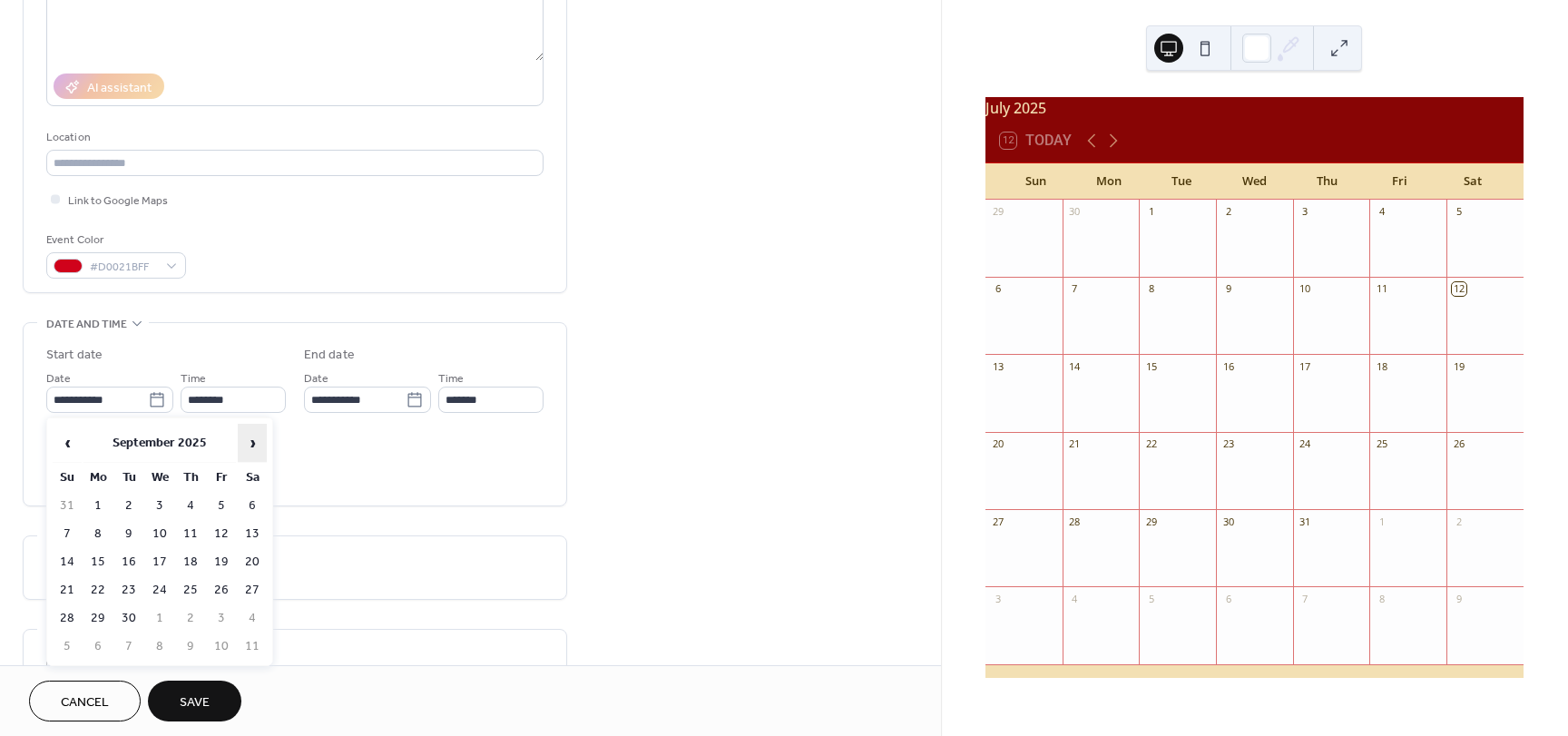click on "›" at bounding box center [252, 443] 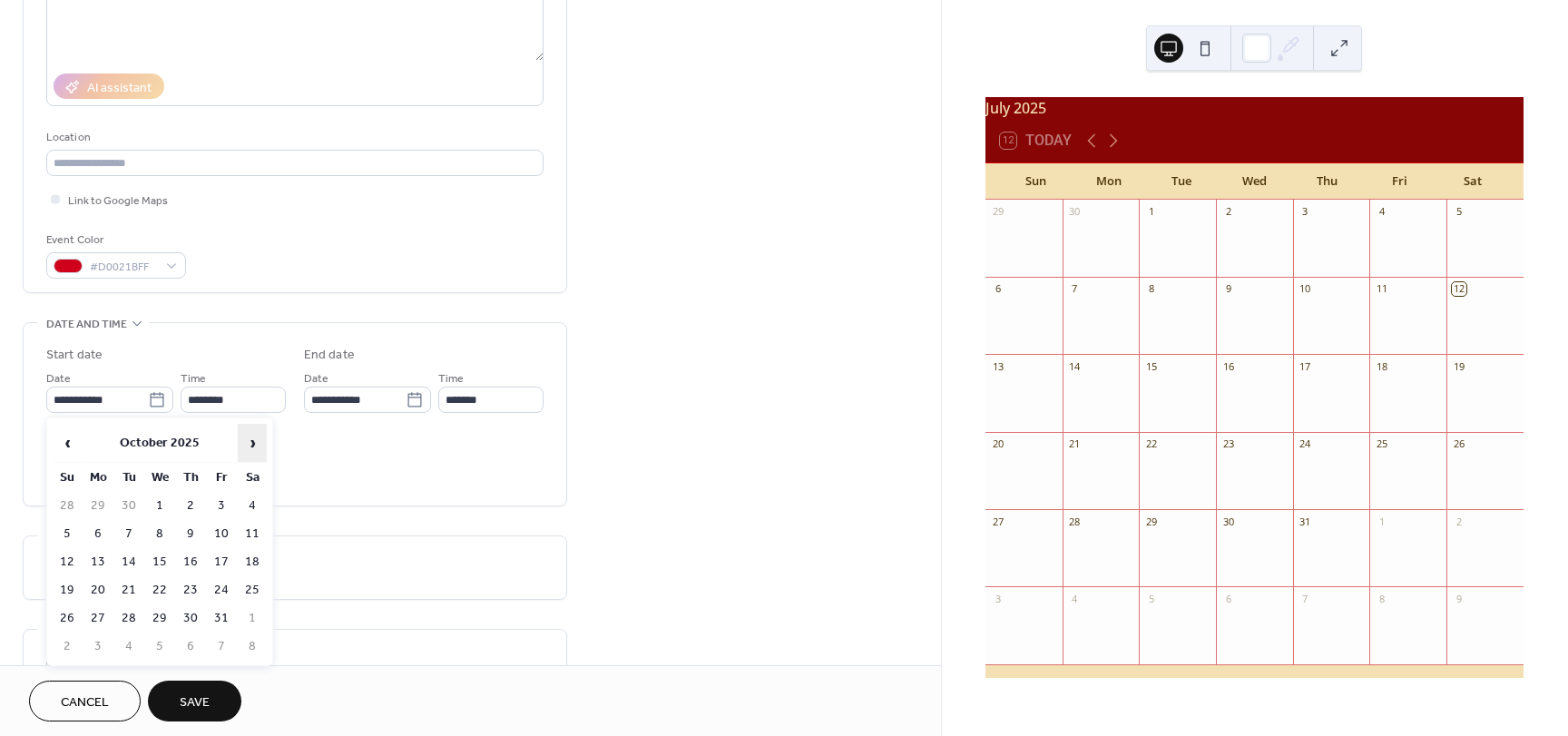 click on "›" at bounding box center [252, 443] 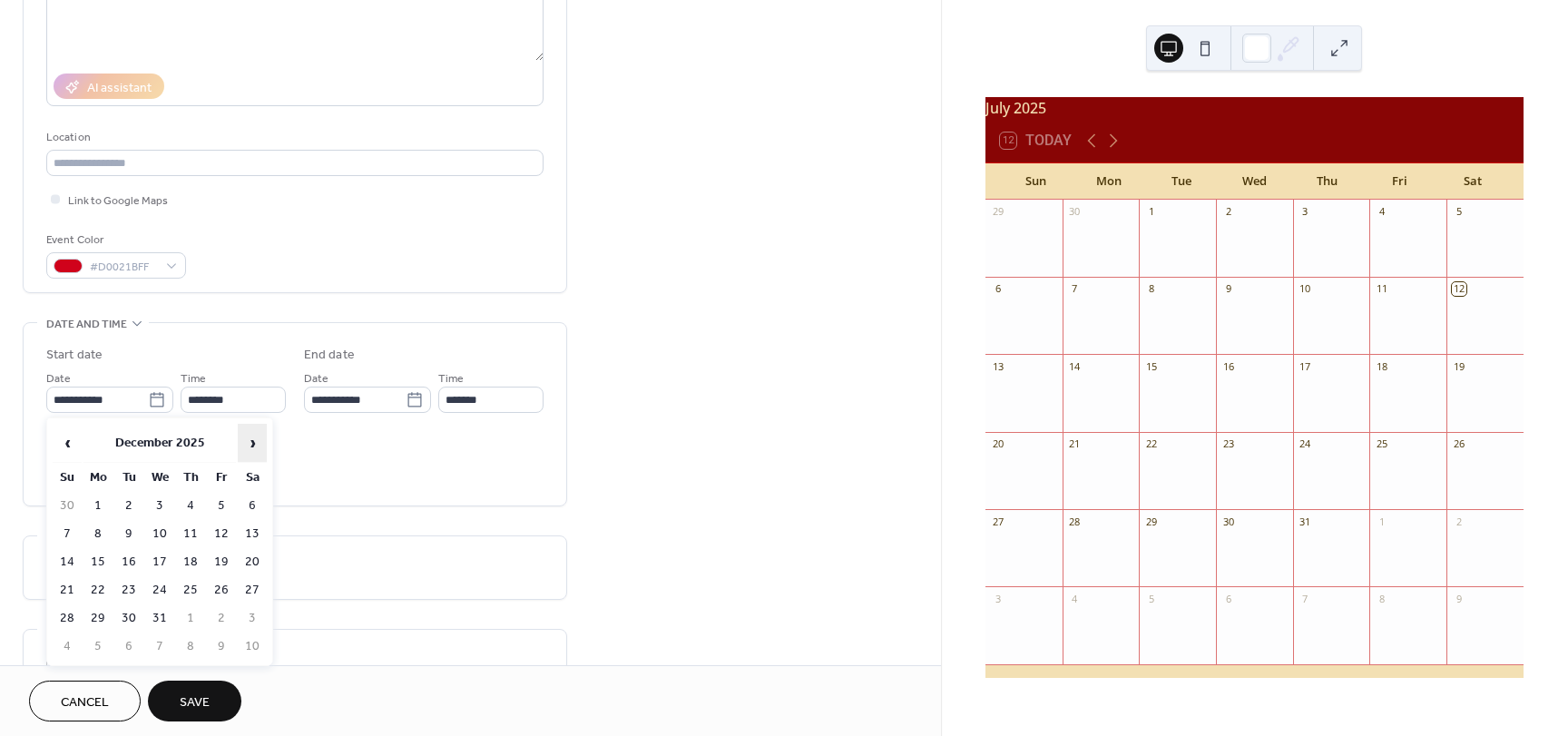 click on "›" at bounding box center [252, 443] 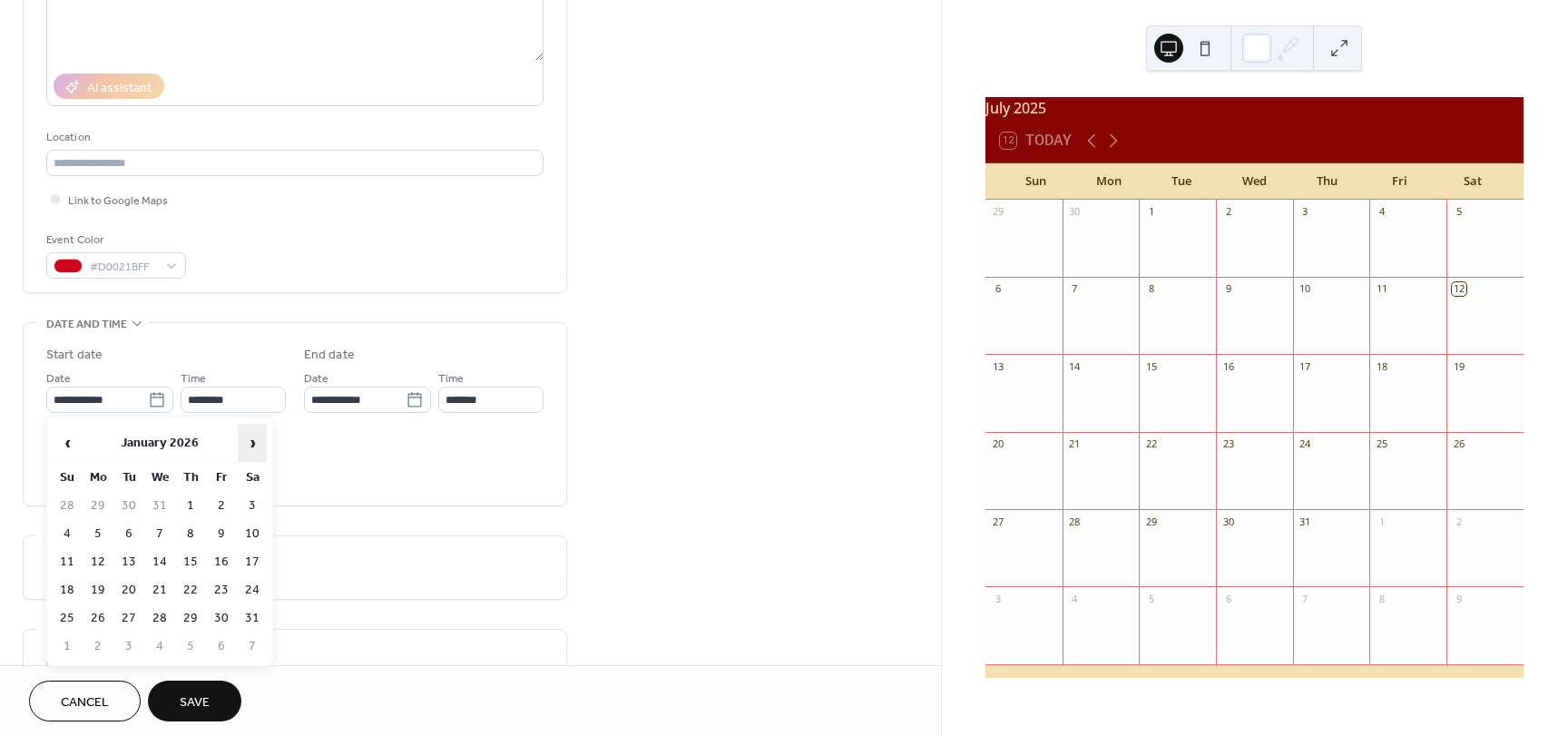 click on "›" at bounding box center [252, 443] 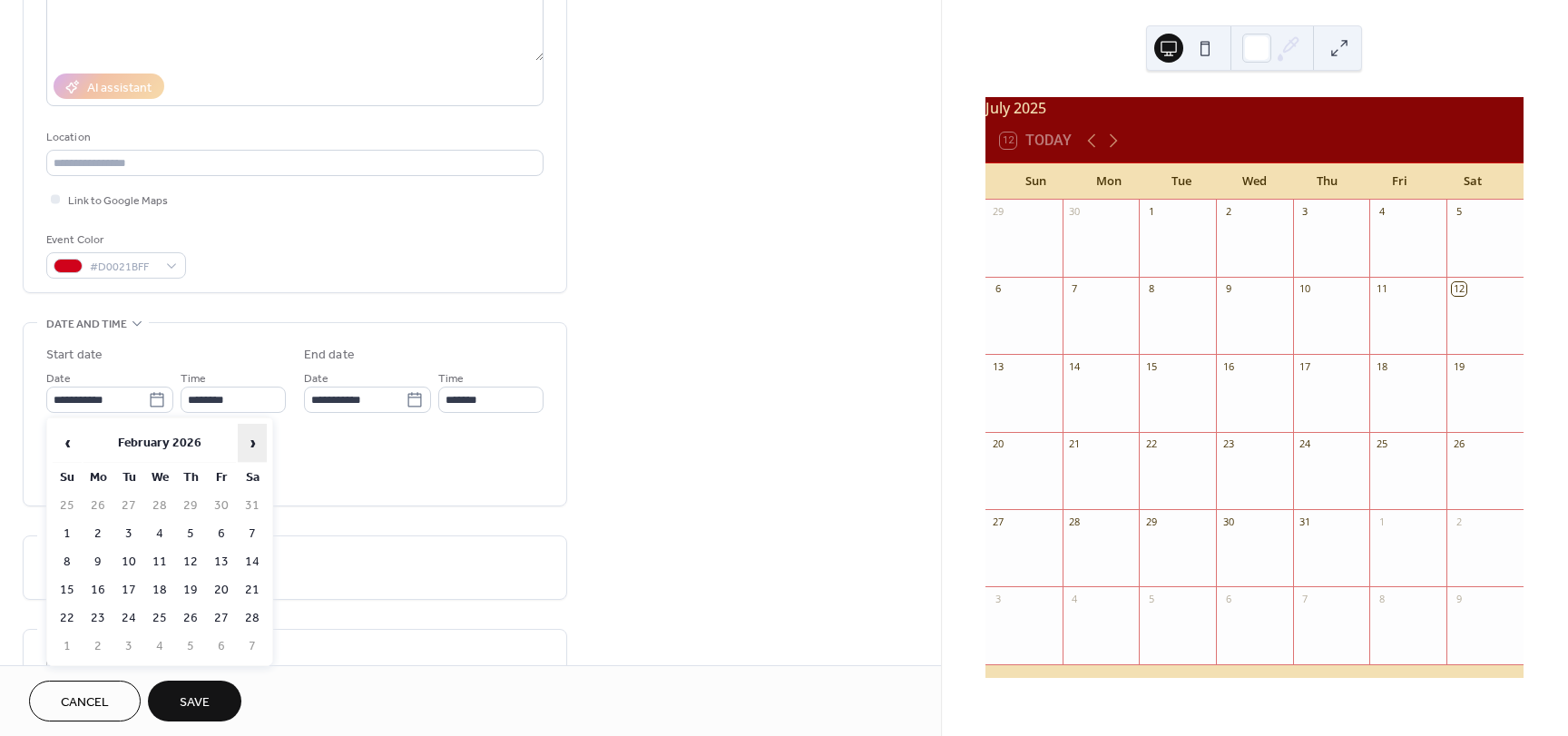 click on "›" at bounding box center [252, 443] 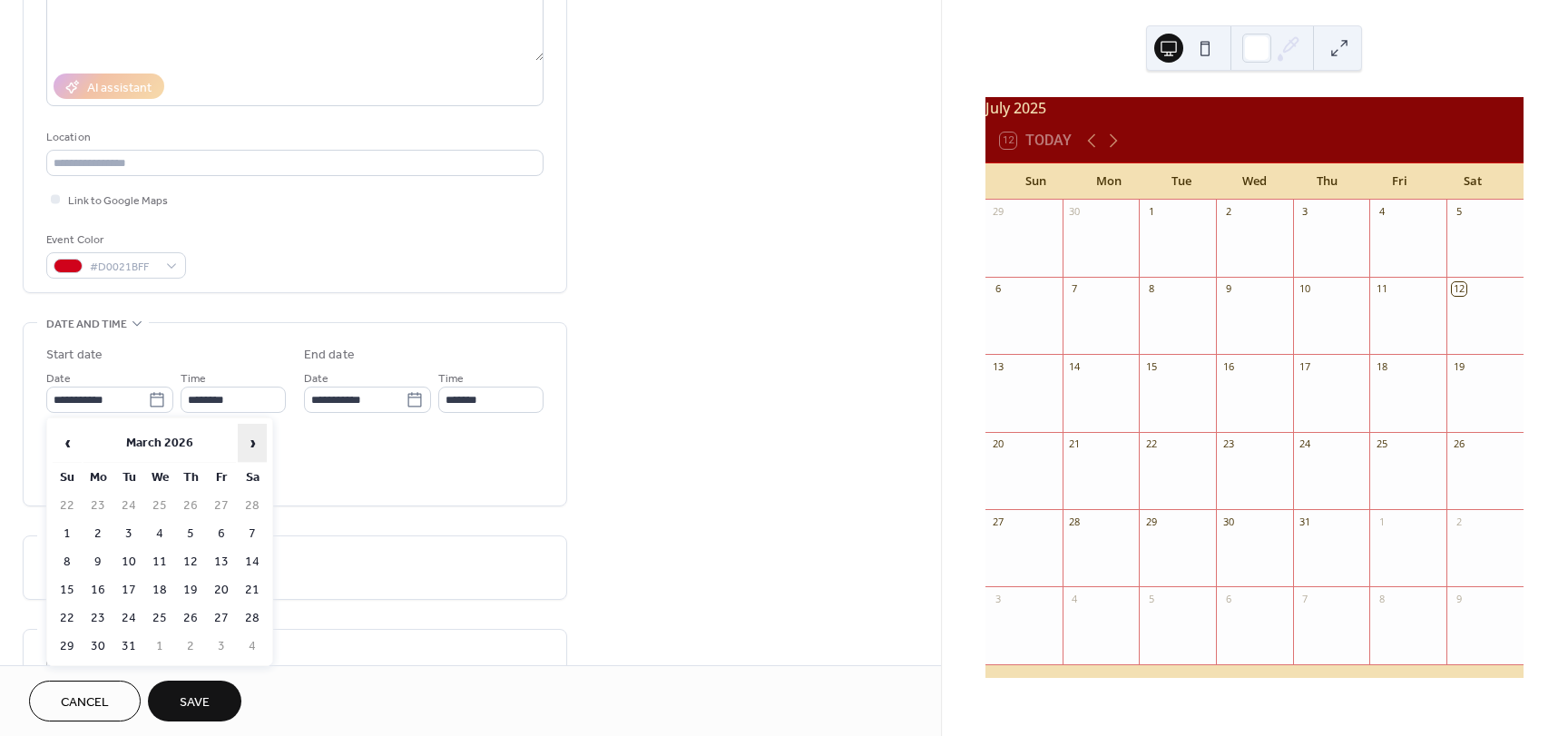 click on "›" at bounding box center (252, 443) 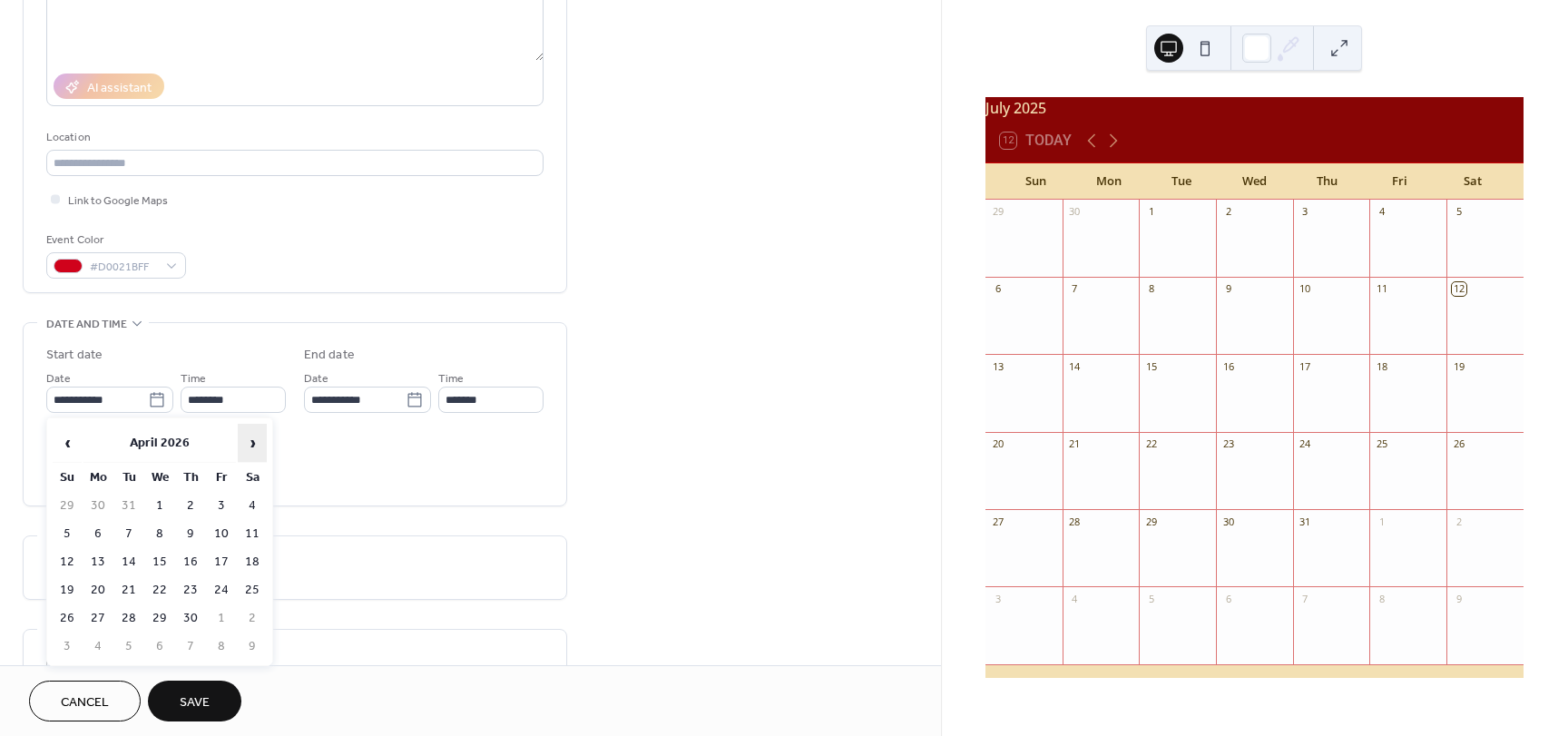 click on "›" at bounding box center [252, 443] 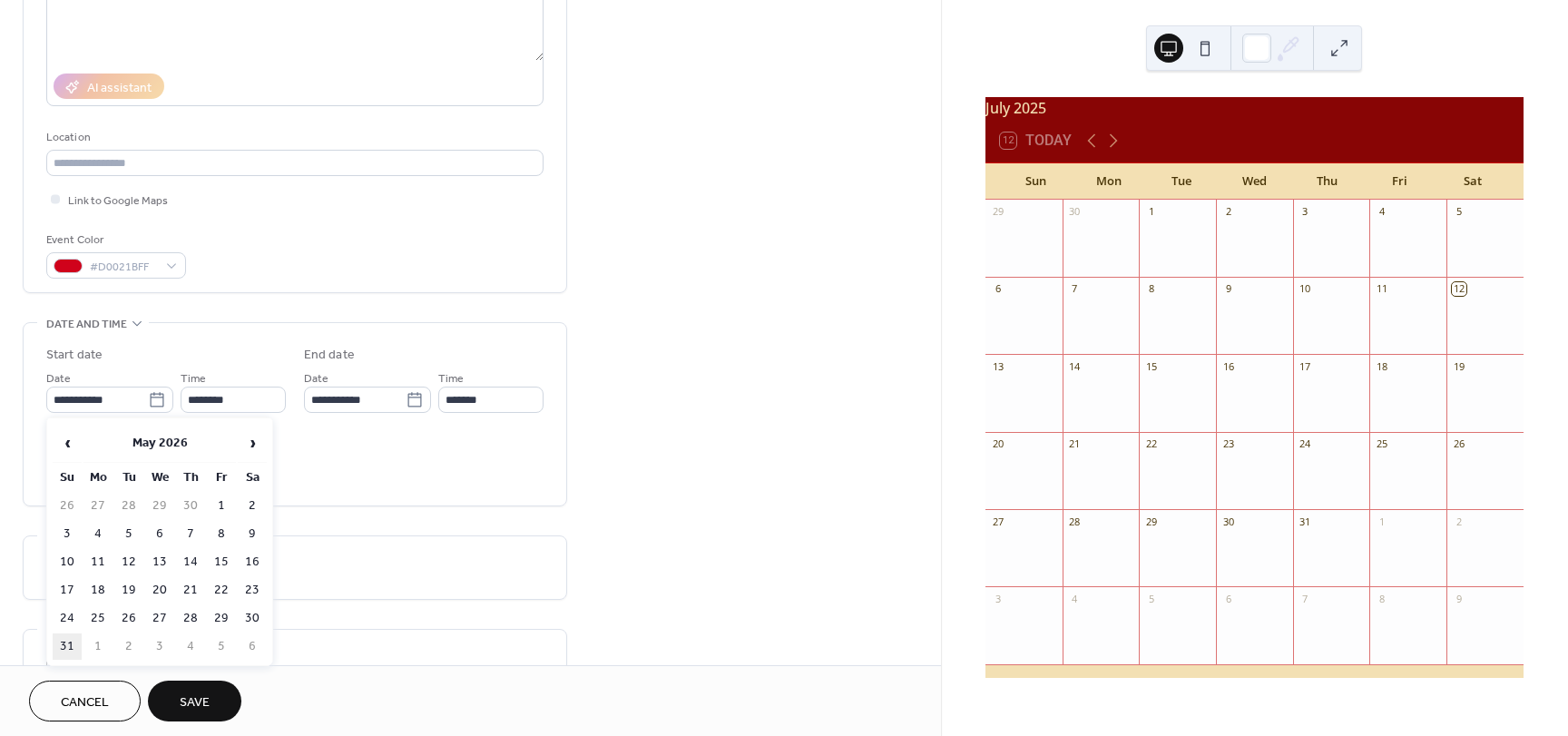 click on "31" at bounding box center [67, 646] 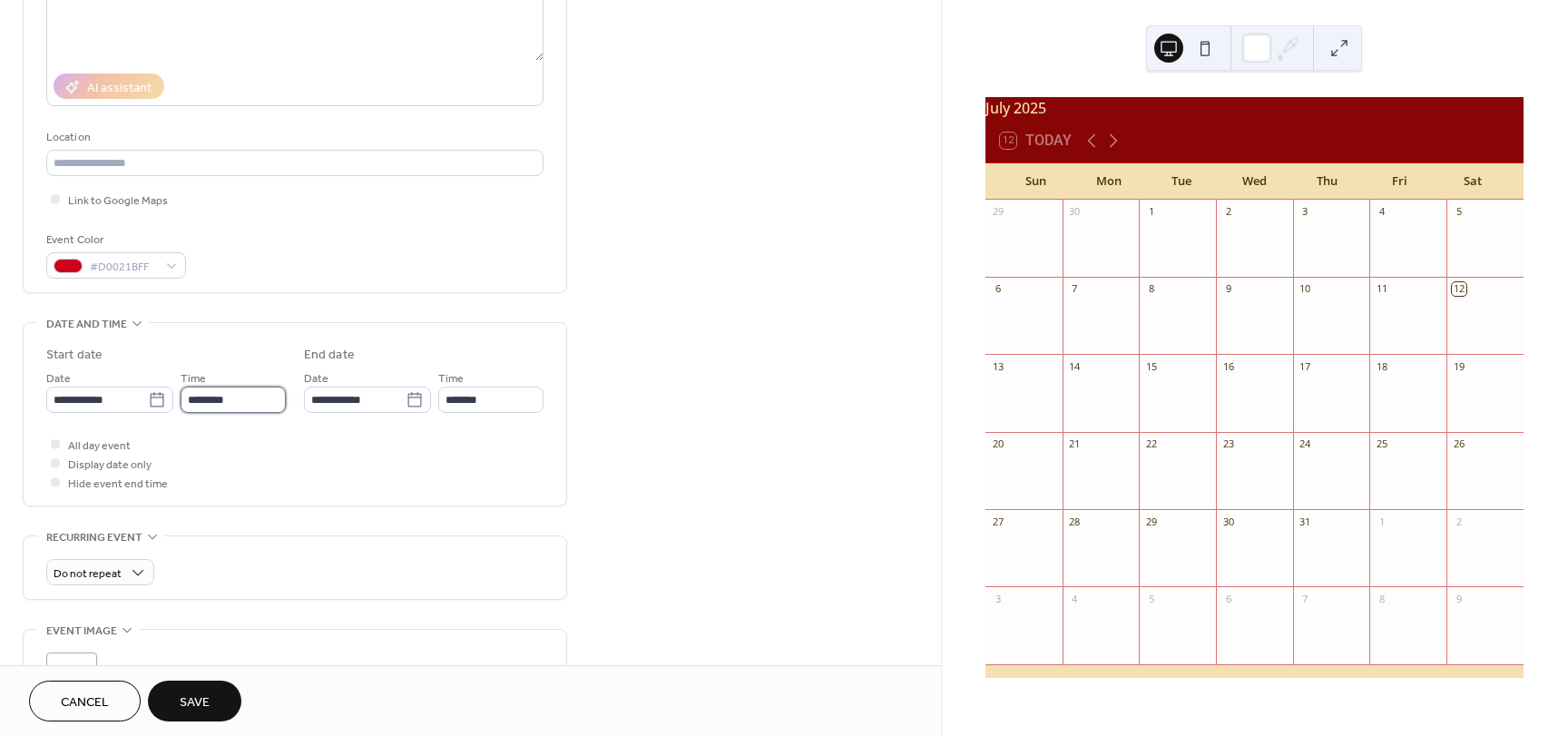click on "********" at bounding box center [233, 399] 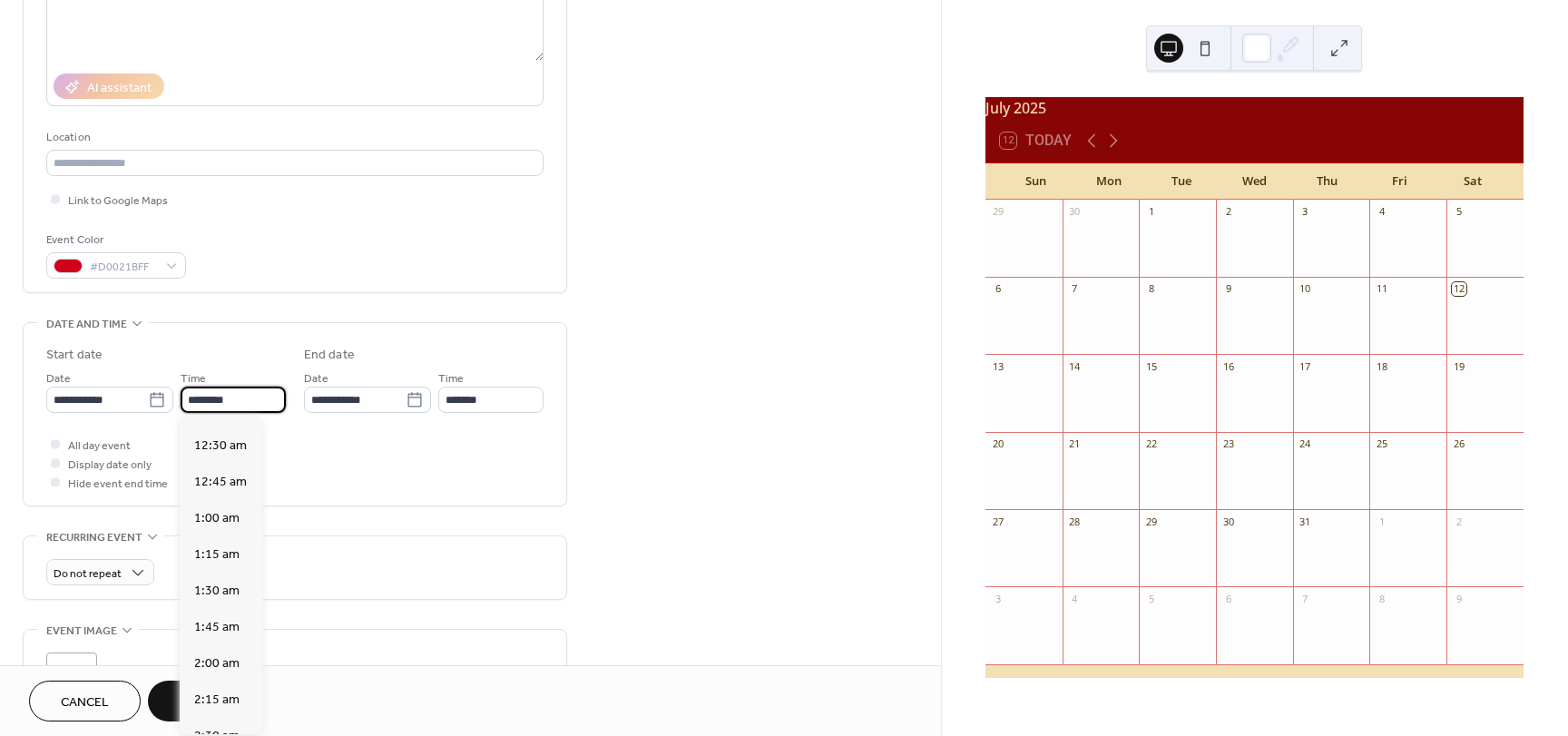 scroll, scrollTop: 0, scrollLeft: 0, axis: both 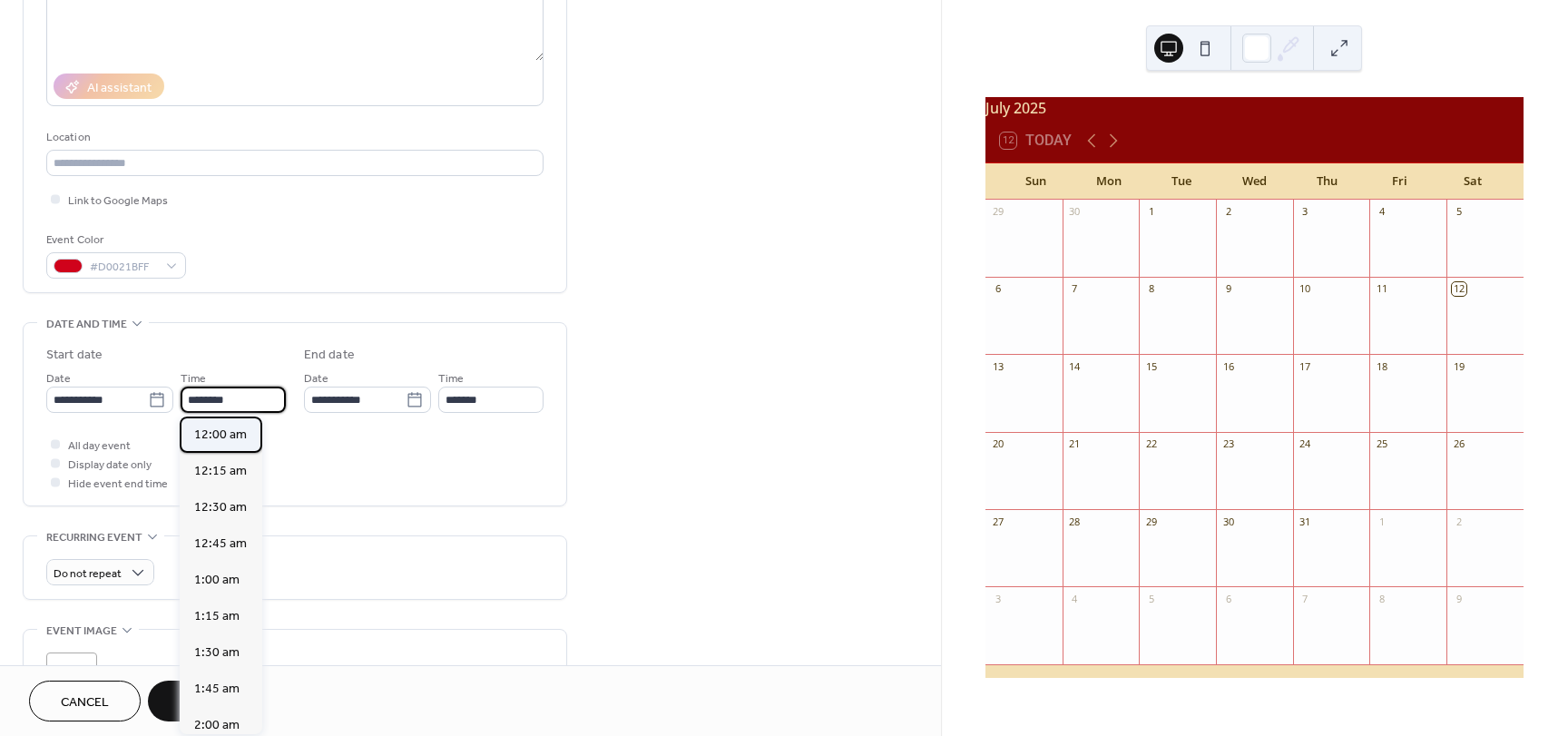 click on "12:00 am" at bounding box center [220, 435] 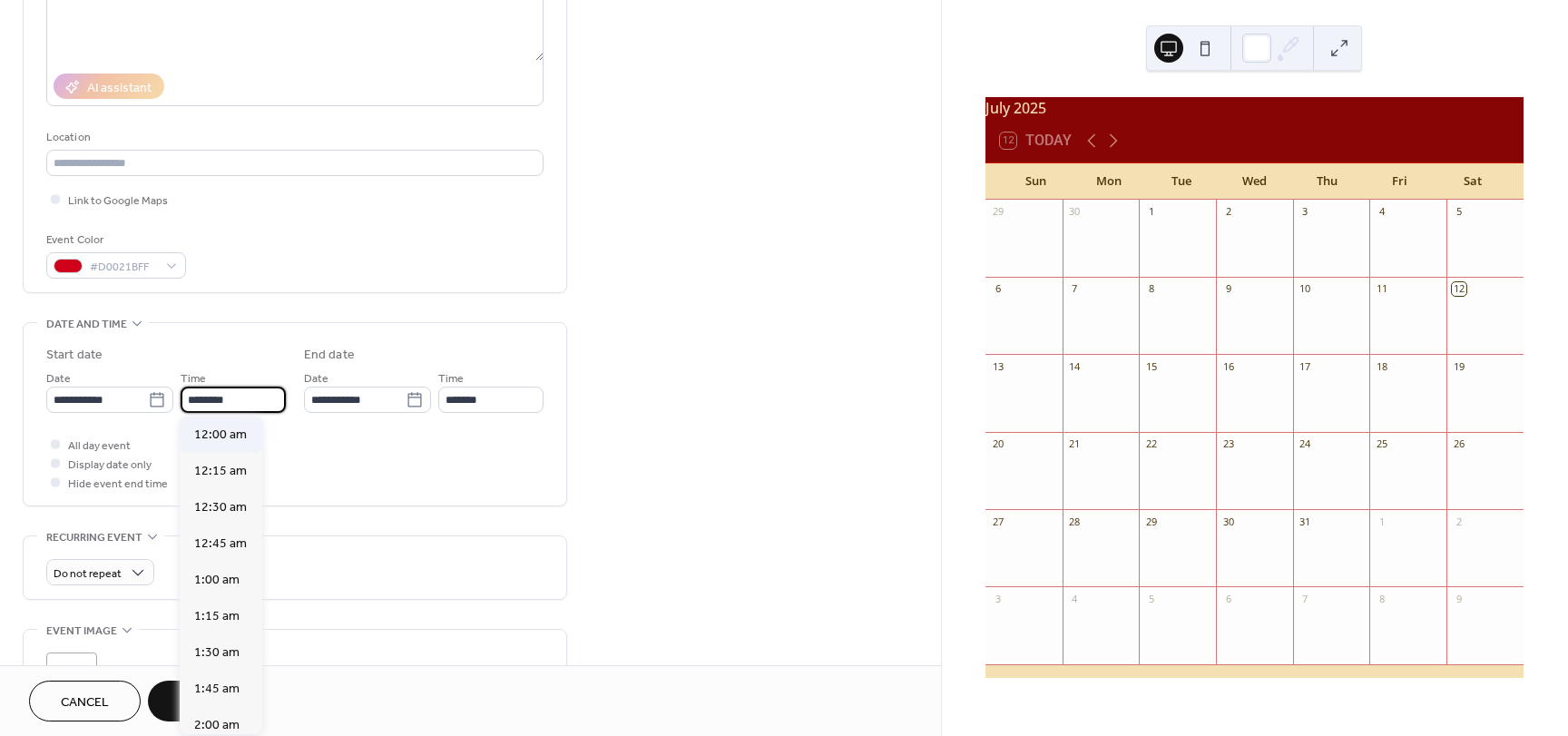 type on "********" 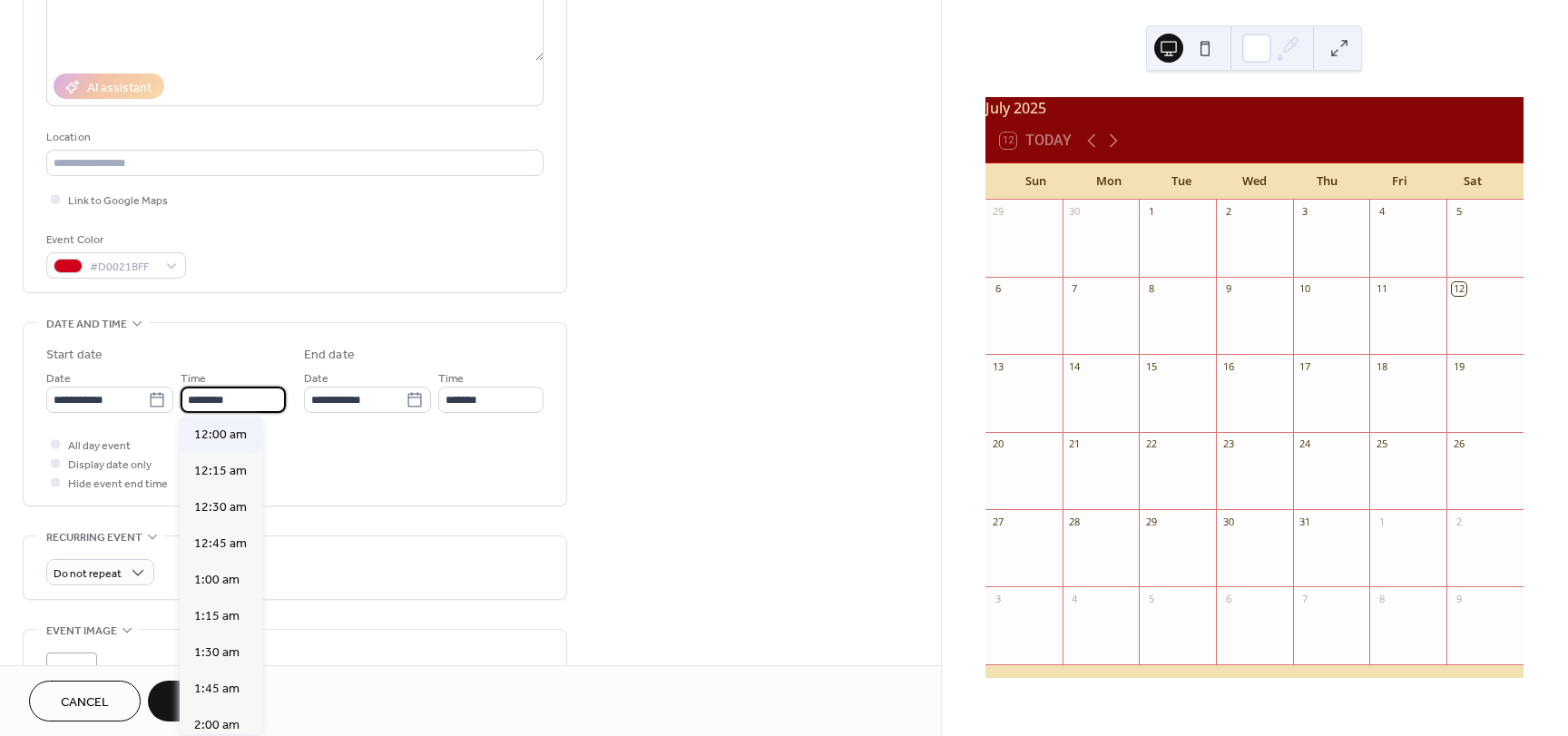 type on "*******" 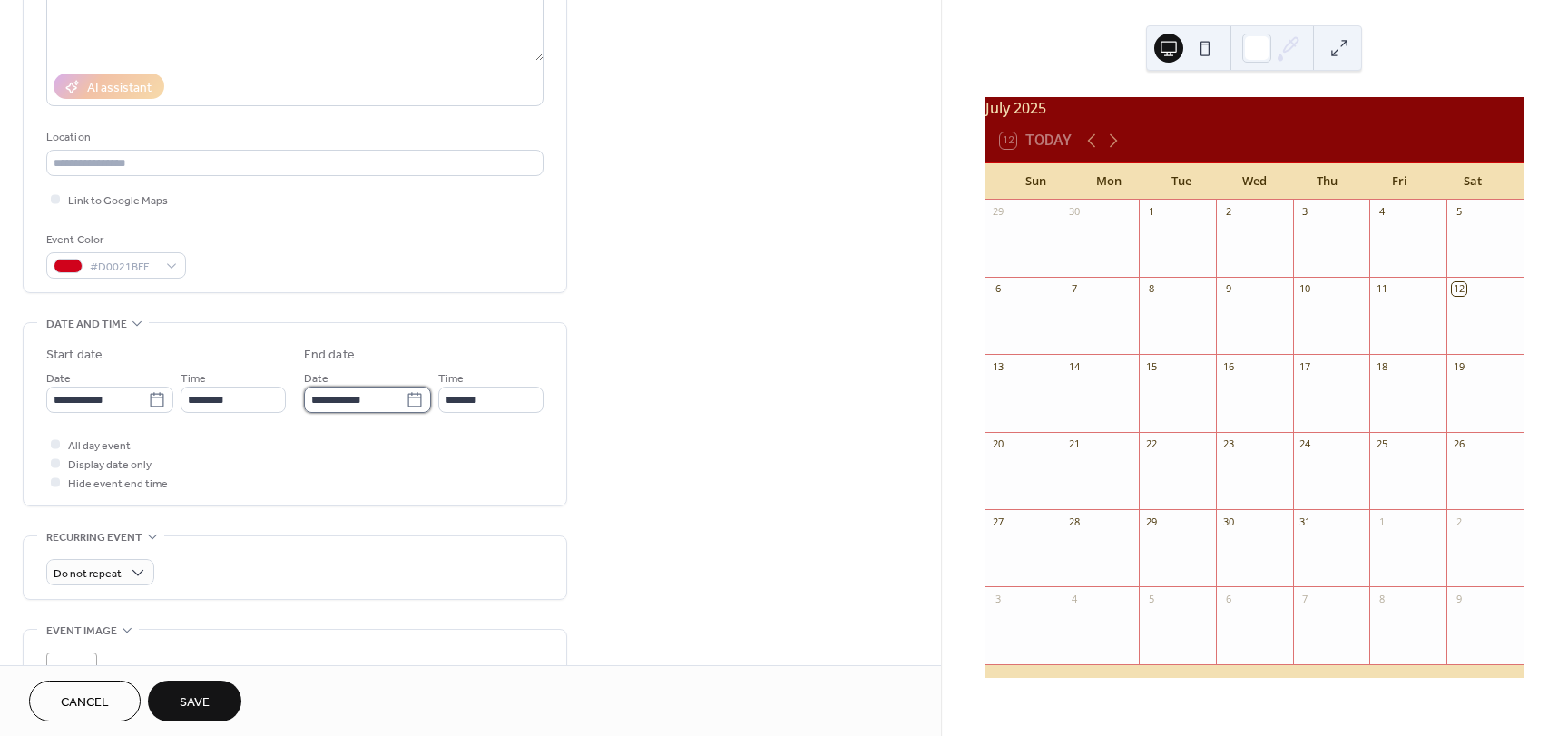 click on "**********" at bounding box center [355, 399] 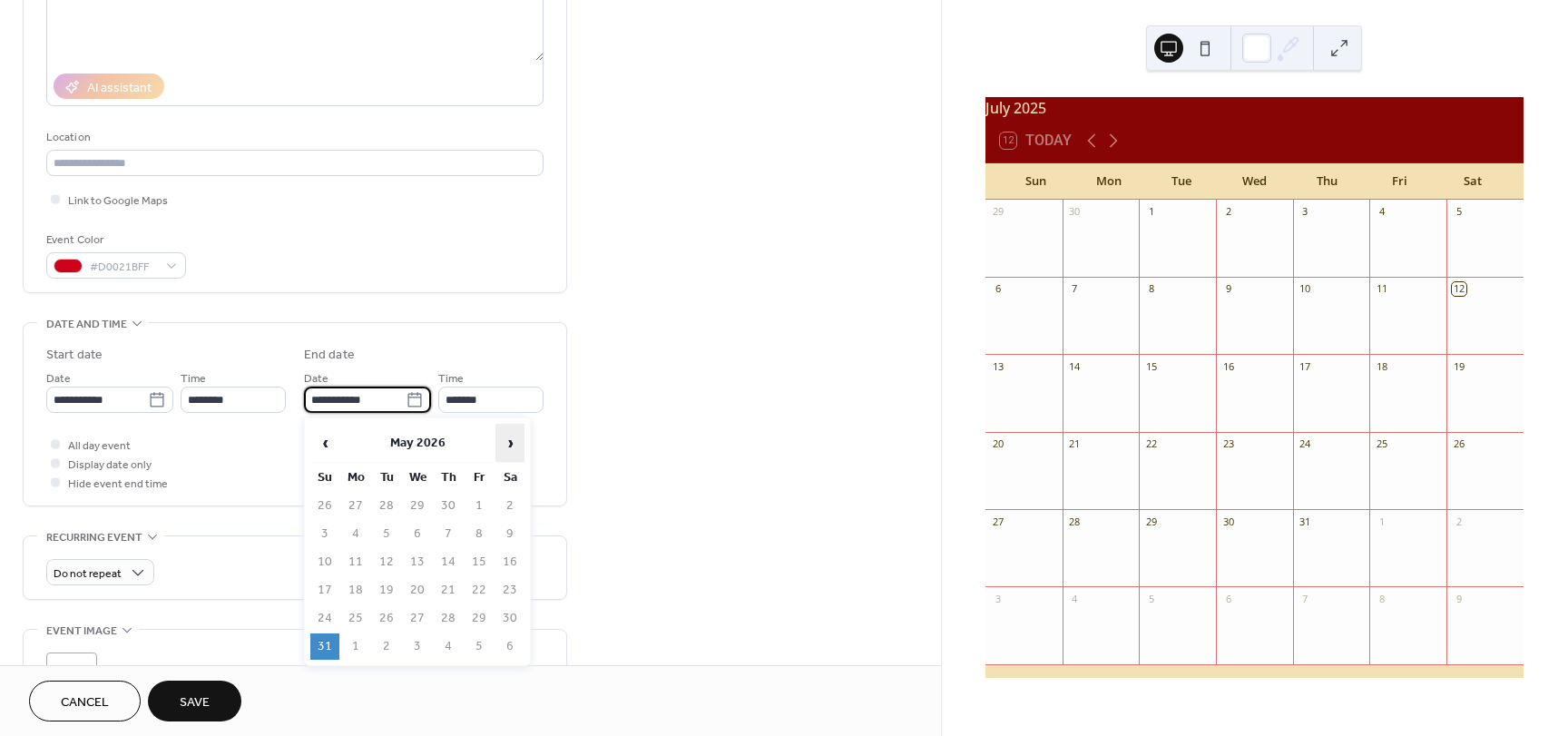click on "›" at bounding box center (510, 443) 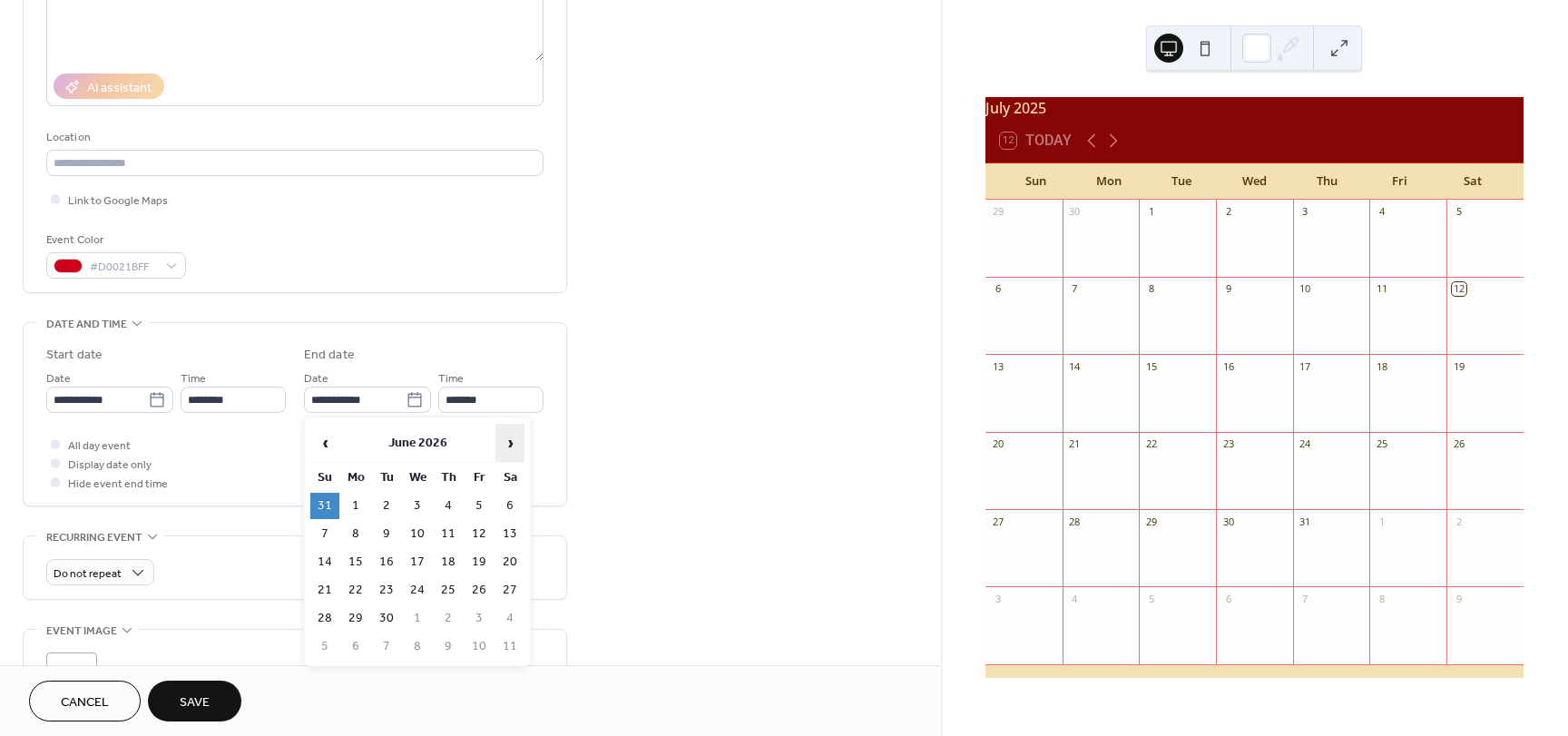 click on "›" at bounding box center [510, 443] 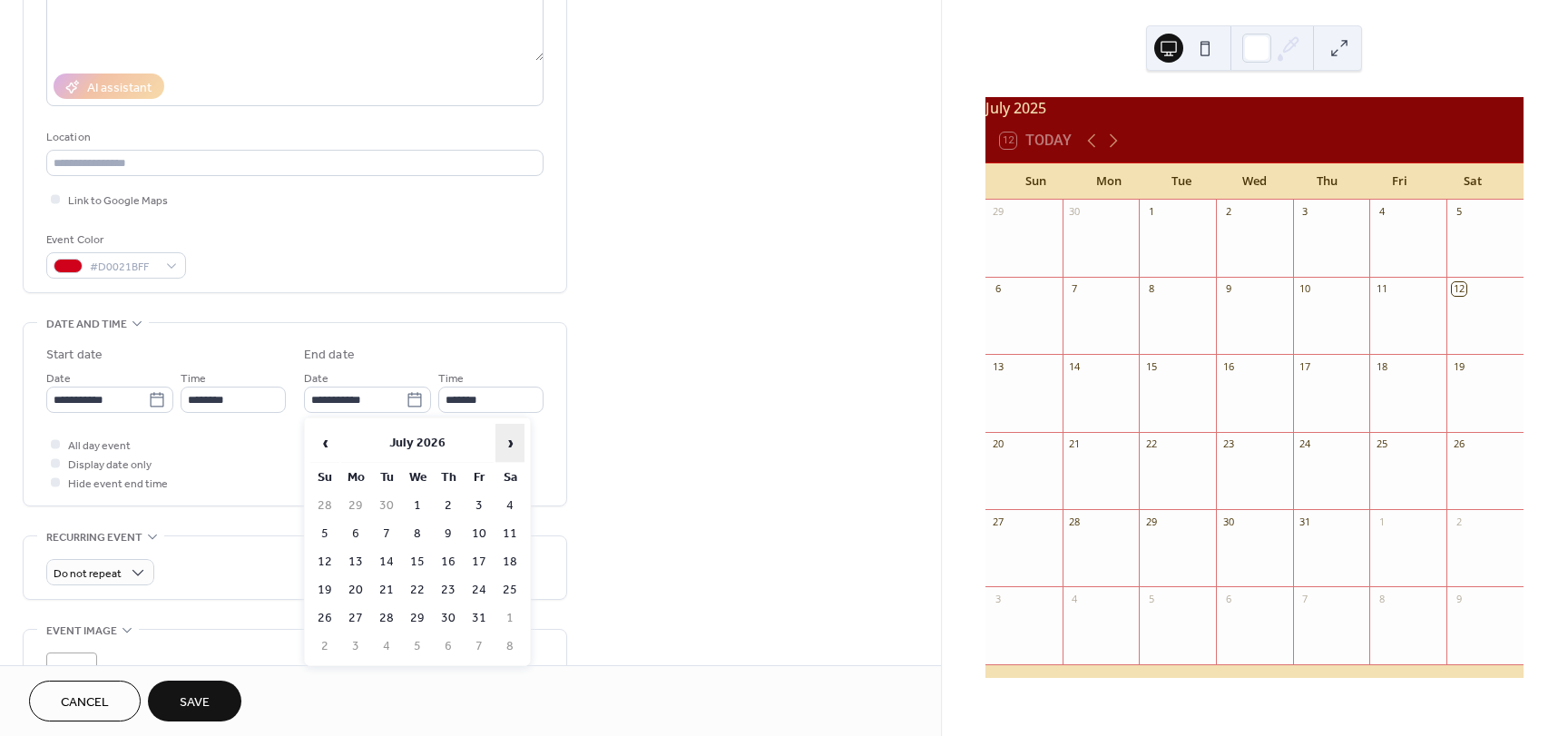 click on "›" at bounding box center (510, 443) 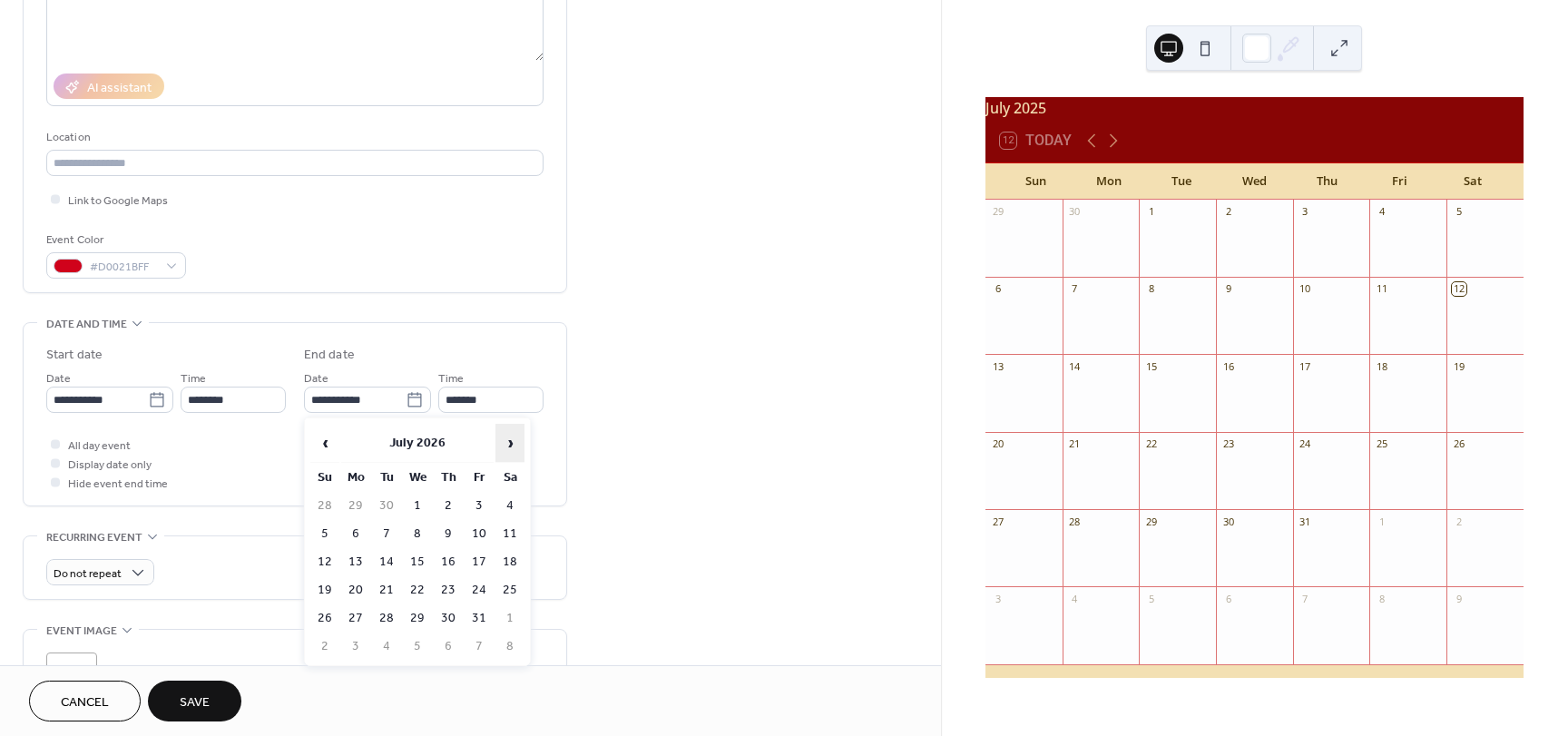 click on "›" at bounding box center (510, 443) 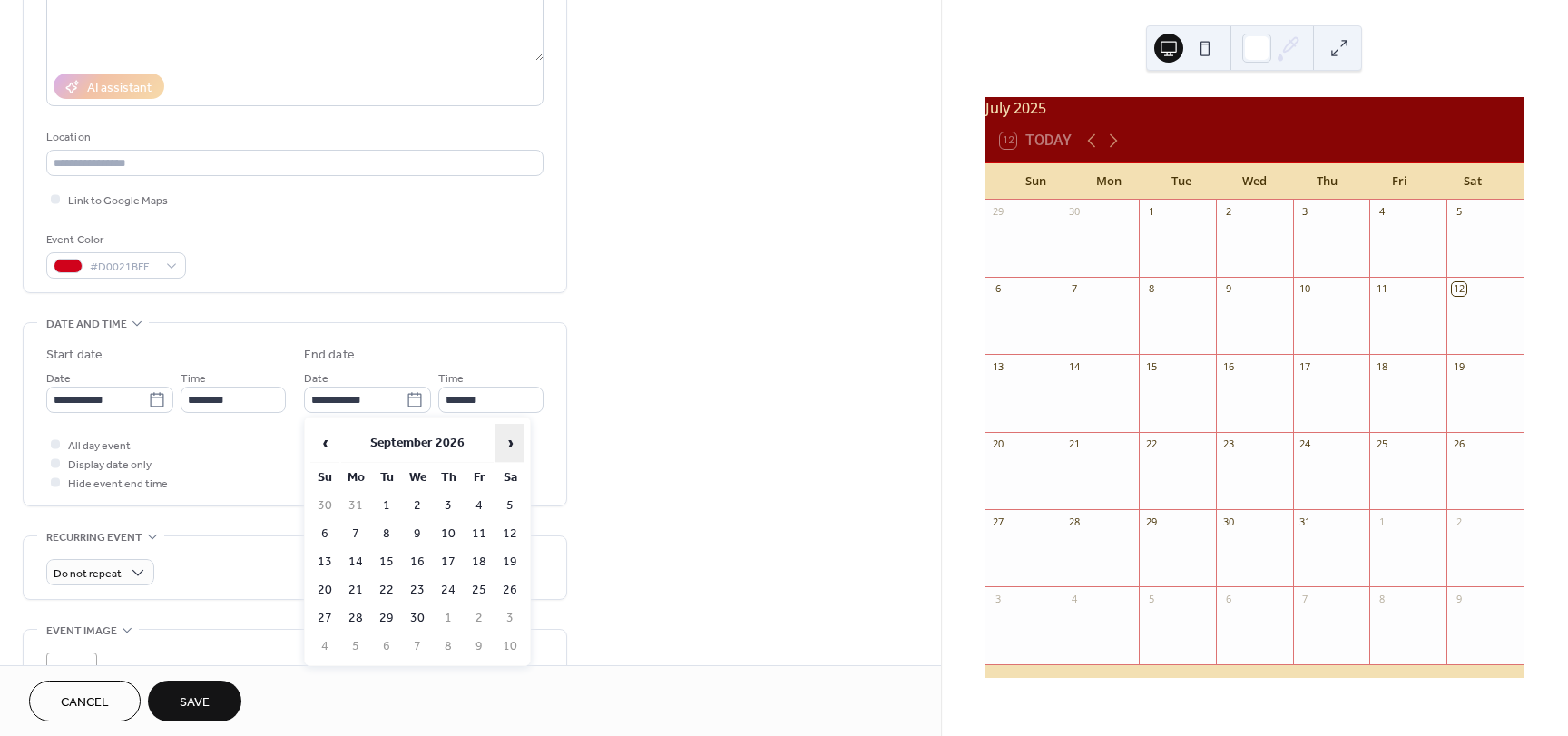 click on "›" at bounding box center (510, 443) 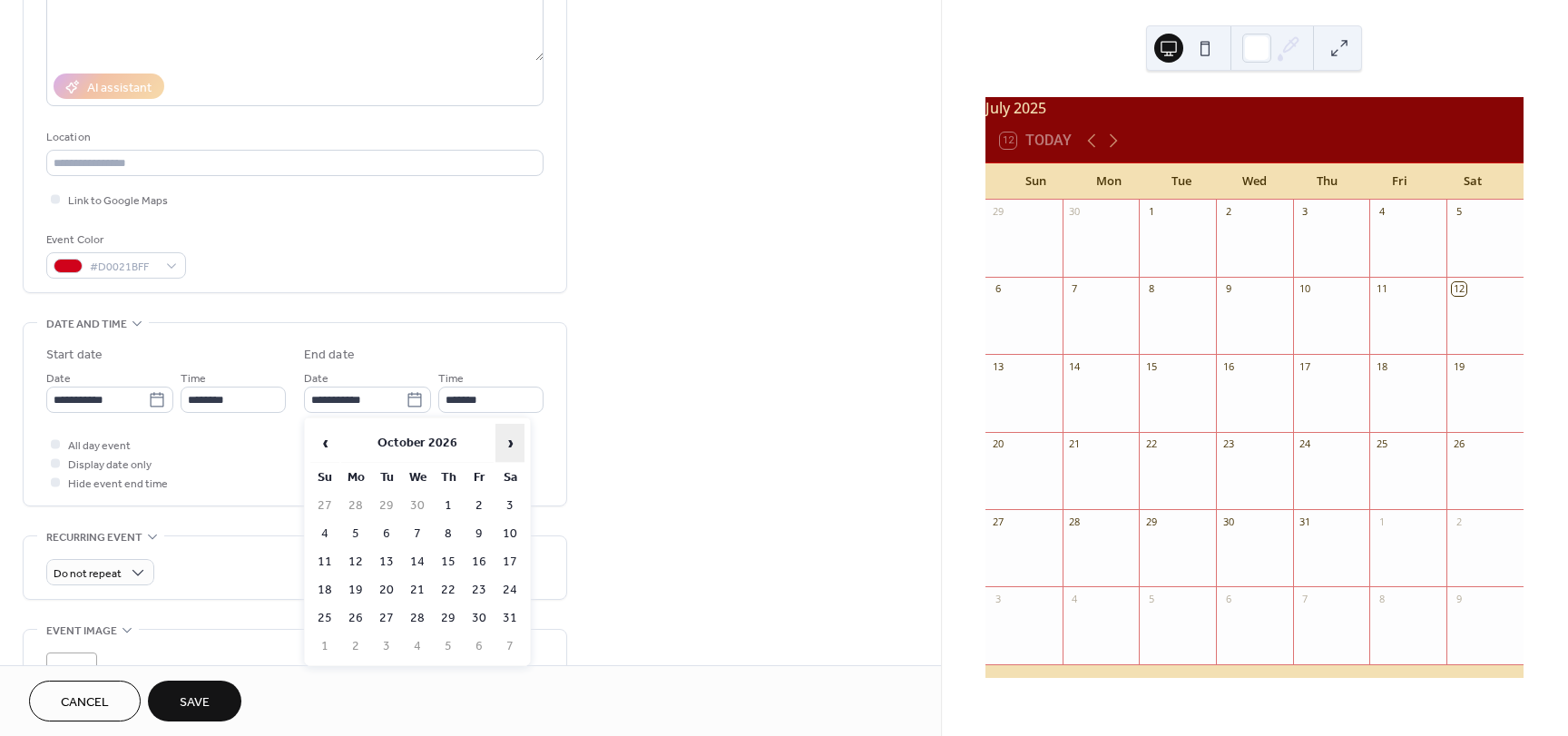 click on "›" at bounding box center (510, 443) 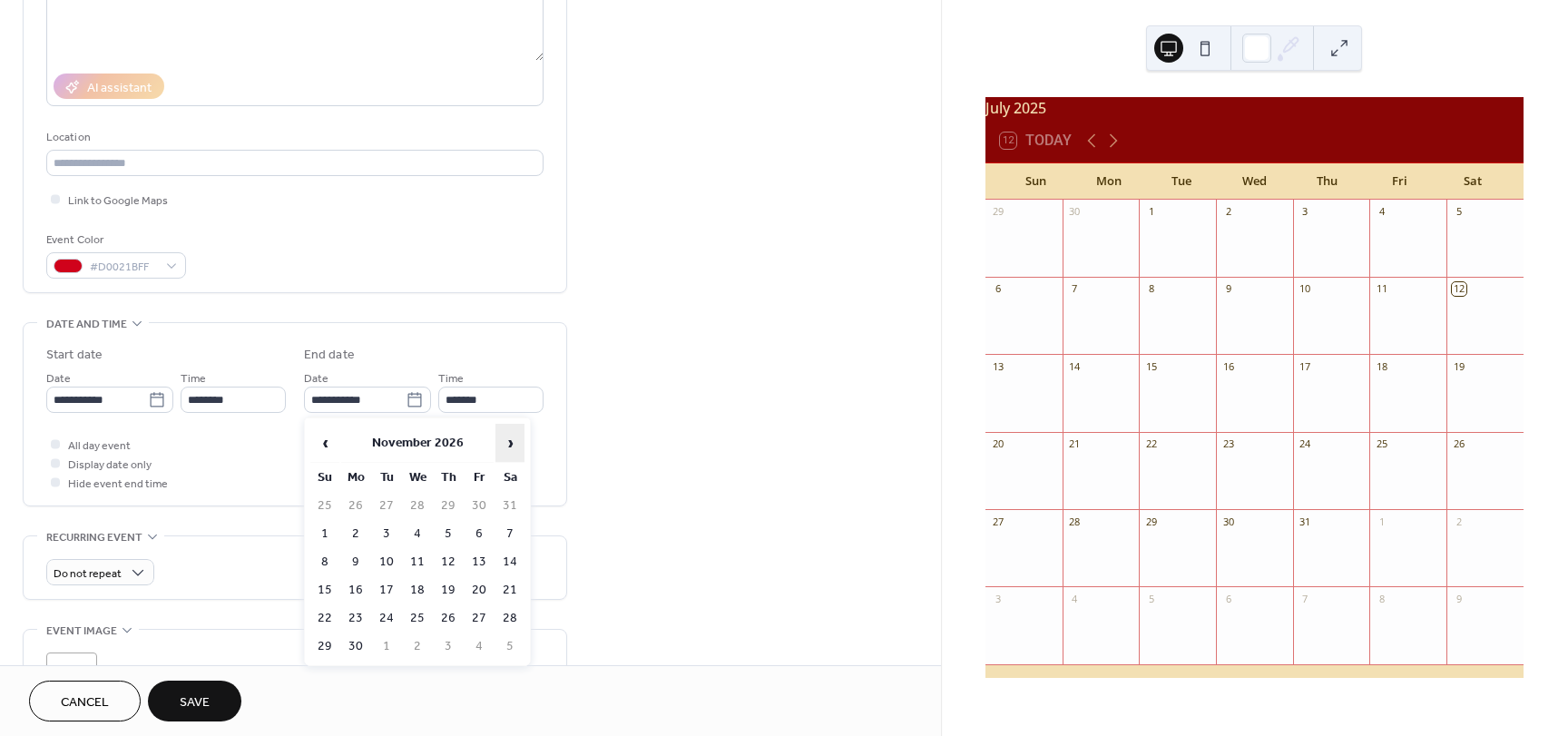 click on "›" at bounding box center (510, 443) 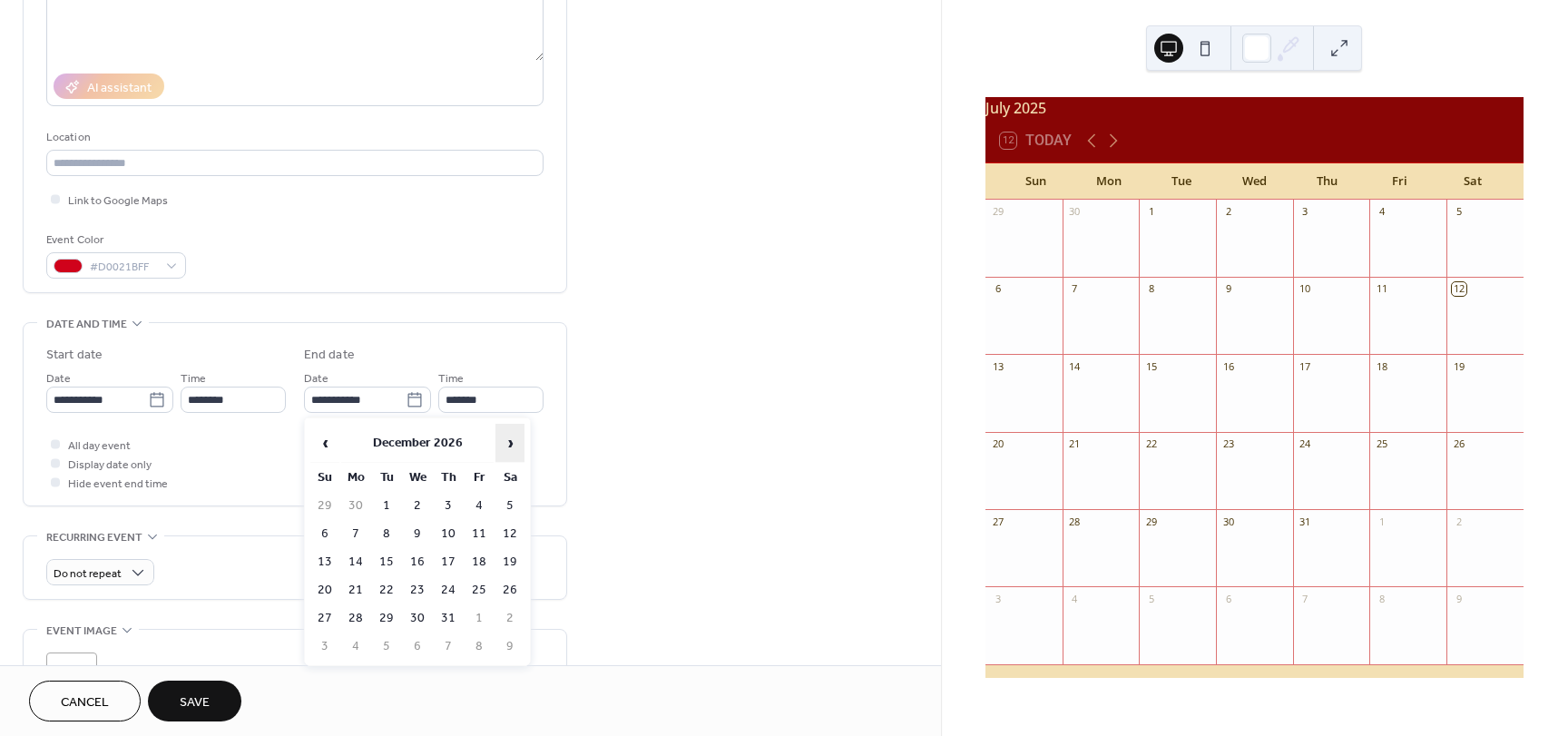 click on "›" at bounding box center (510, 443) 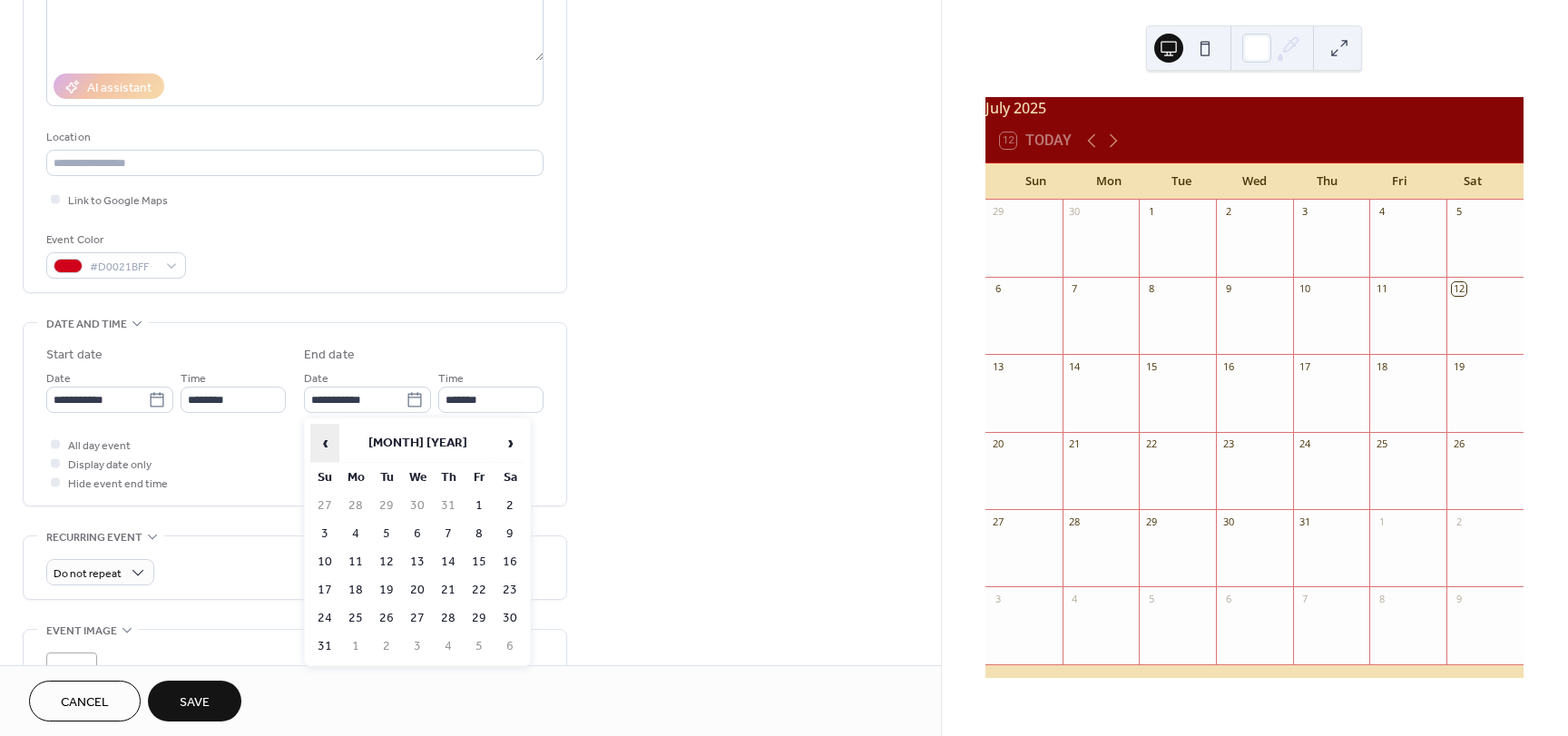 click on "‹" at bounding box center (325, 443) 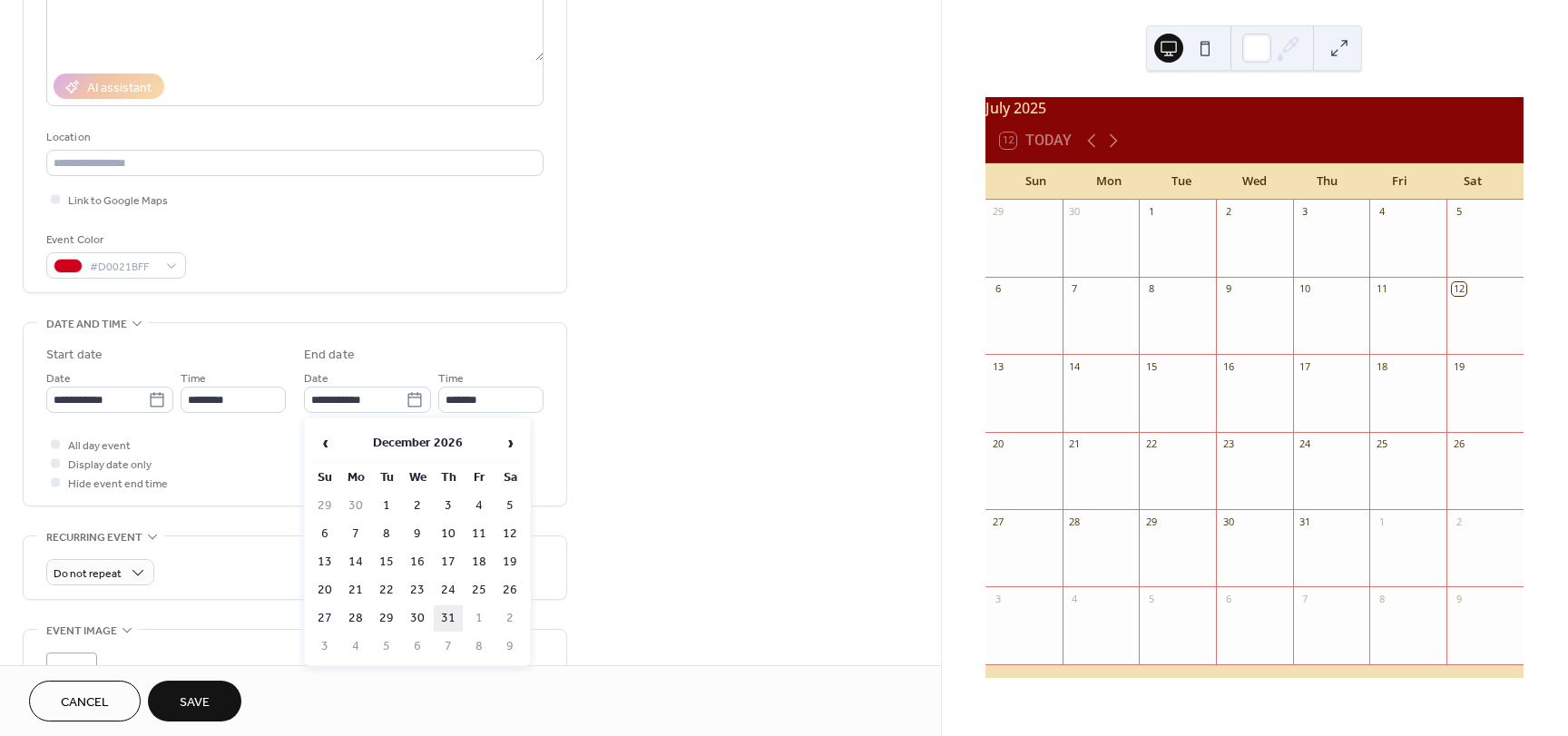 click on "31" at bounding box center (448, 618) 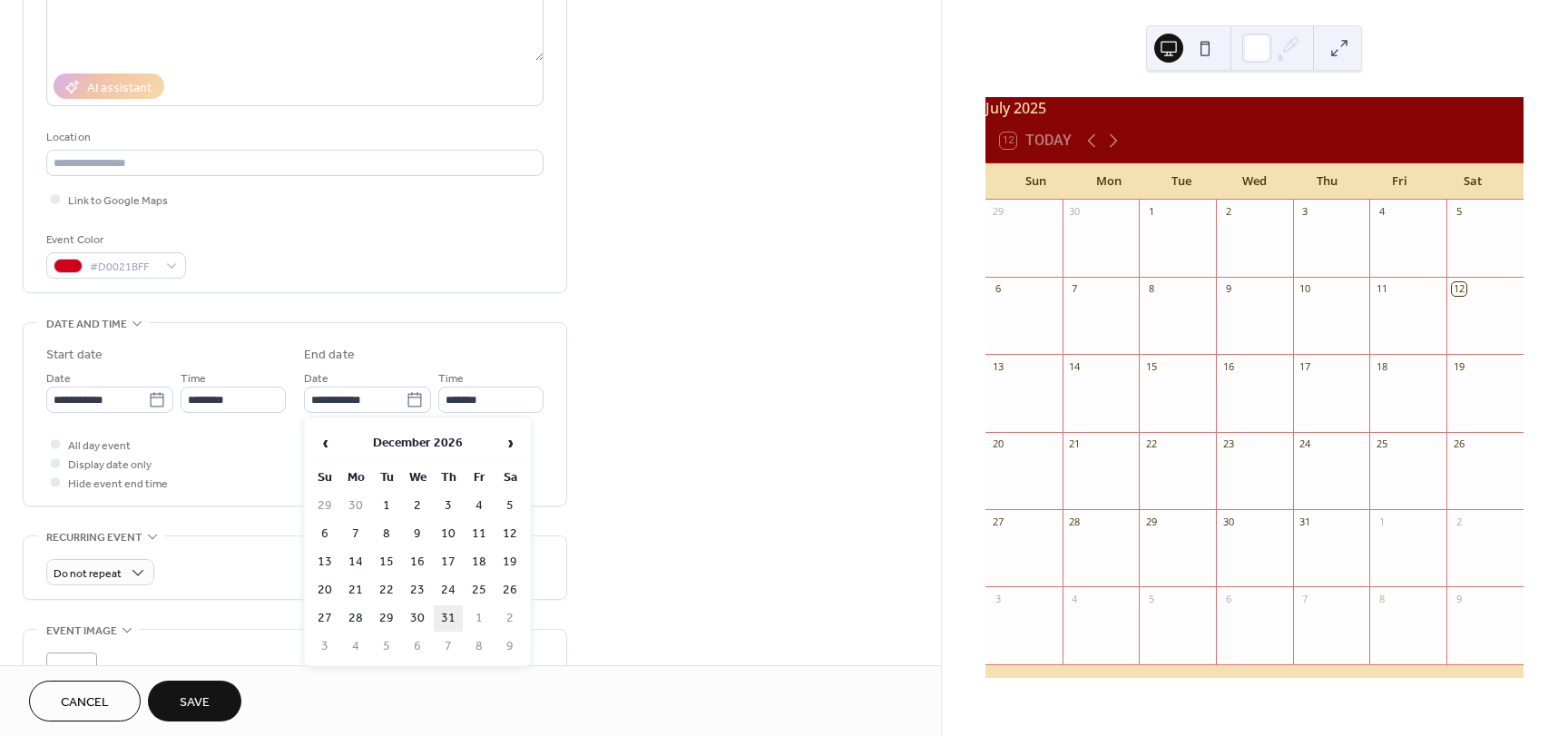 type on "**********" 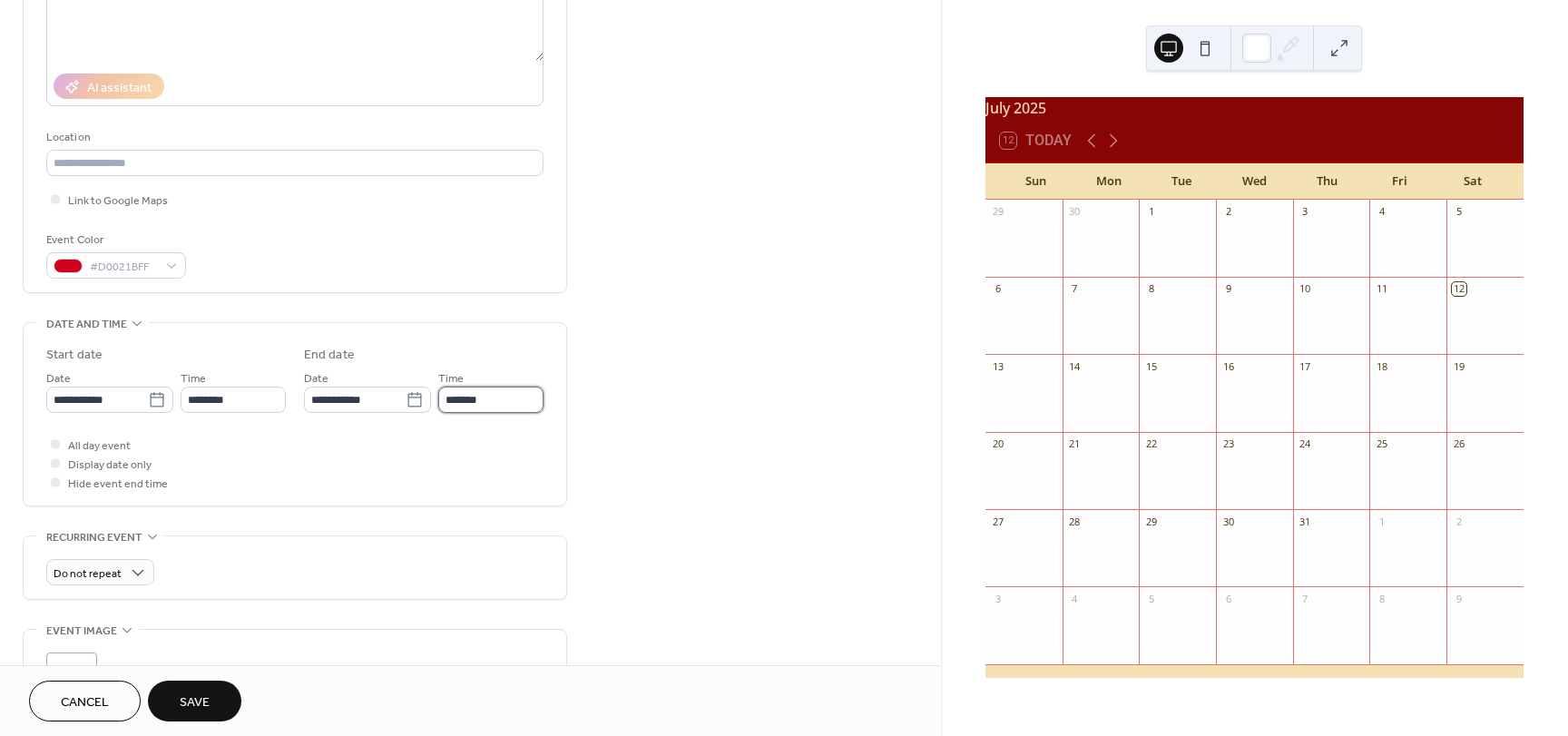 click on "*******" at bounding box center (491, 399) 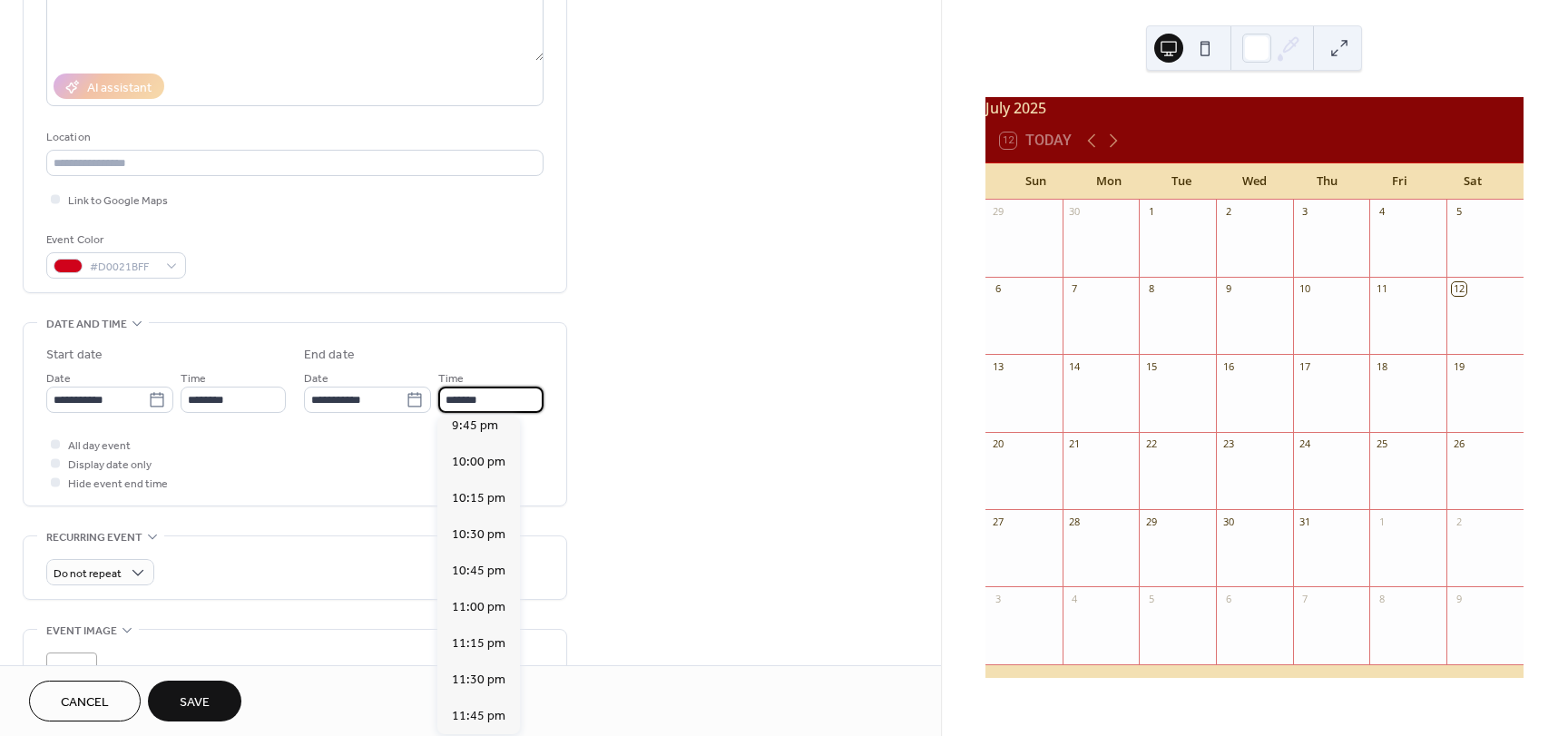 scroll, scrollTop: 3254, scrollLeft: 0, axis: vertical 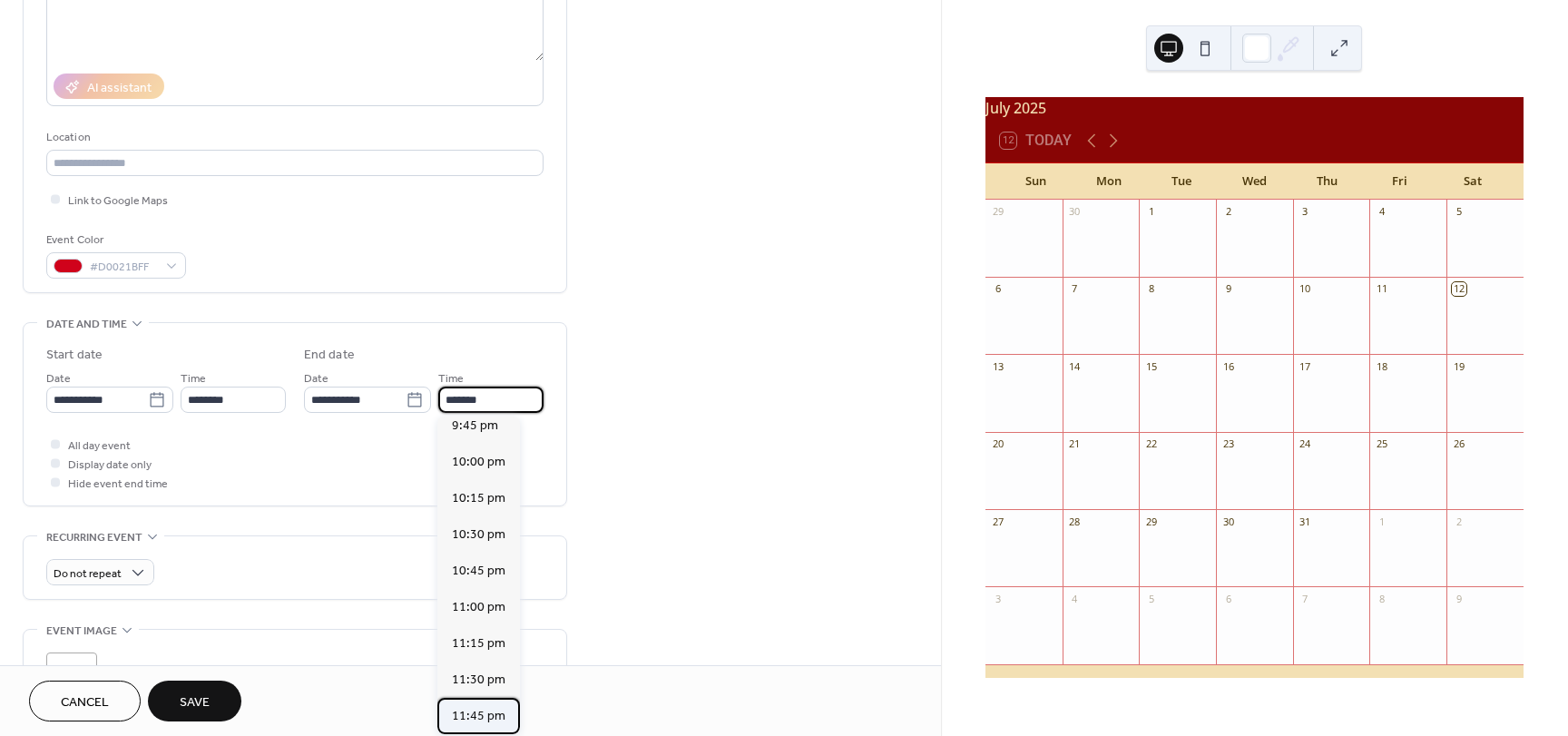 click on "11:45 pm" at bounding box center [478, 716] 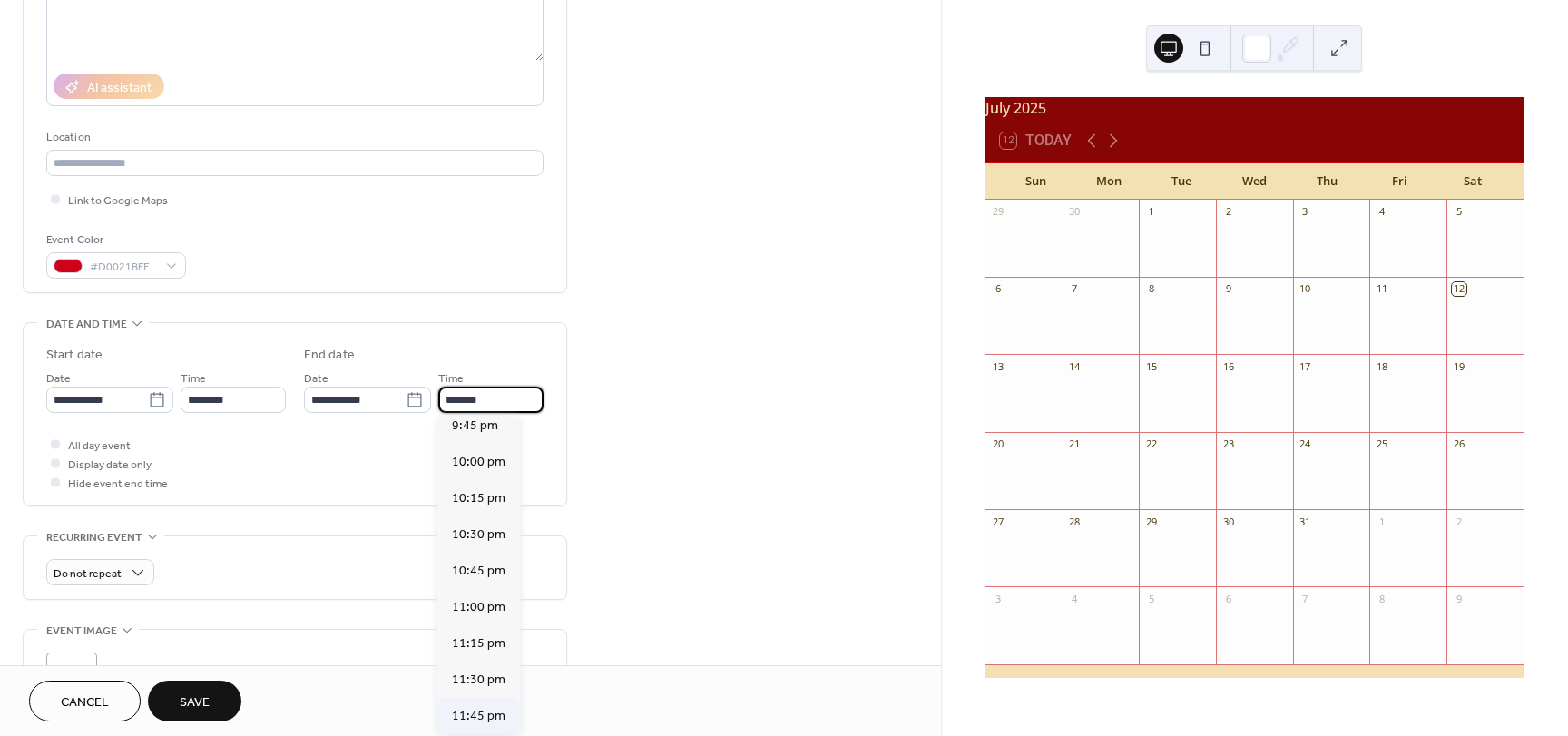 type on "********" 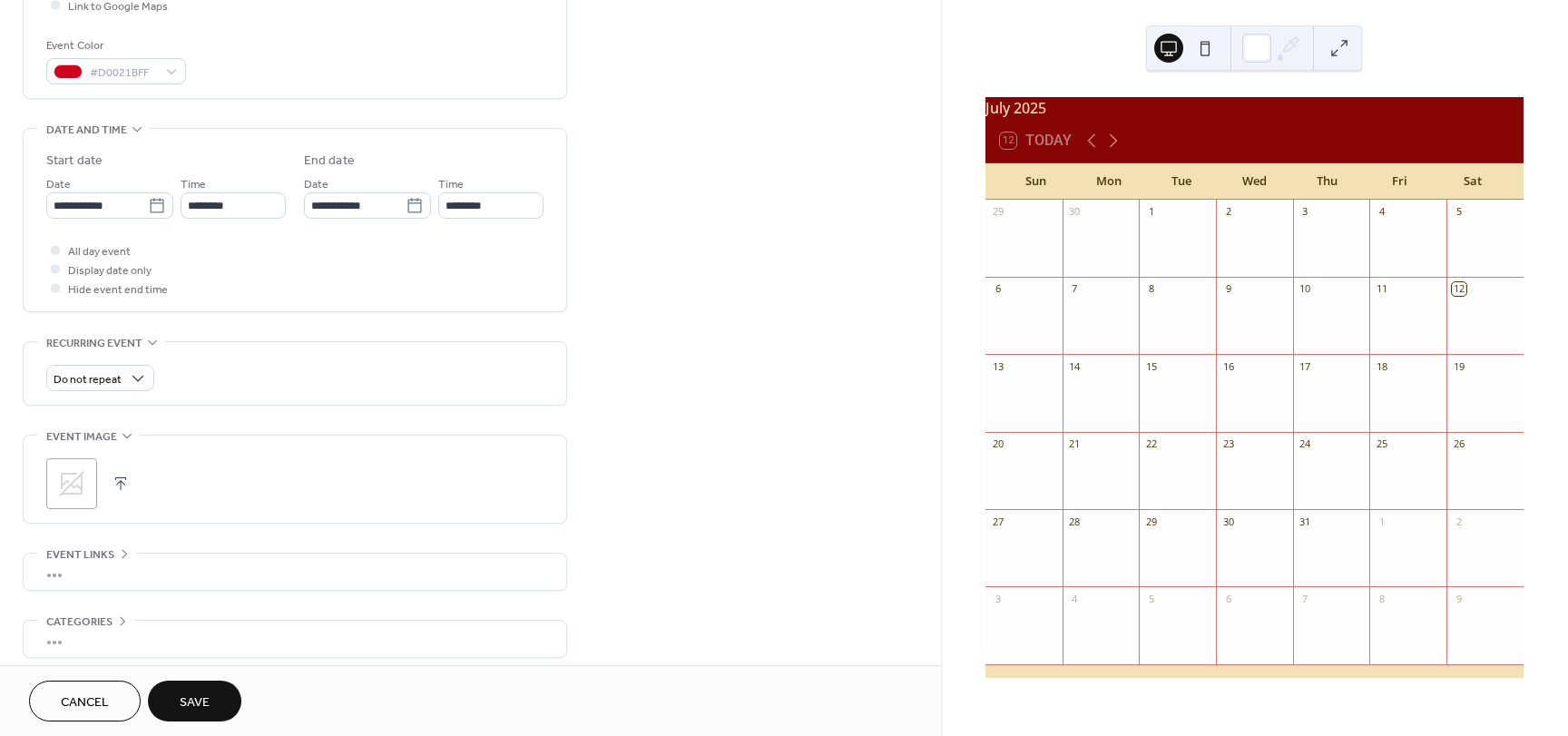 scroll, scrollTop: 540, scrollLeft: 0, axis: vertical 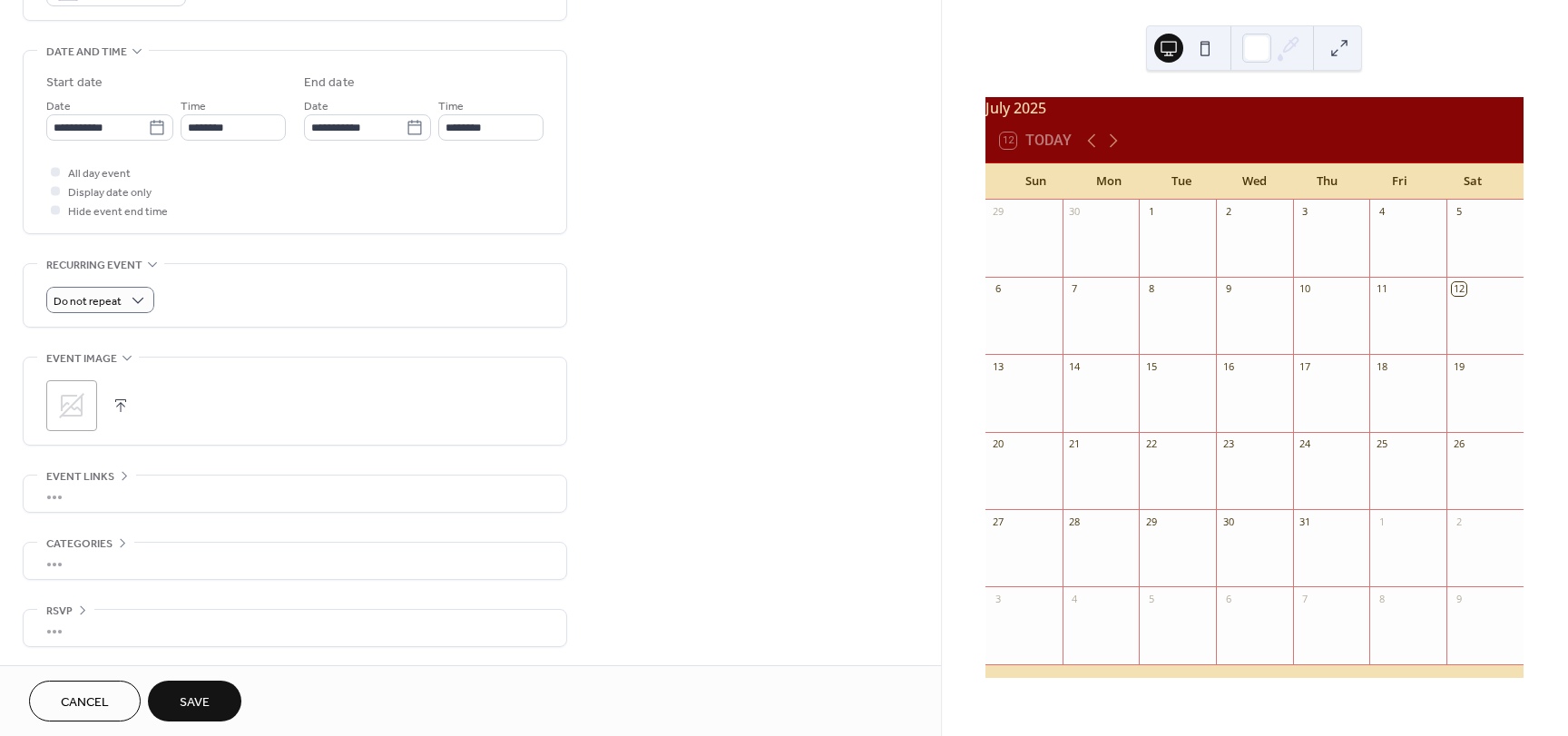 click on "Do not repeat" at bounding box center [295, 295] 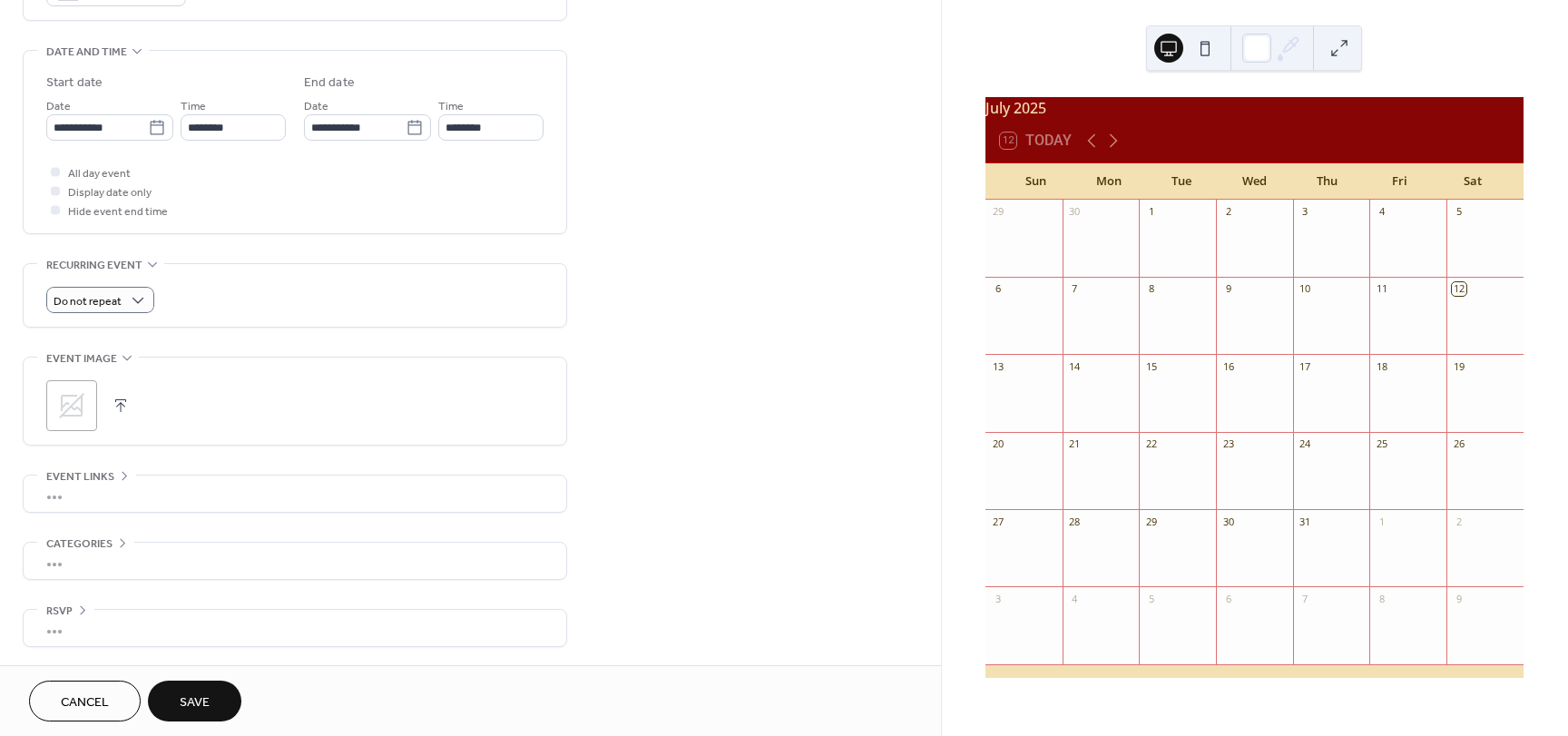 click on "Save" at bounding box center (194, 701) 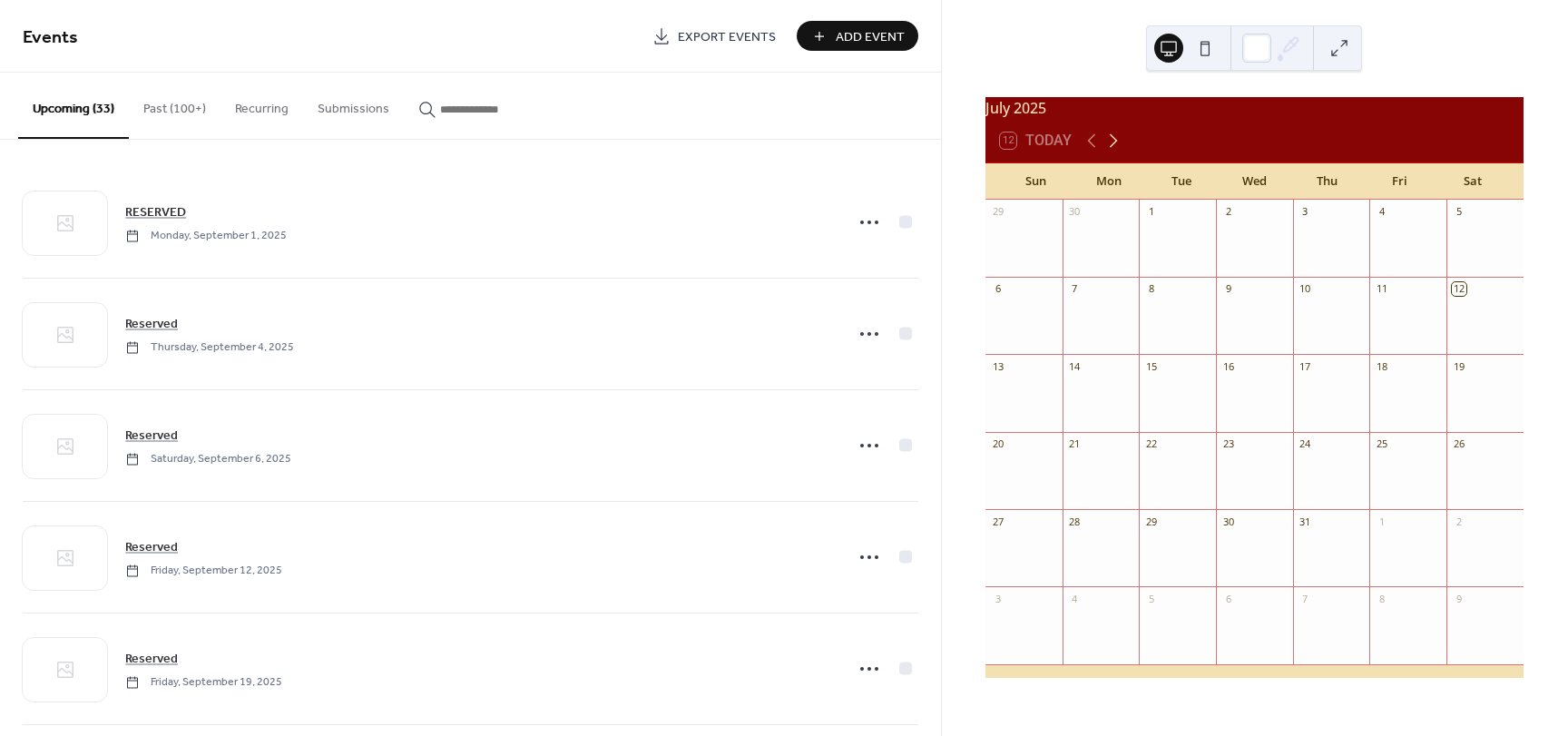 click 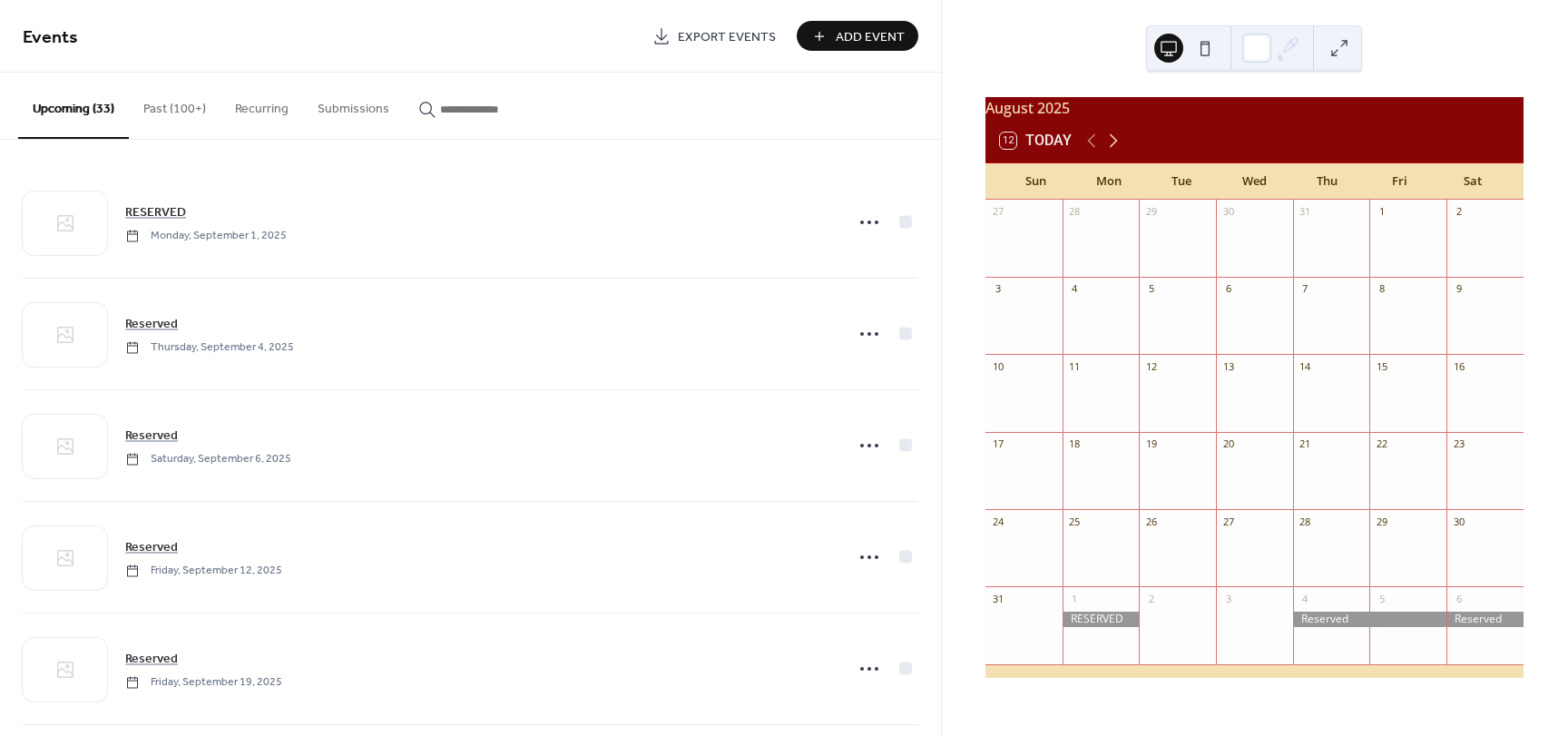 click 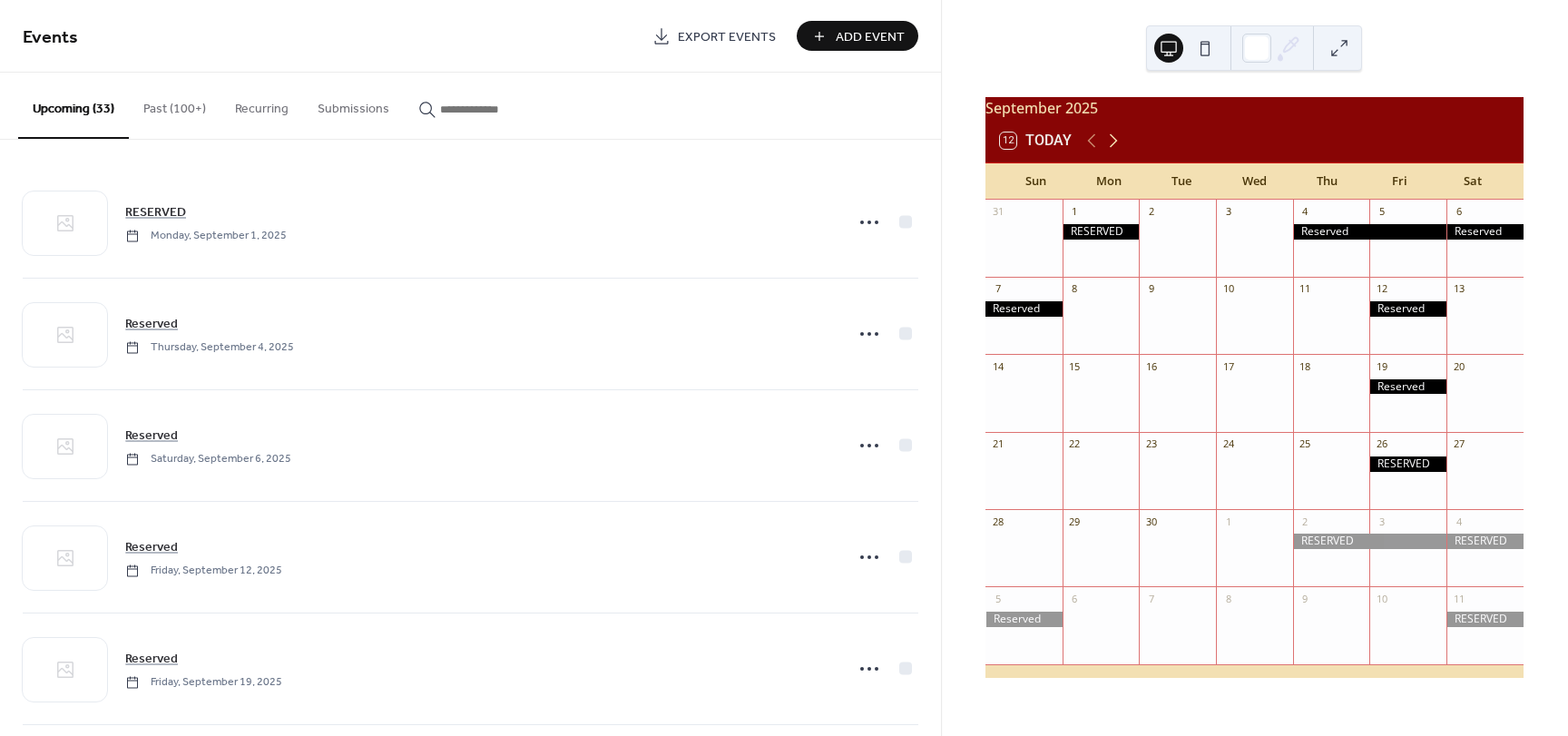 click 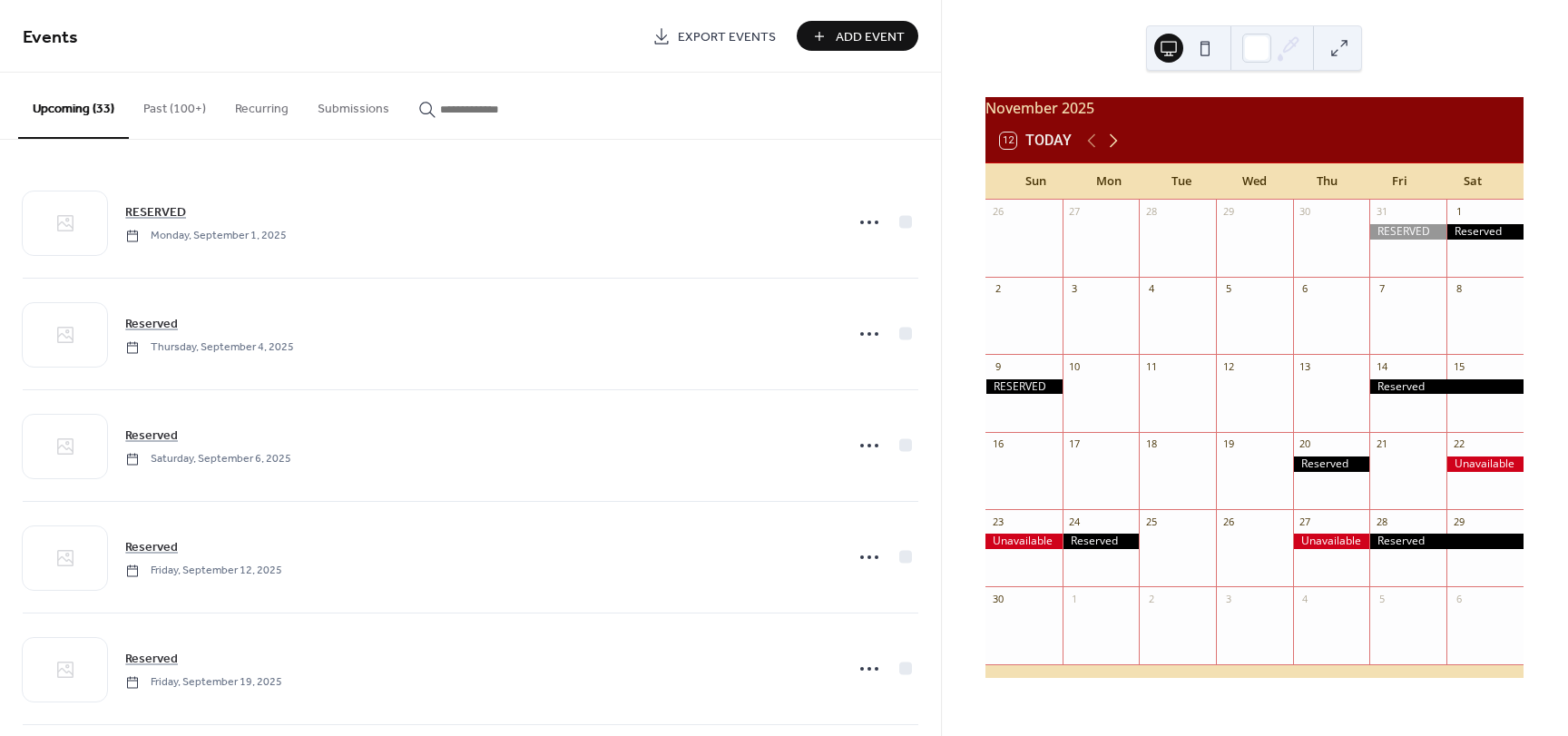 click 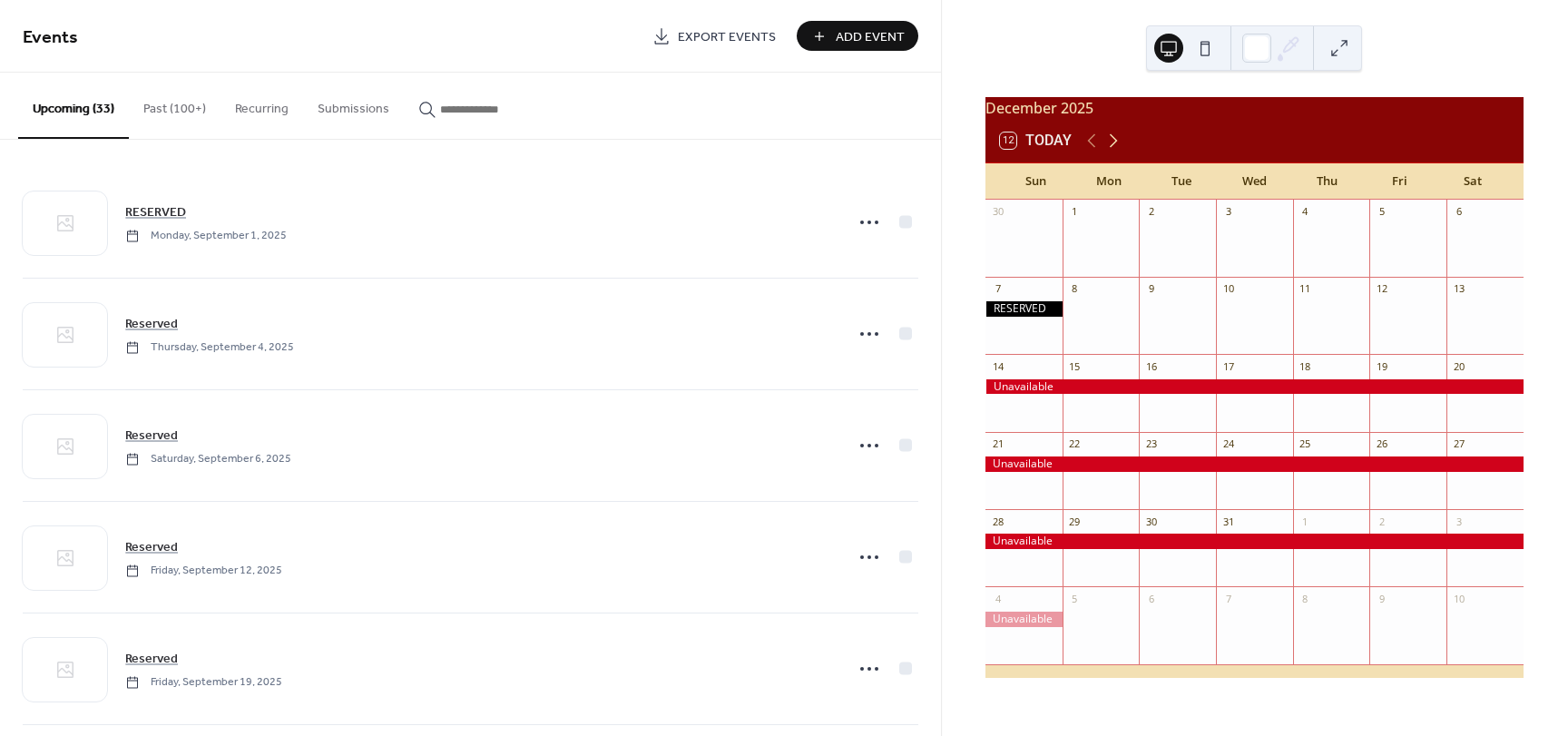 click 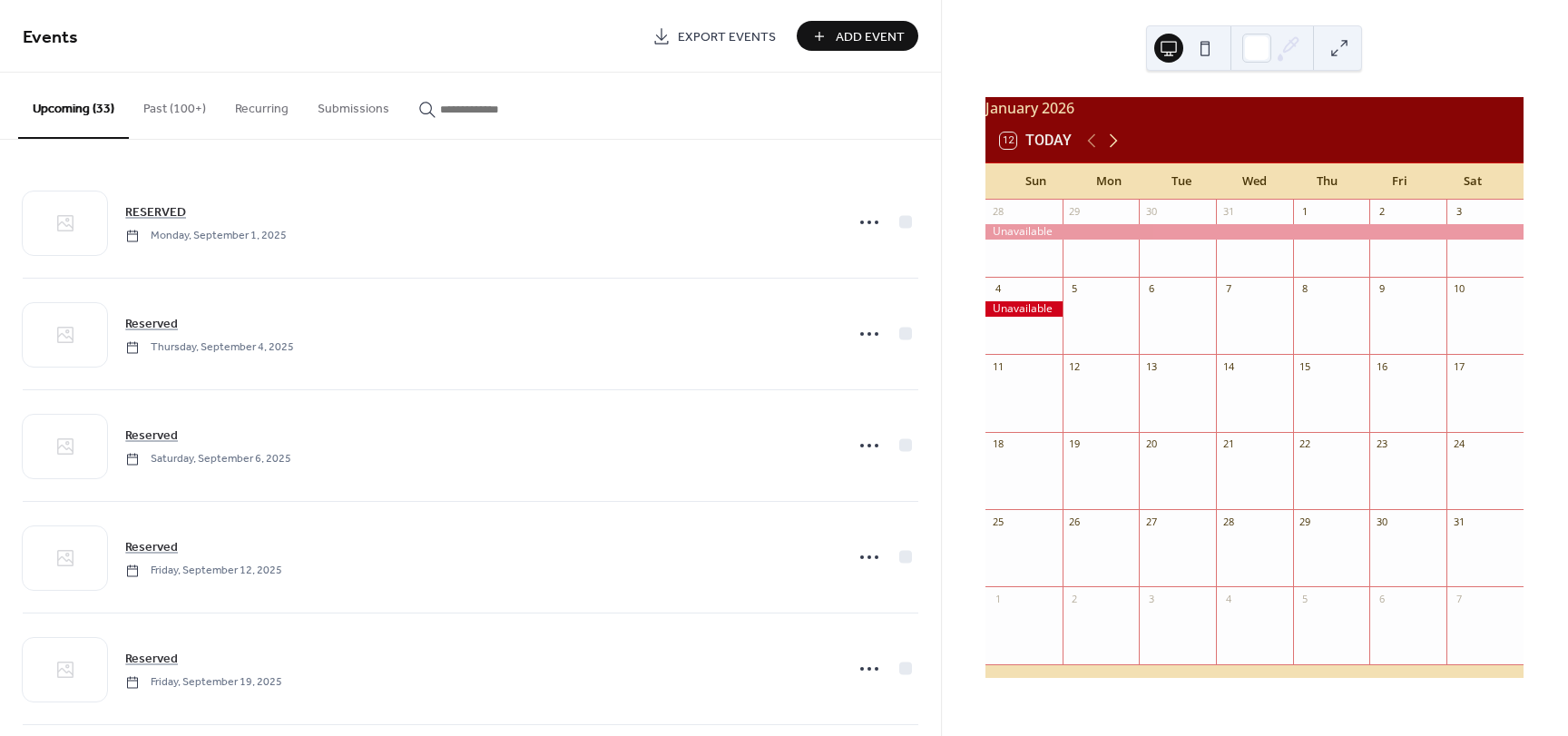 click 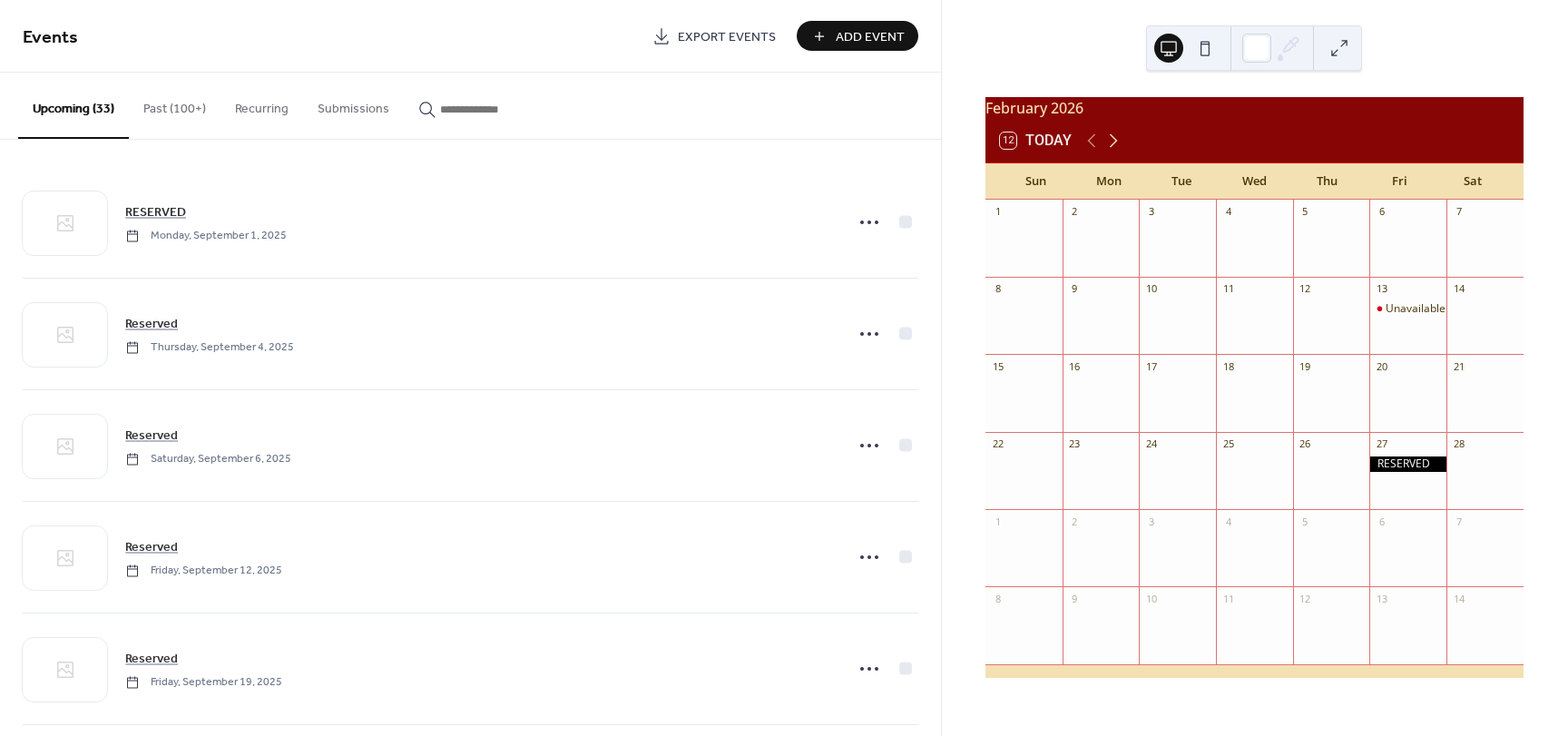 click 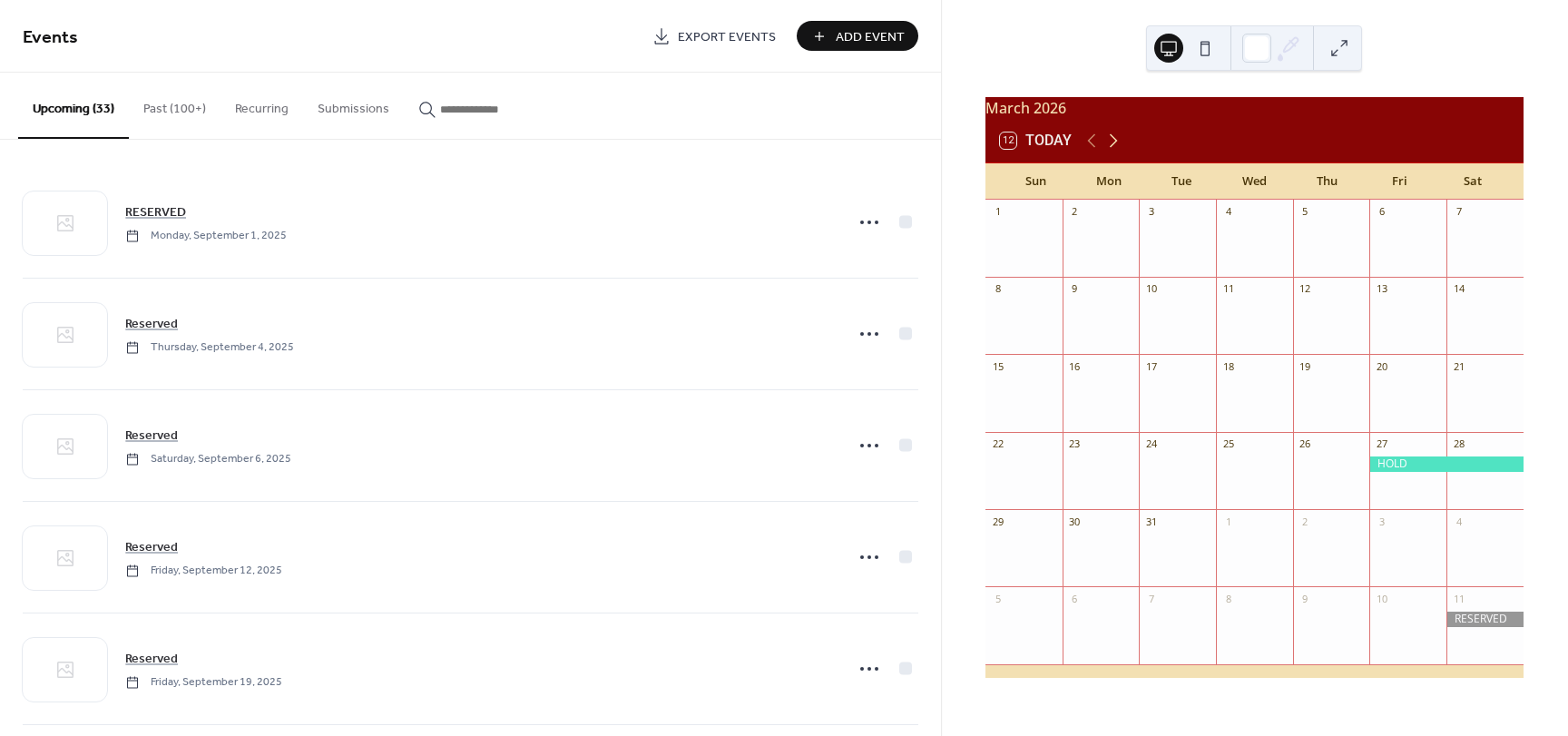 click 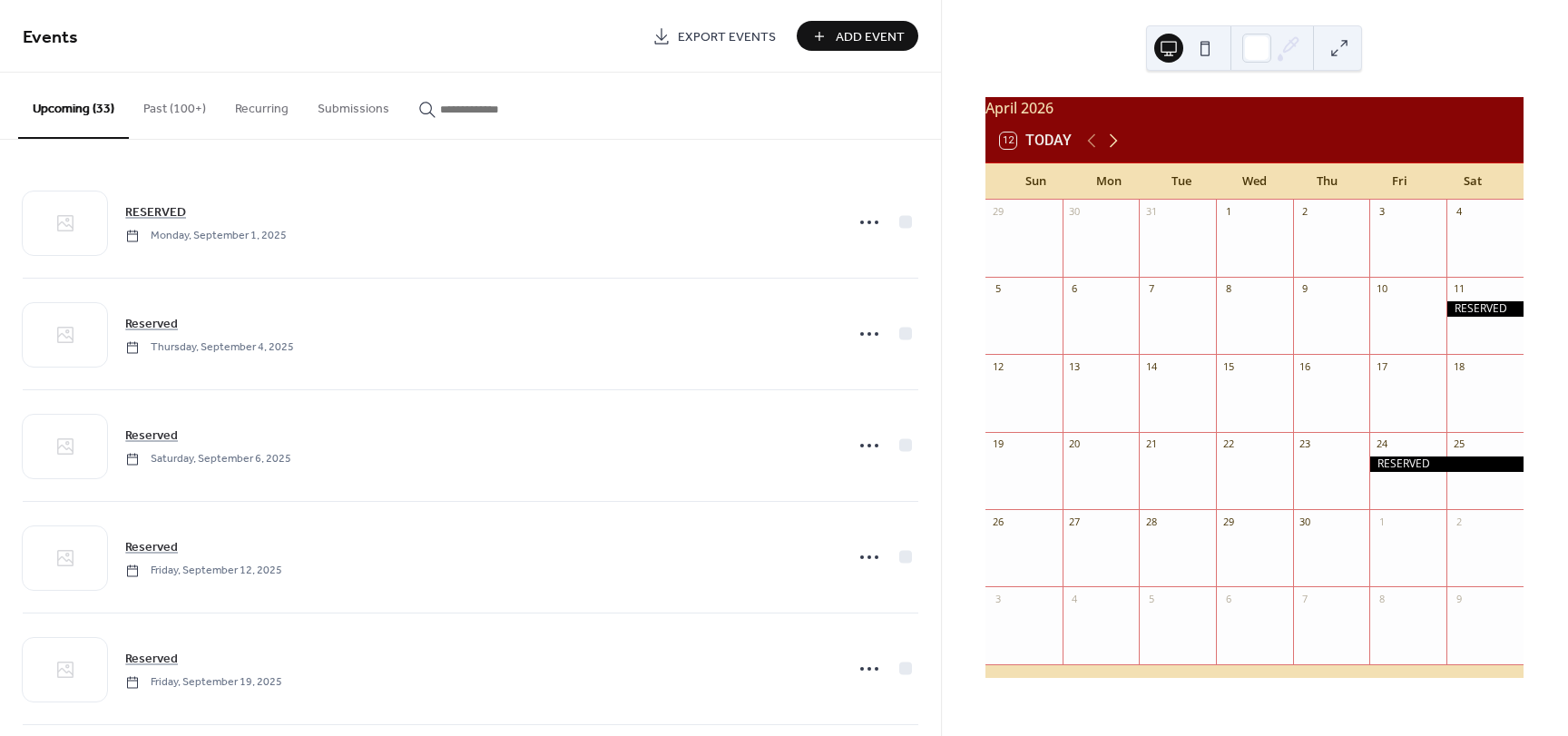 click 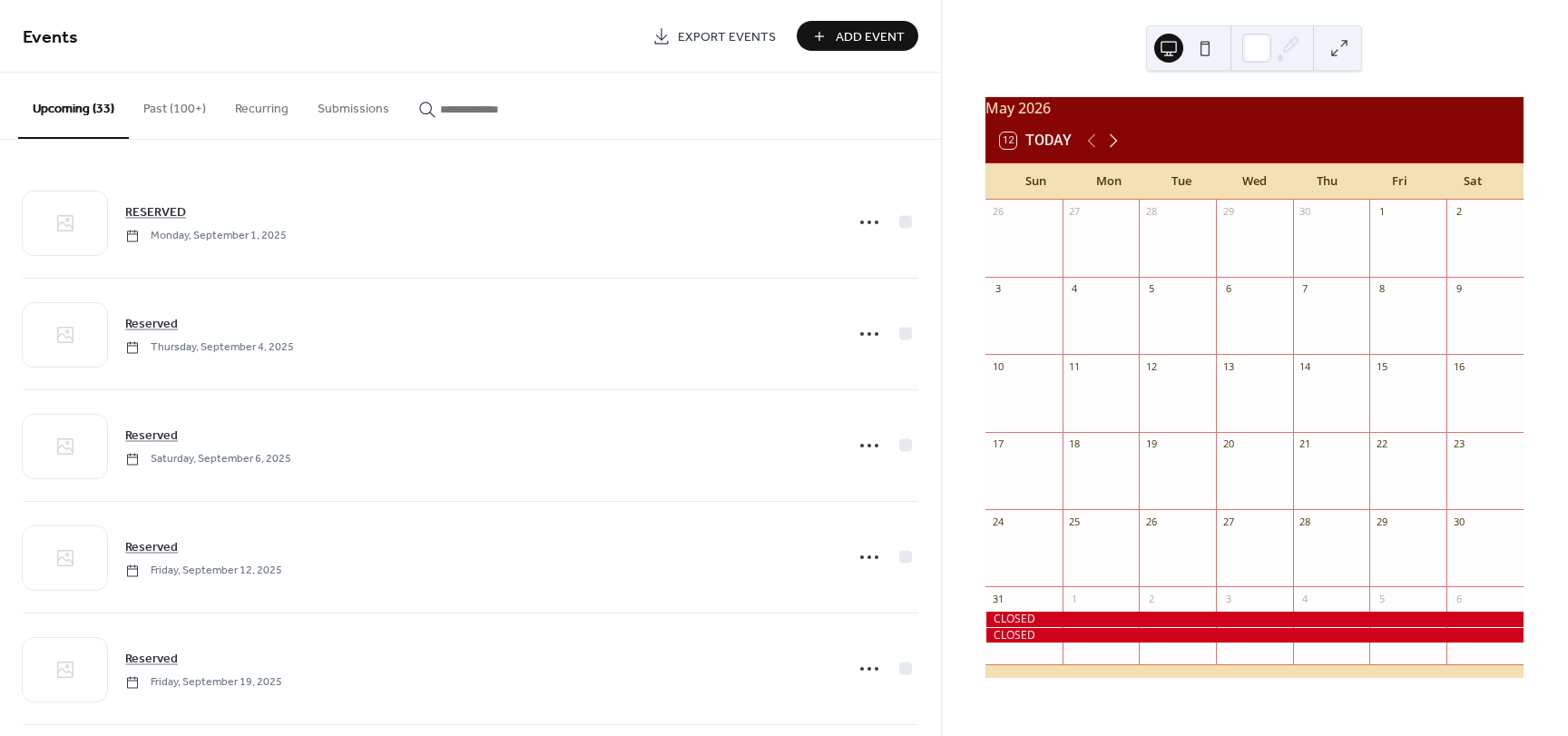click 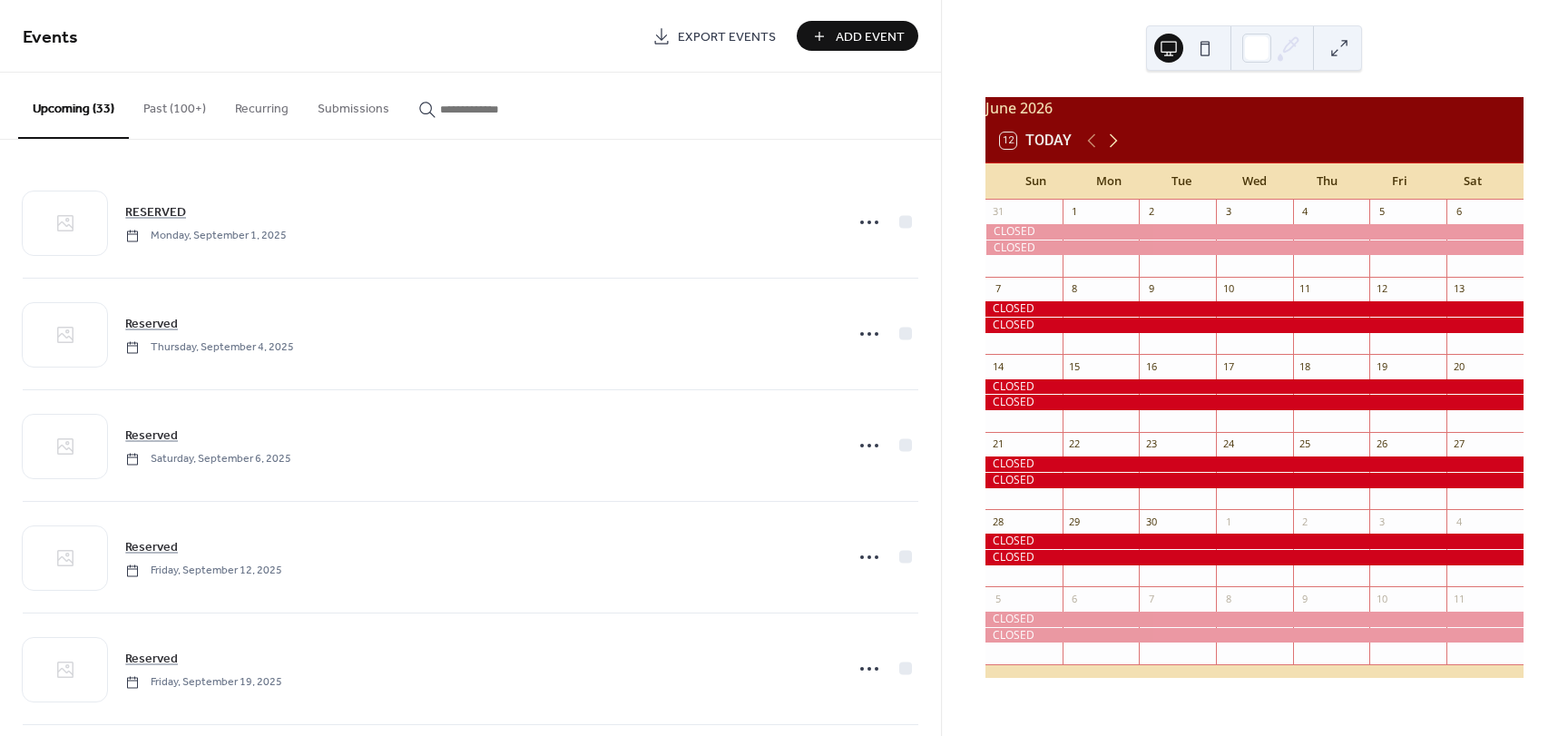 click 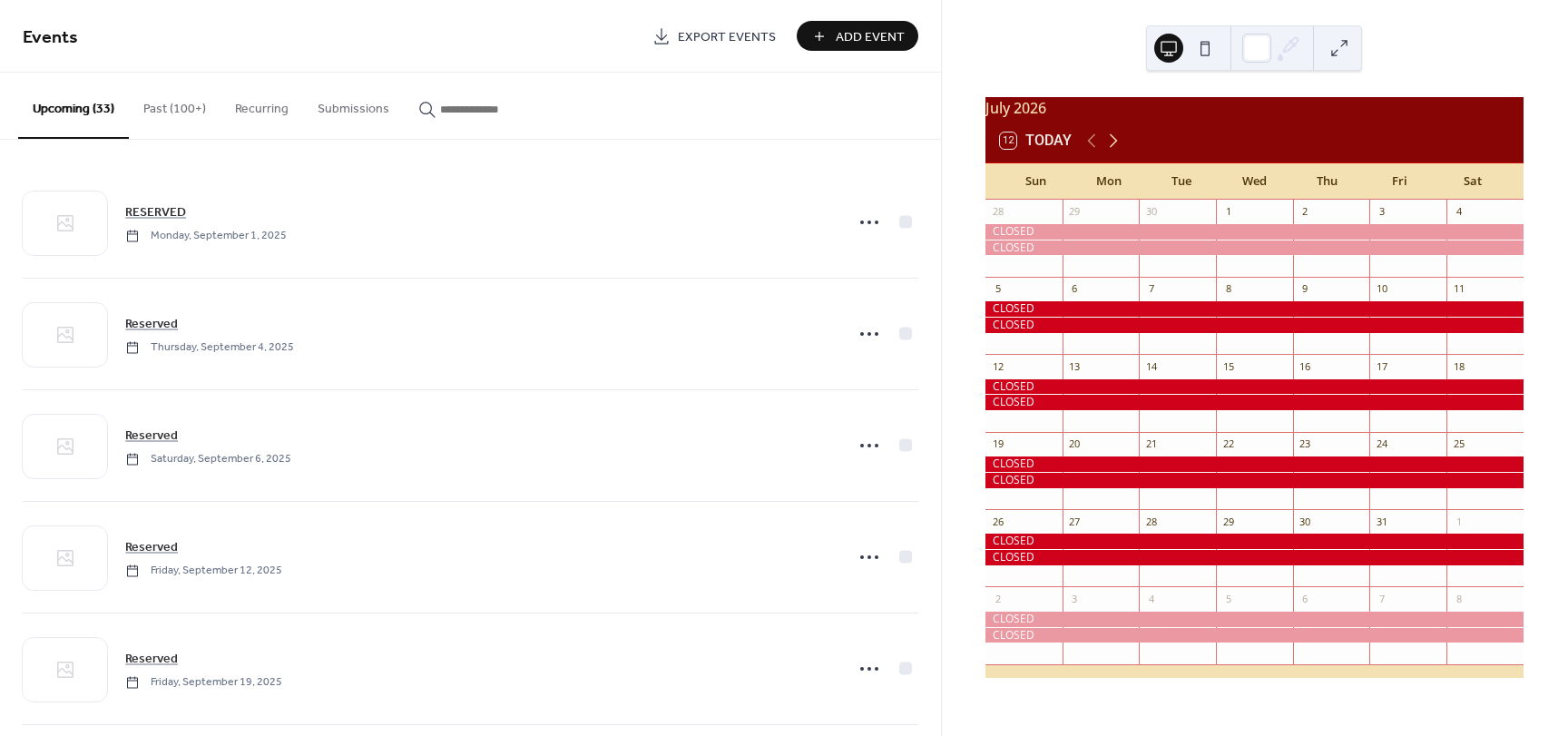 click 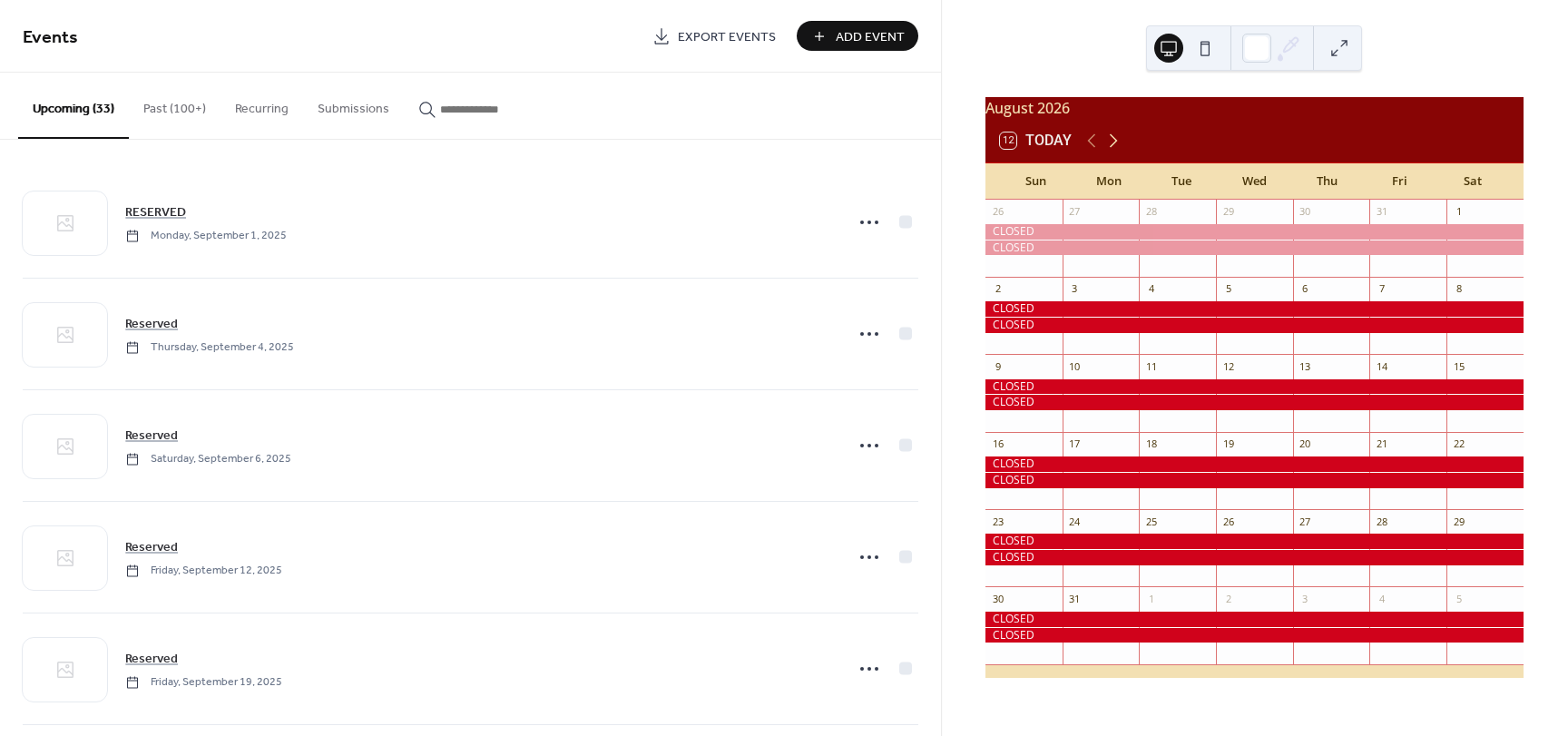 click 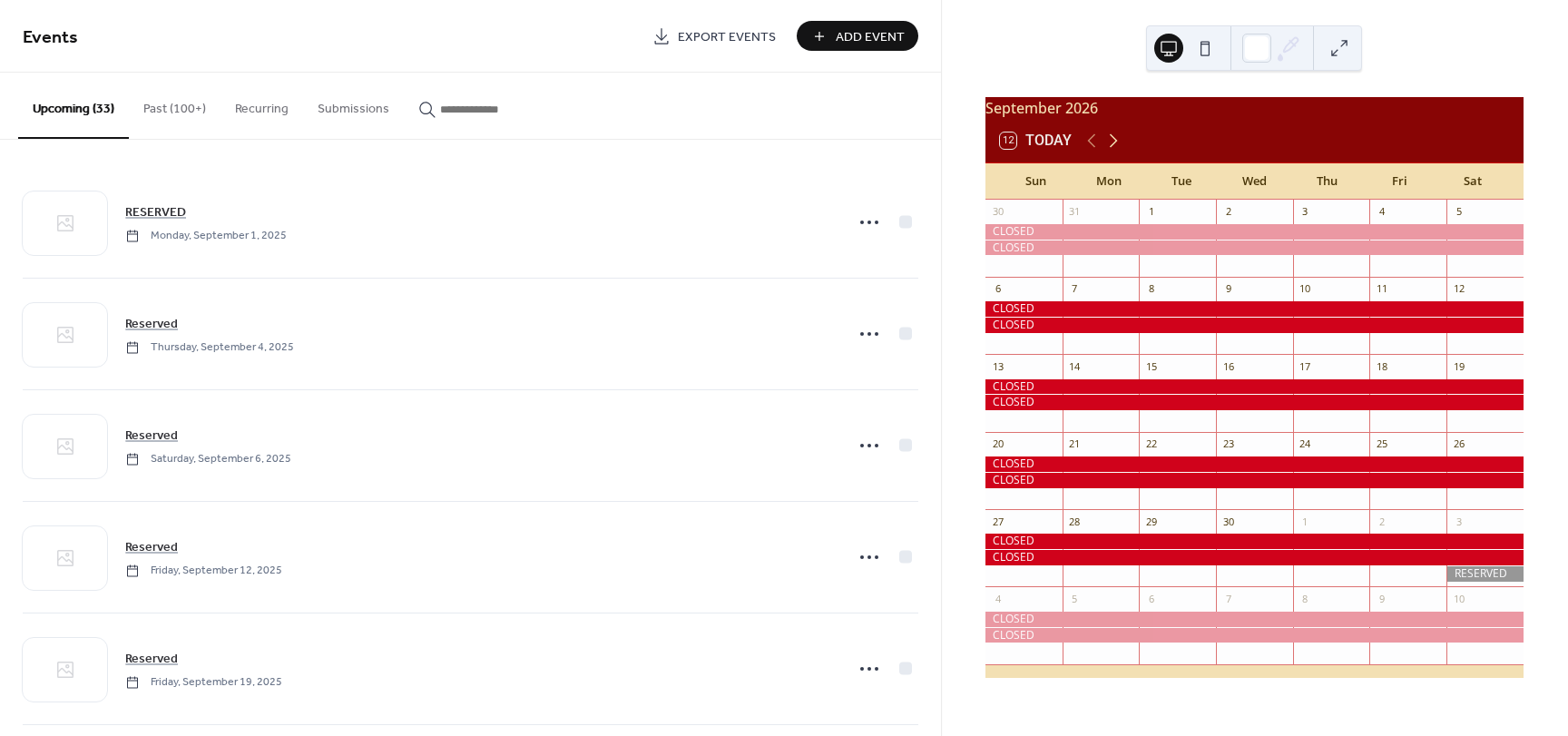 click 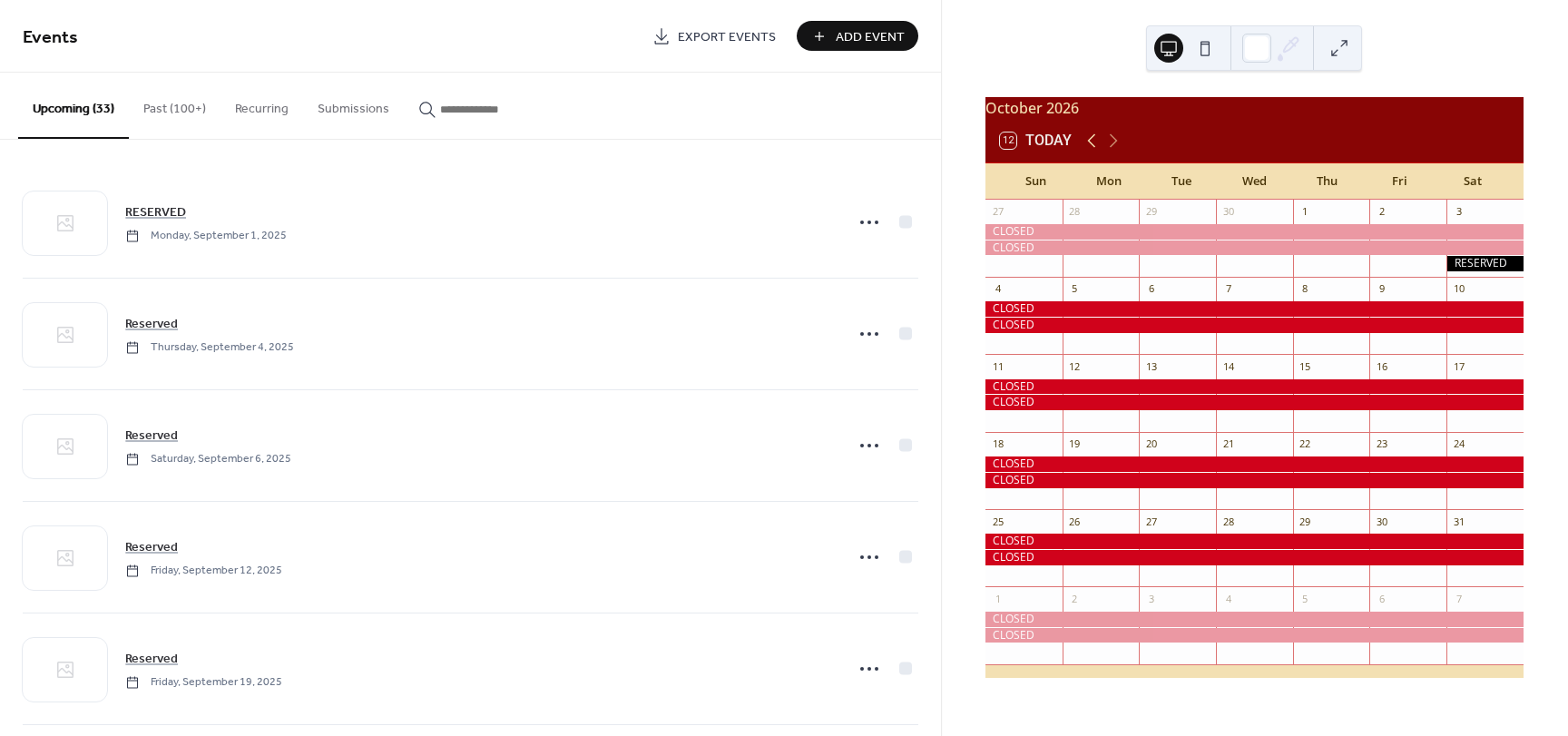 click 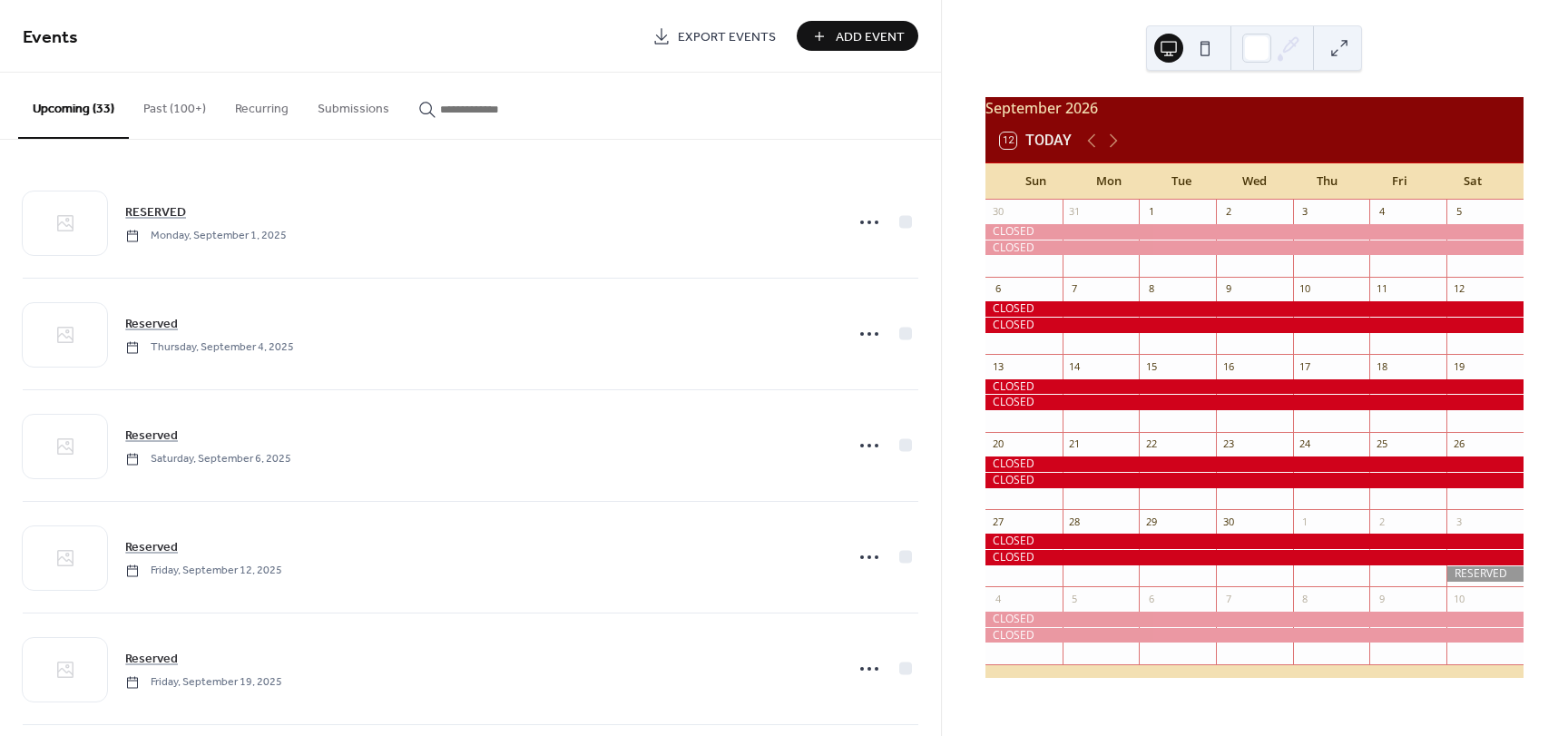 click at bounding box center [1485, 574] 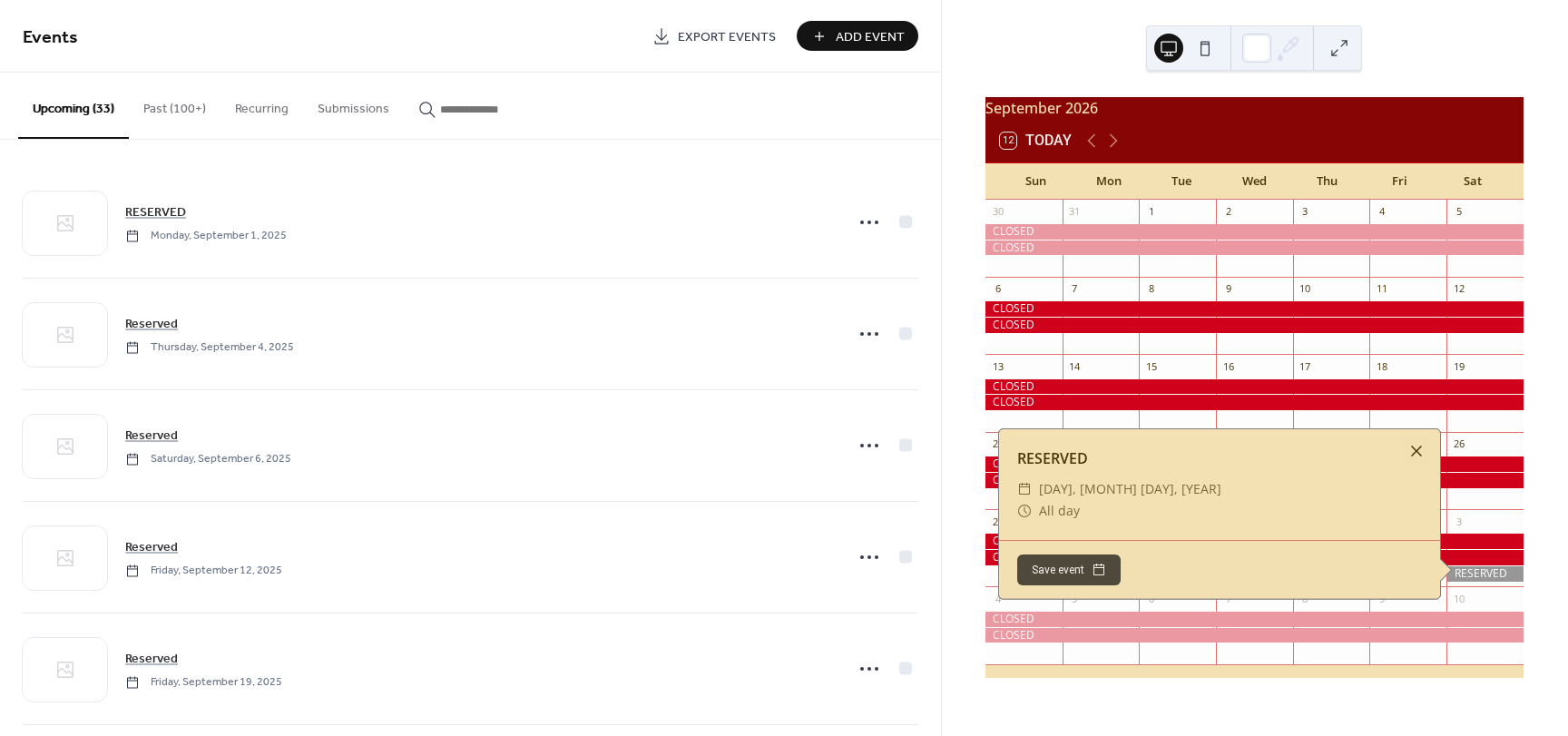 click at bounding box center [1416, 451] 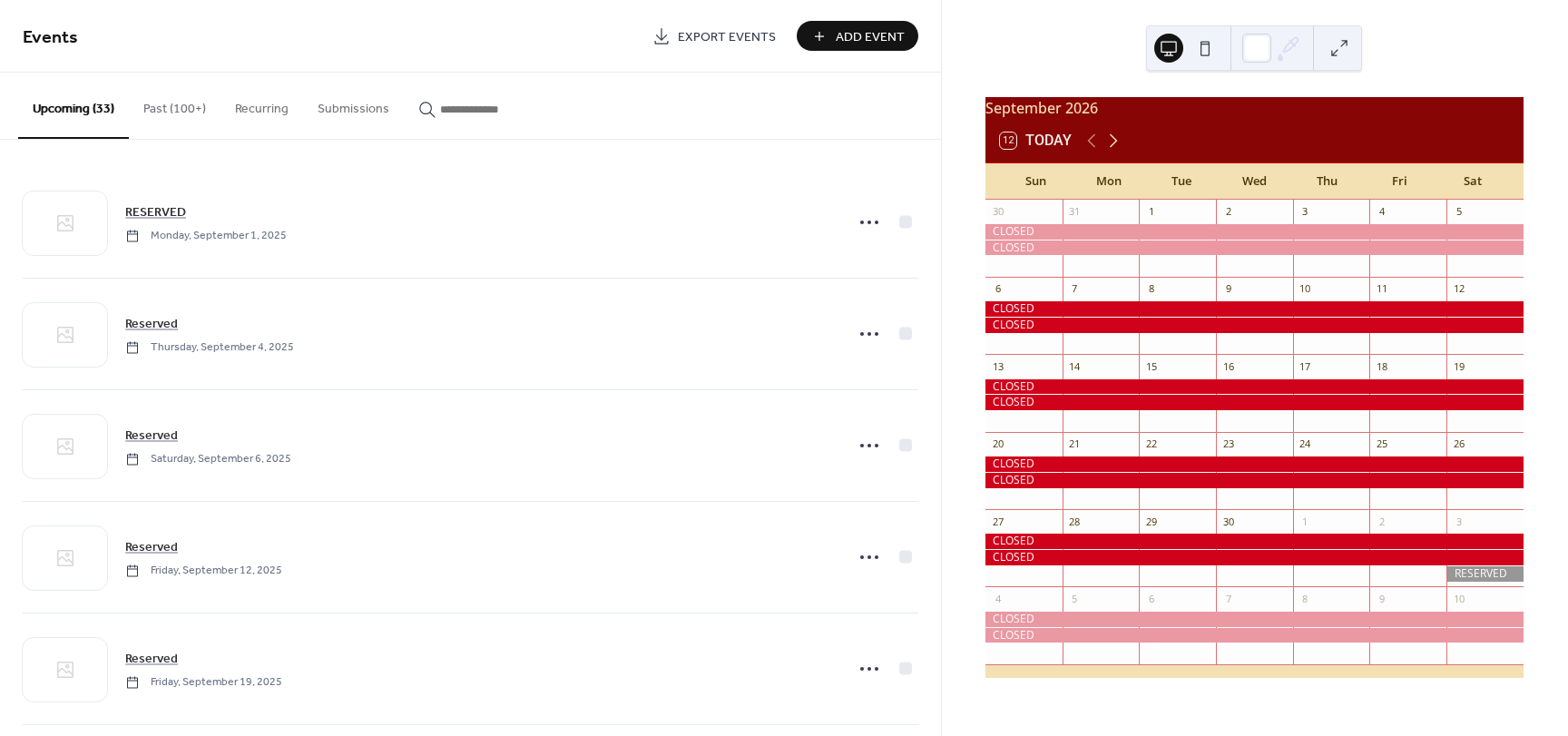 click 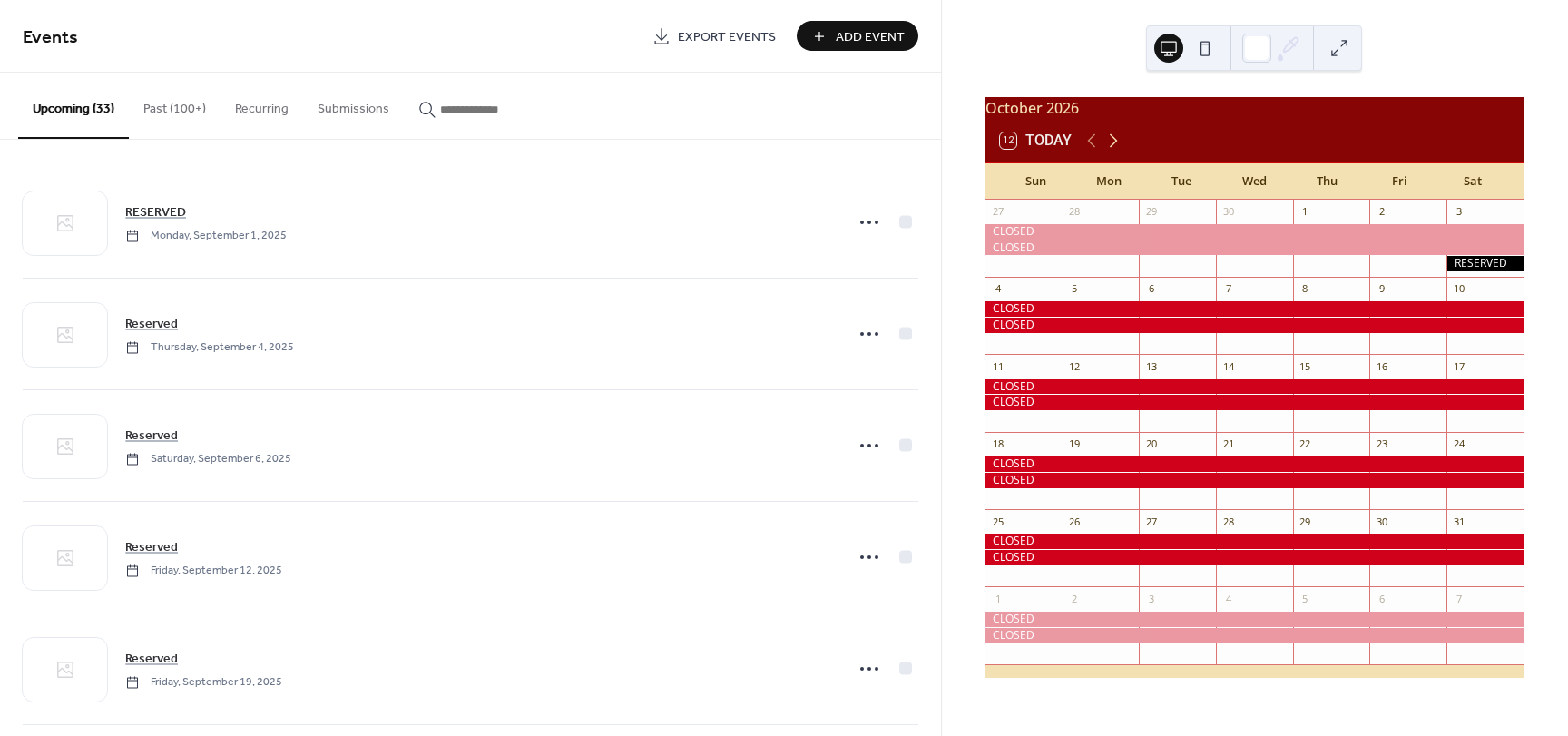 click 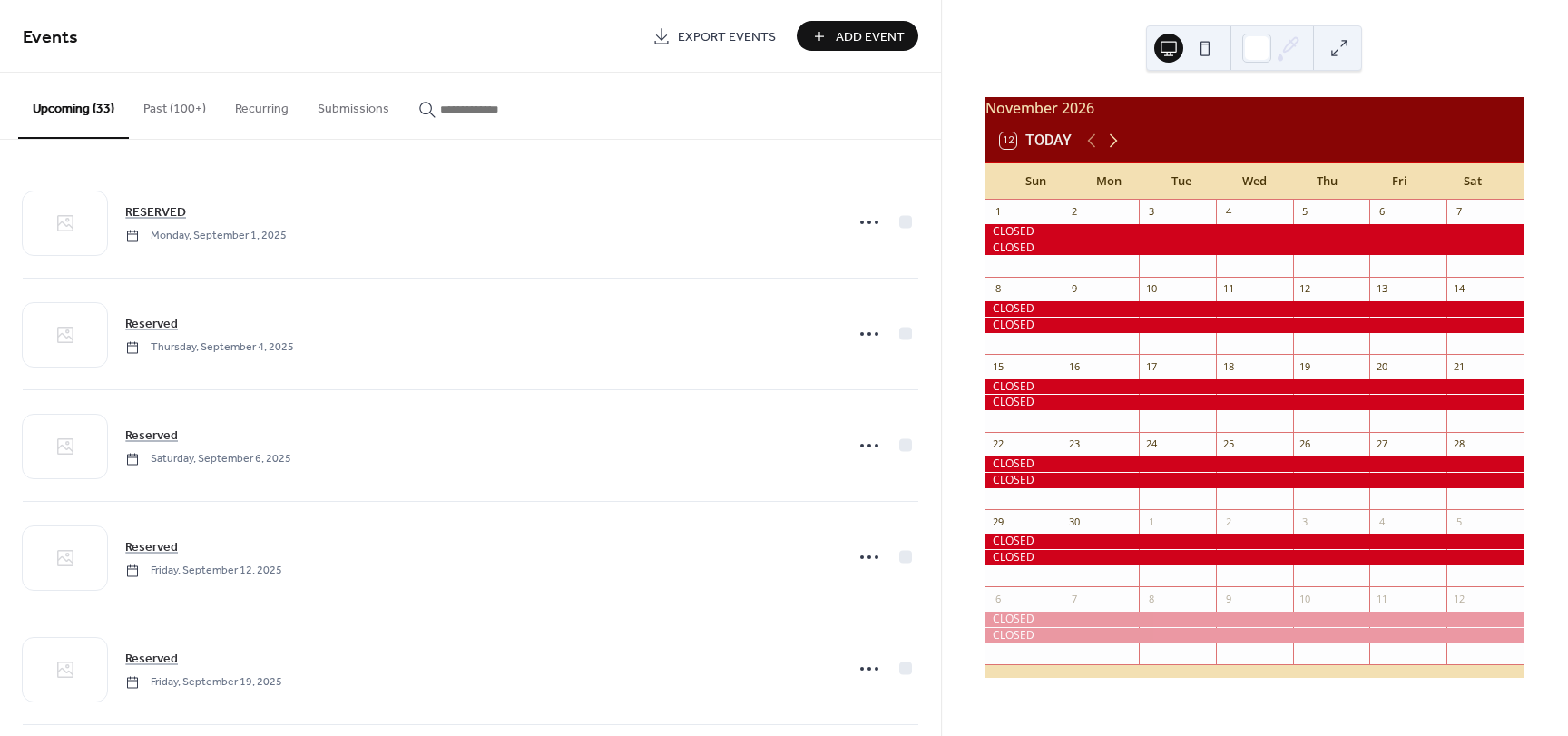 click 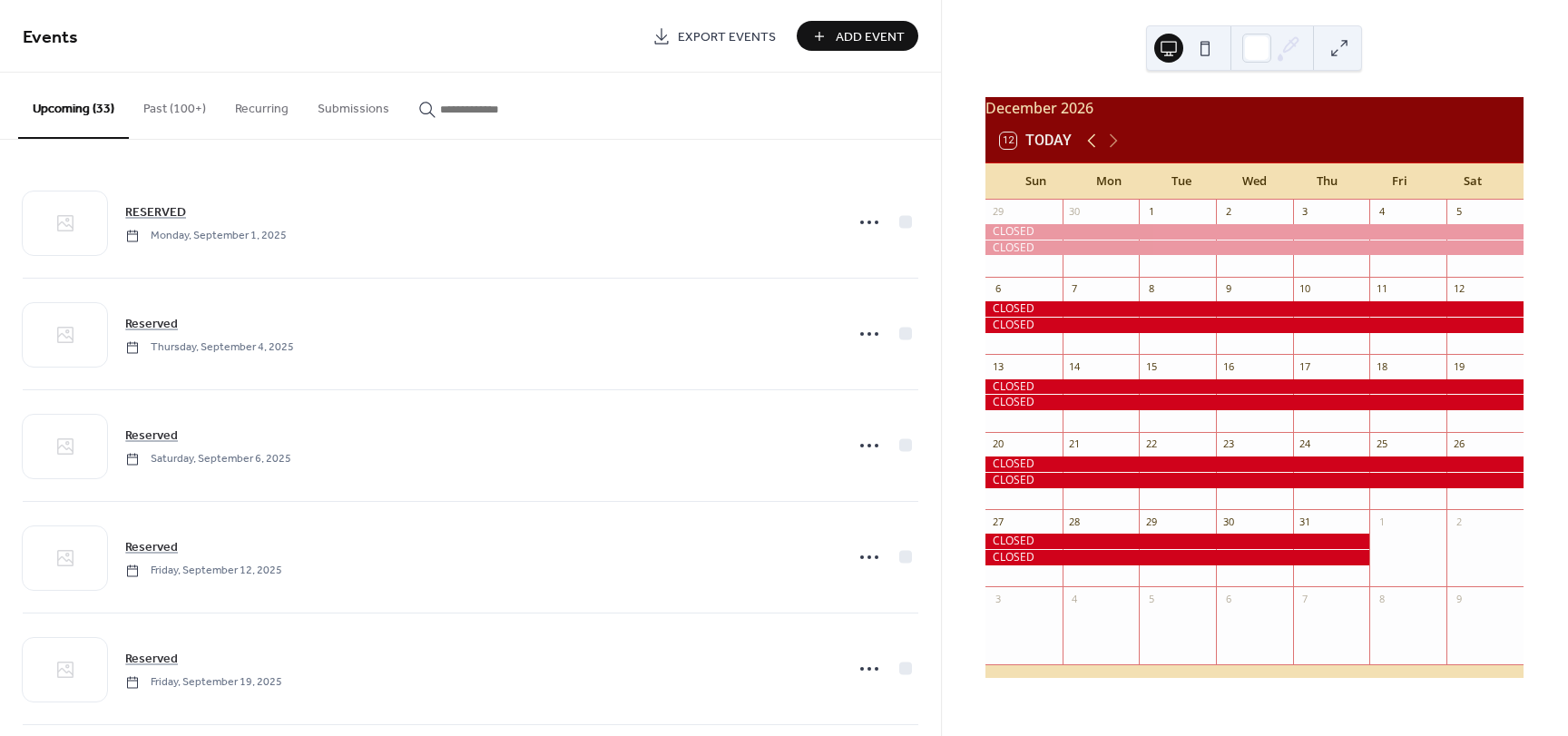 click 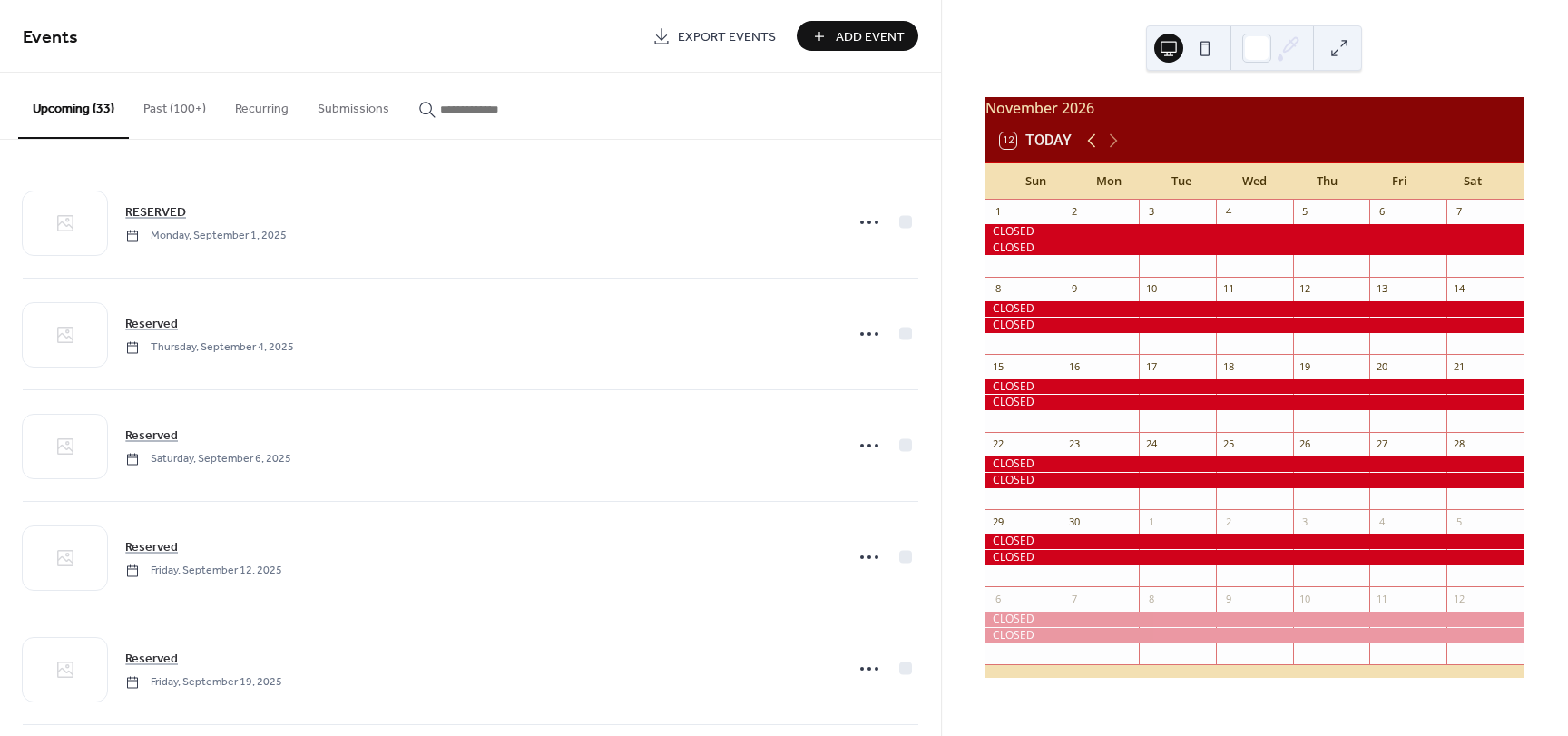 click 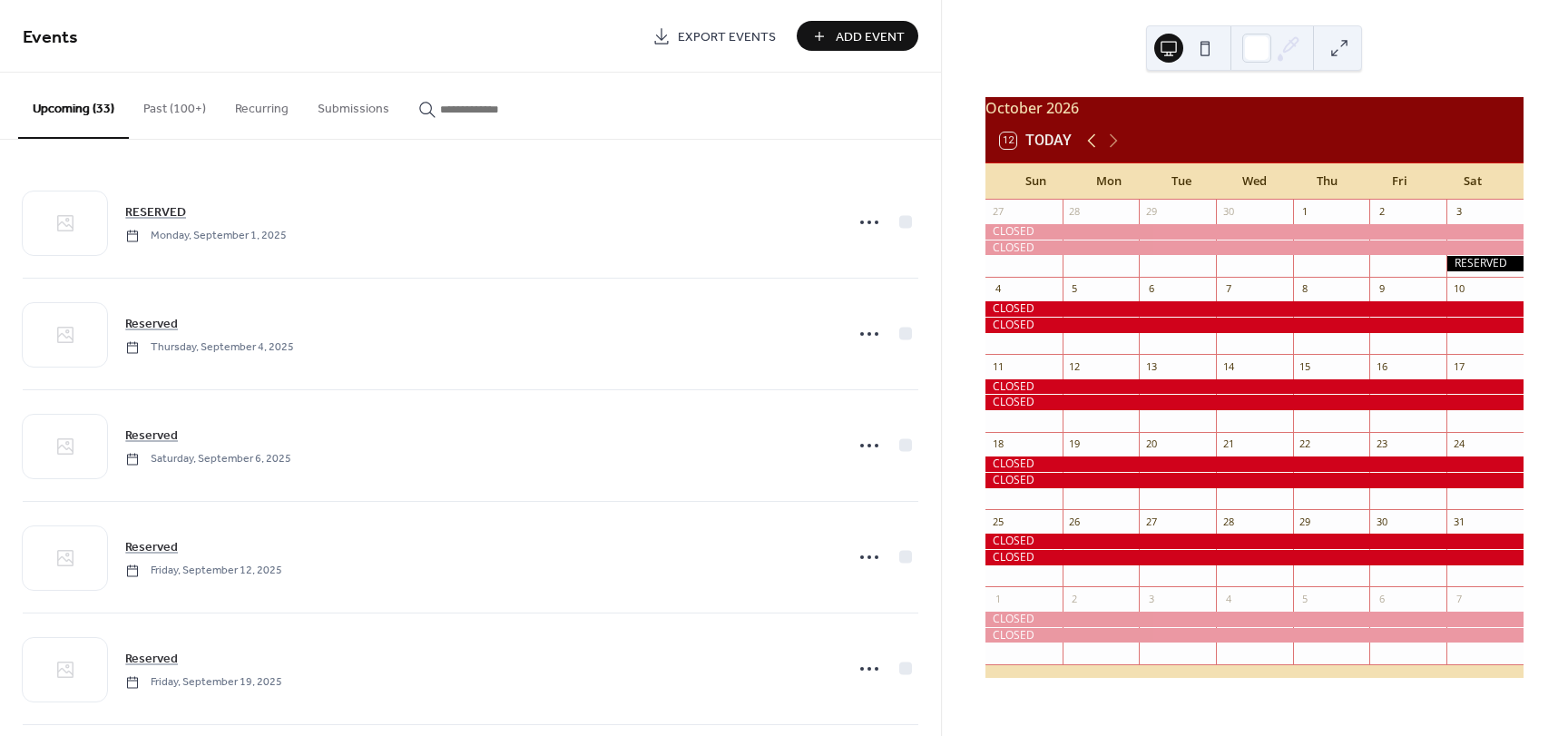 click 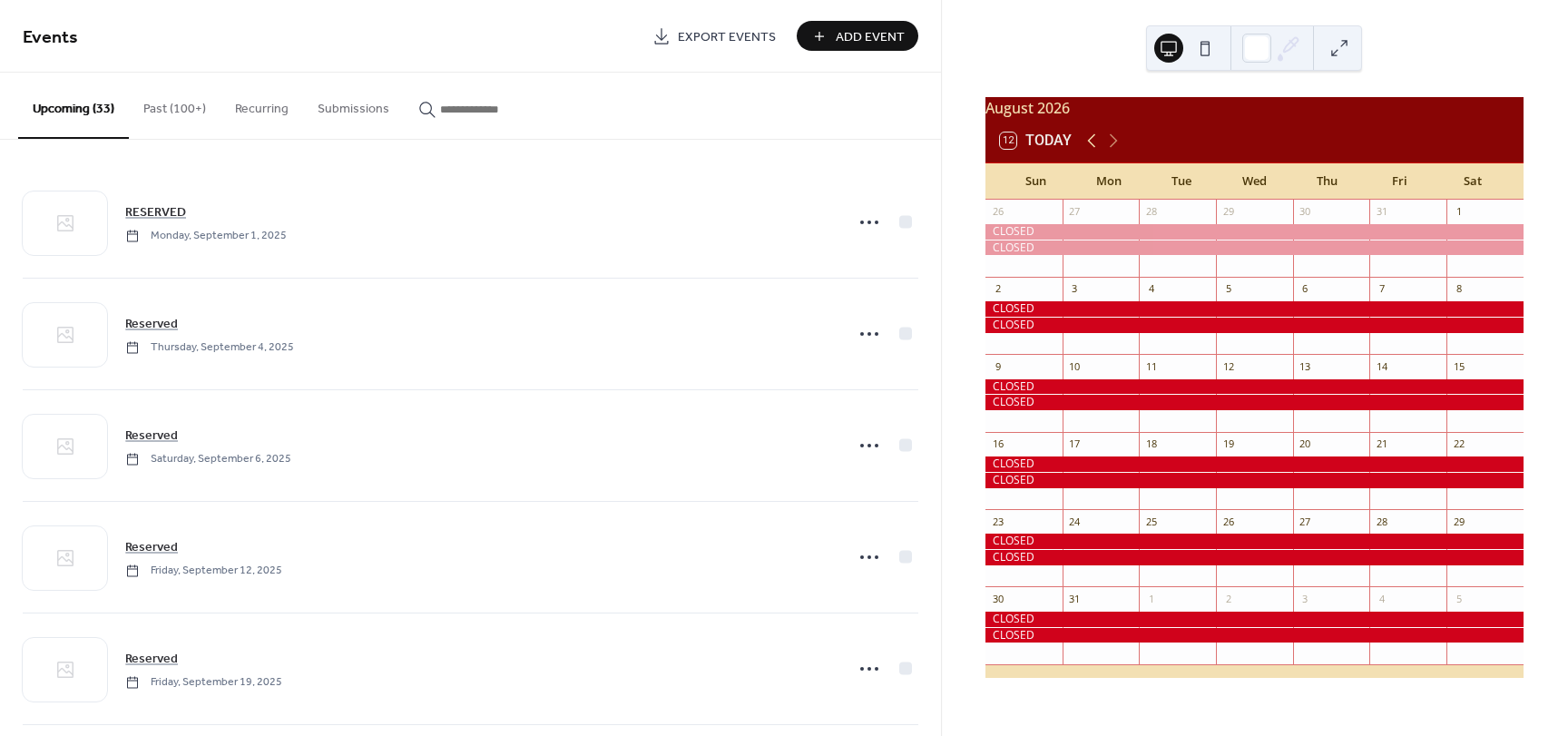 click 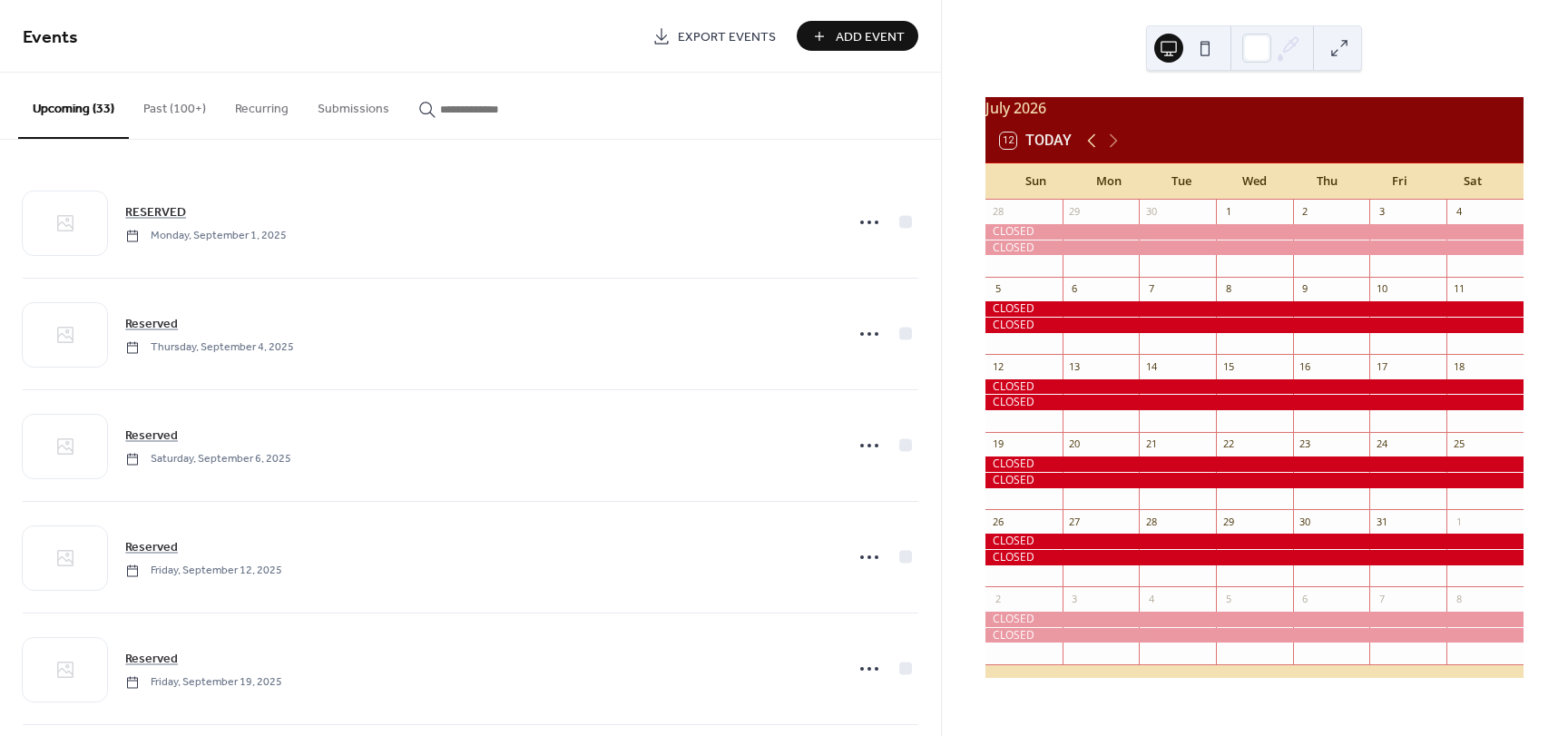 click 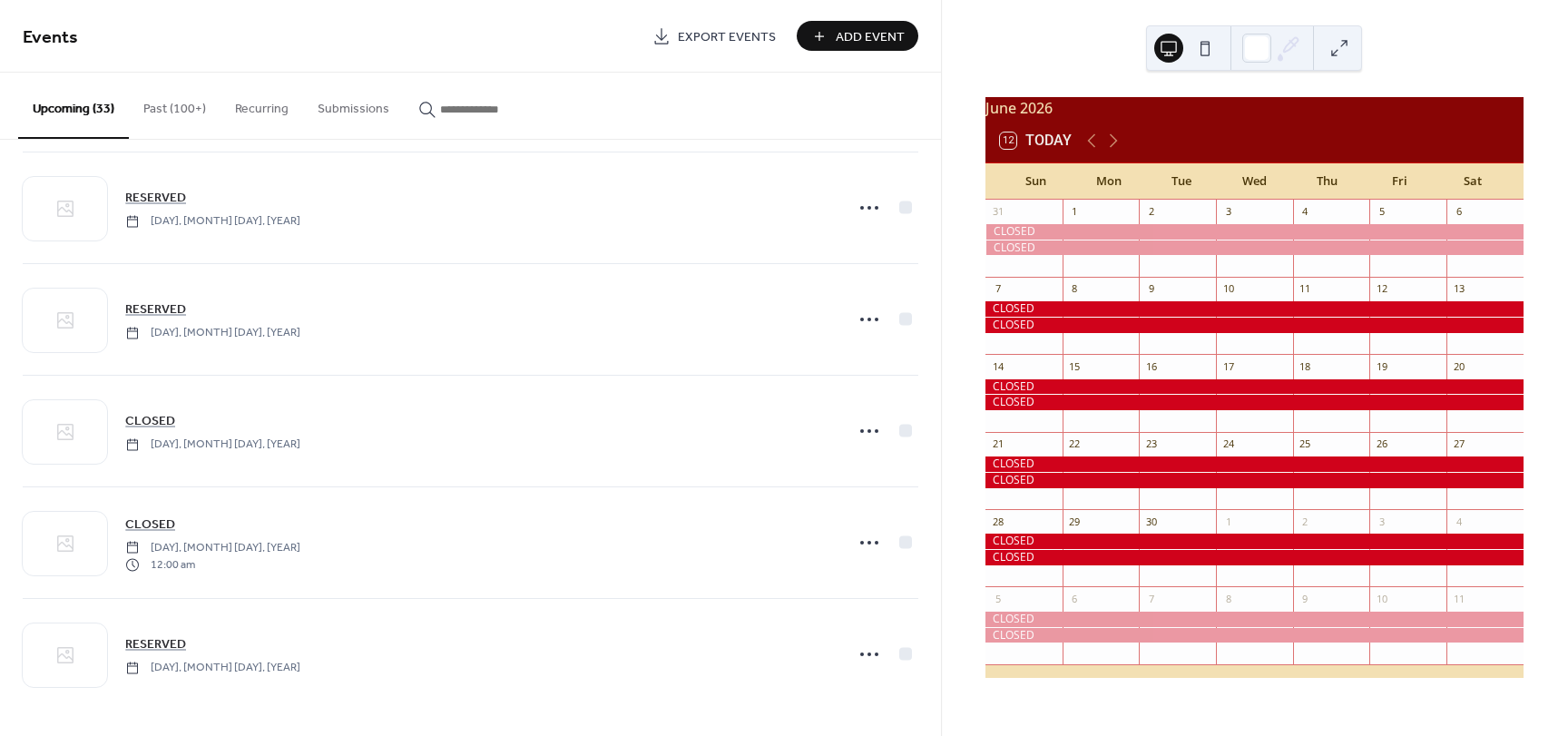 scroll, scrollTop: 3141, scrollLeft: 0, axis: vertical 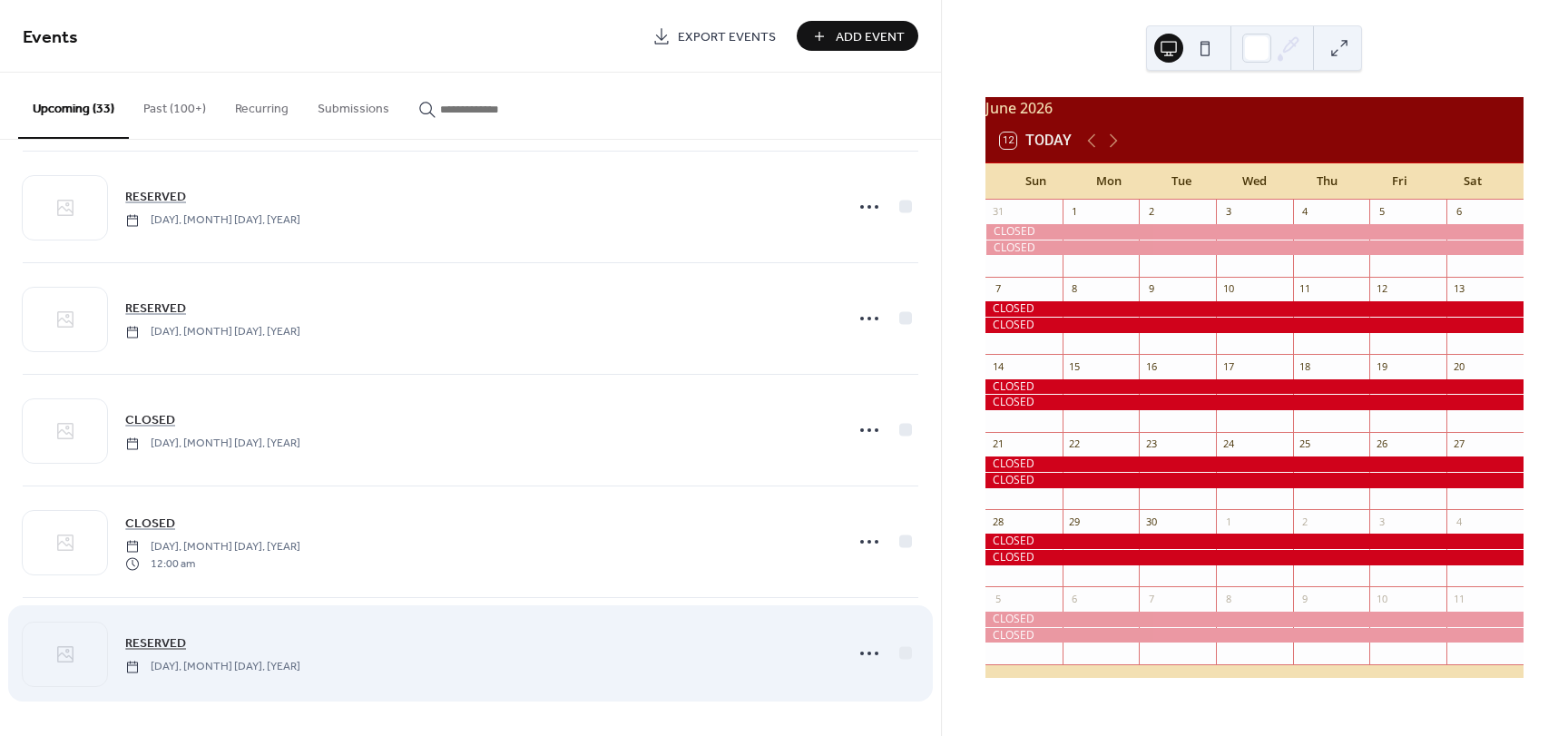click on "RESERVED" at bounding box center (155, 643) 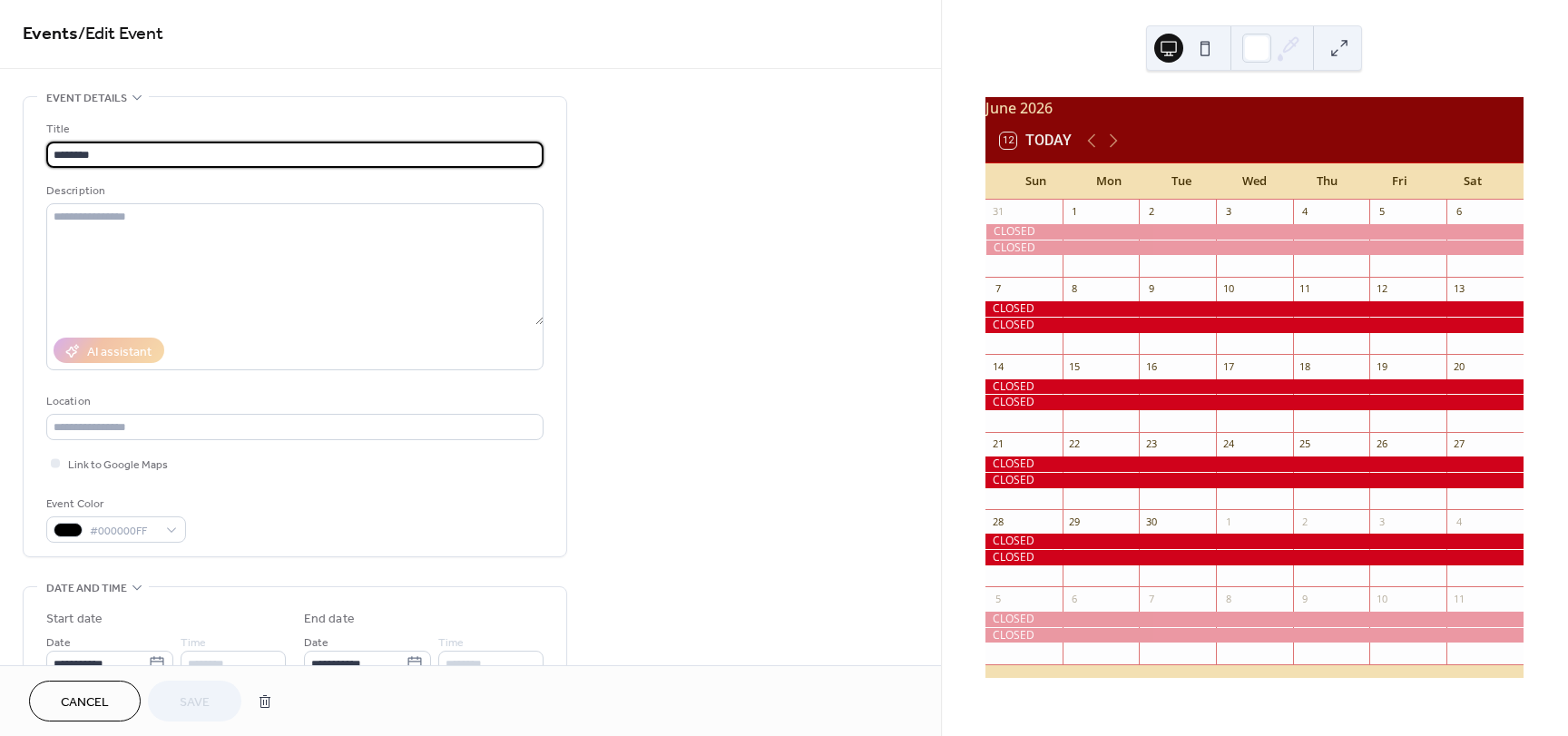 scroll, scrollTop: 0, scrollLeft: 0, axis: both 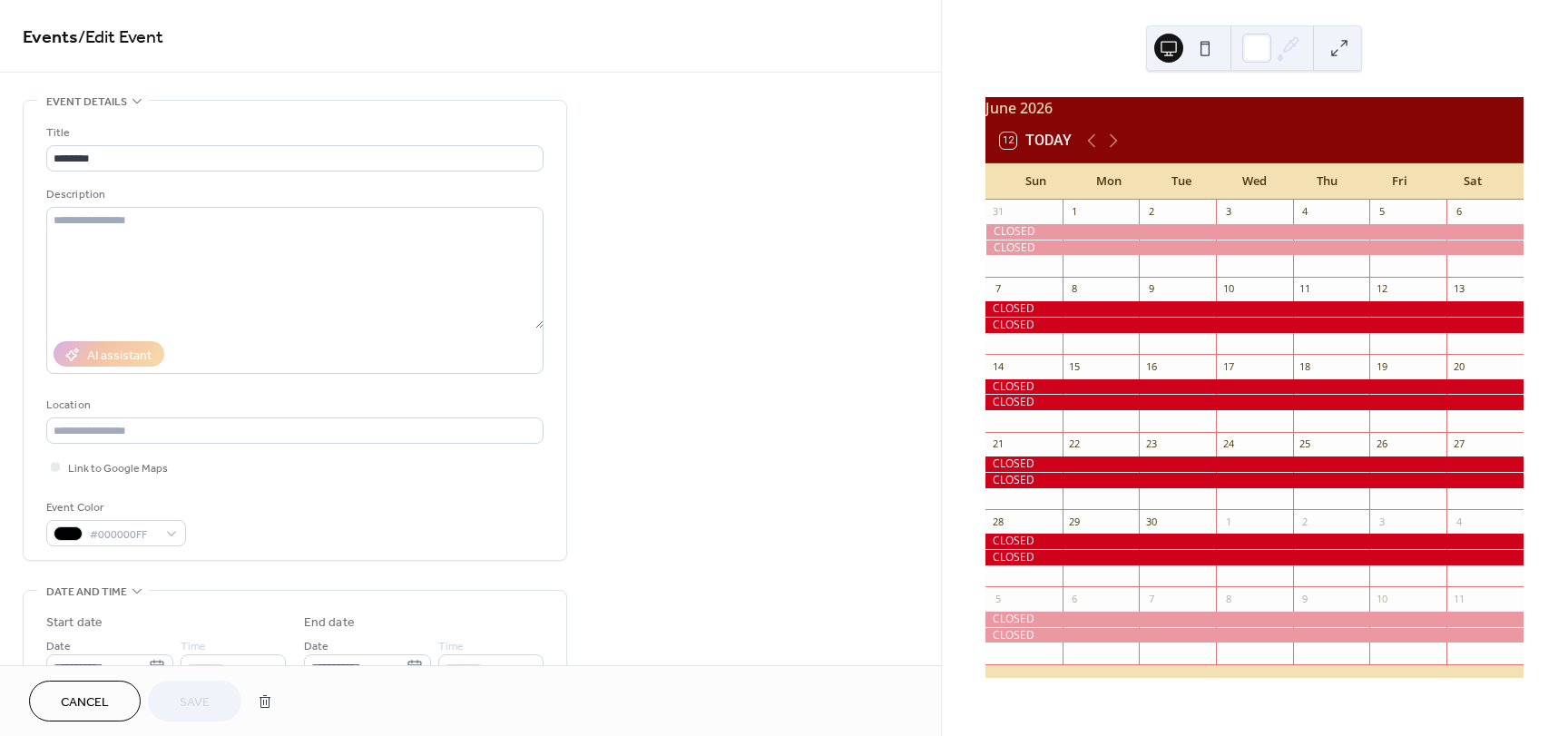 click on "Cancel" at bounding box center [84, 701] 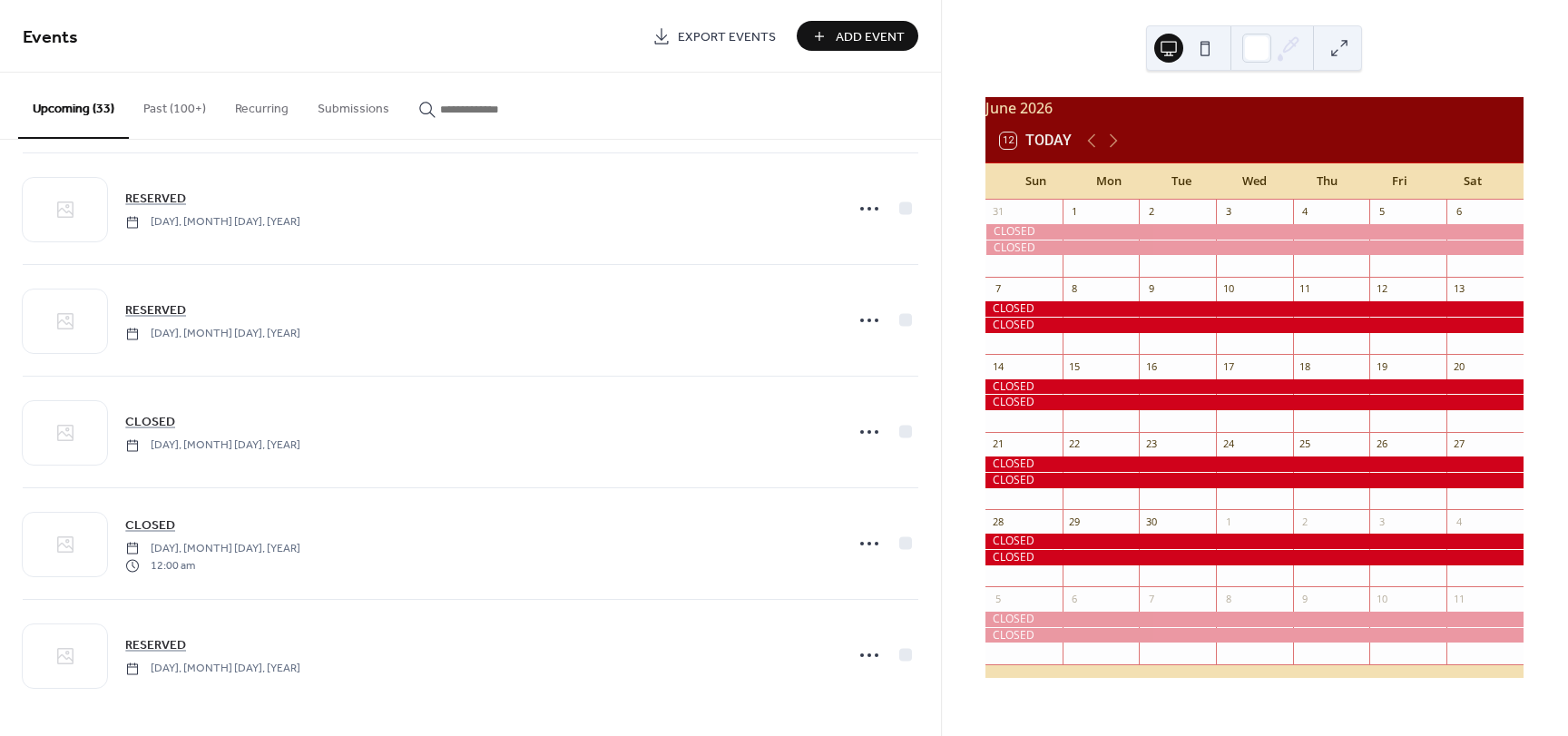 scroll, scrollTop: 3141, scrollLeft: 0, axis: vertical 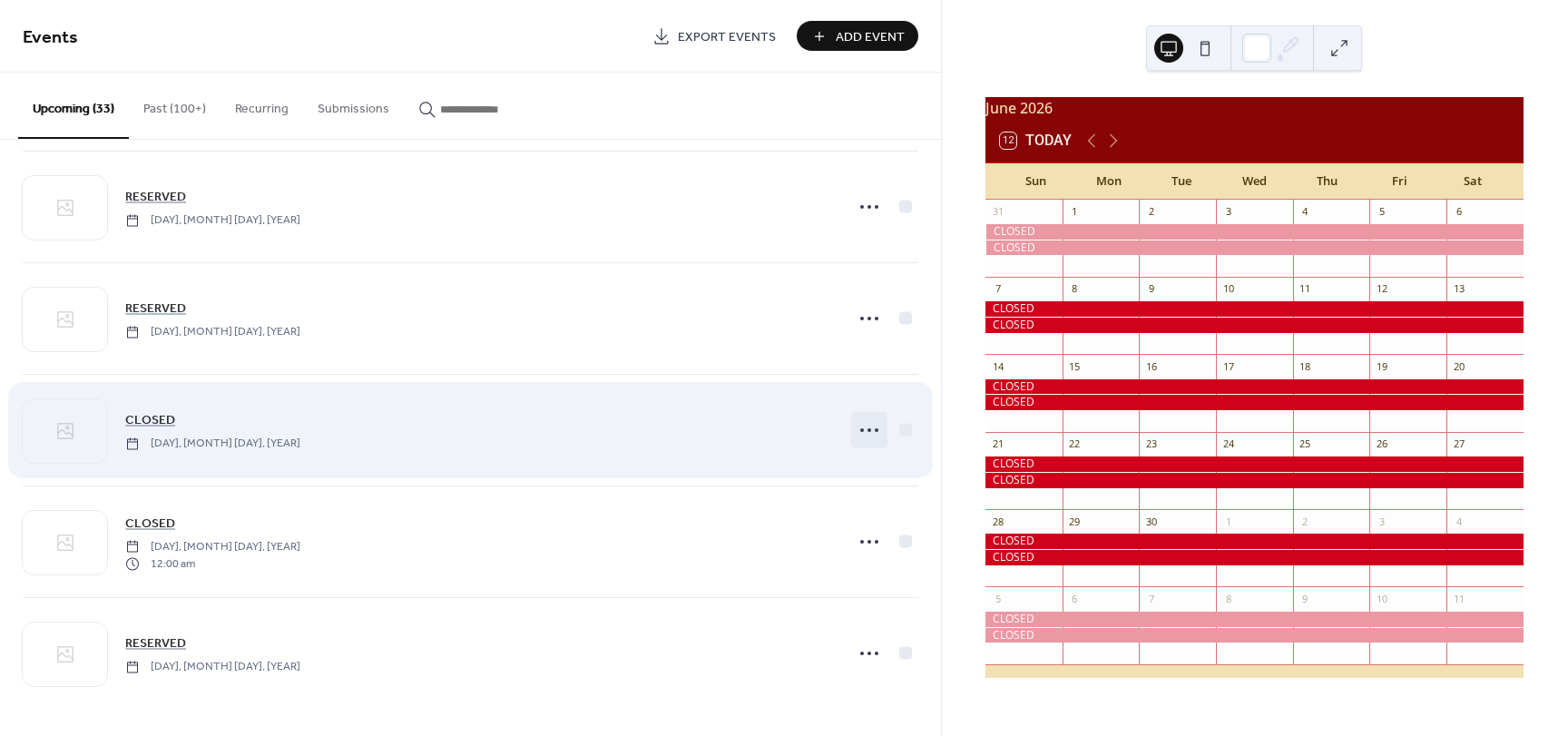 click 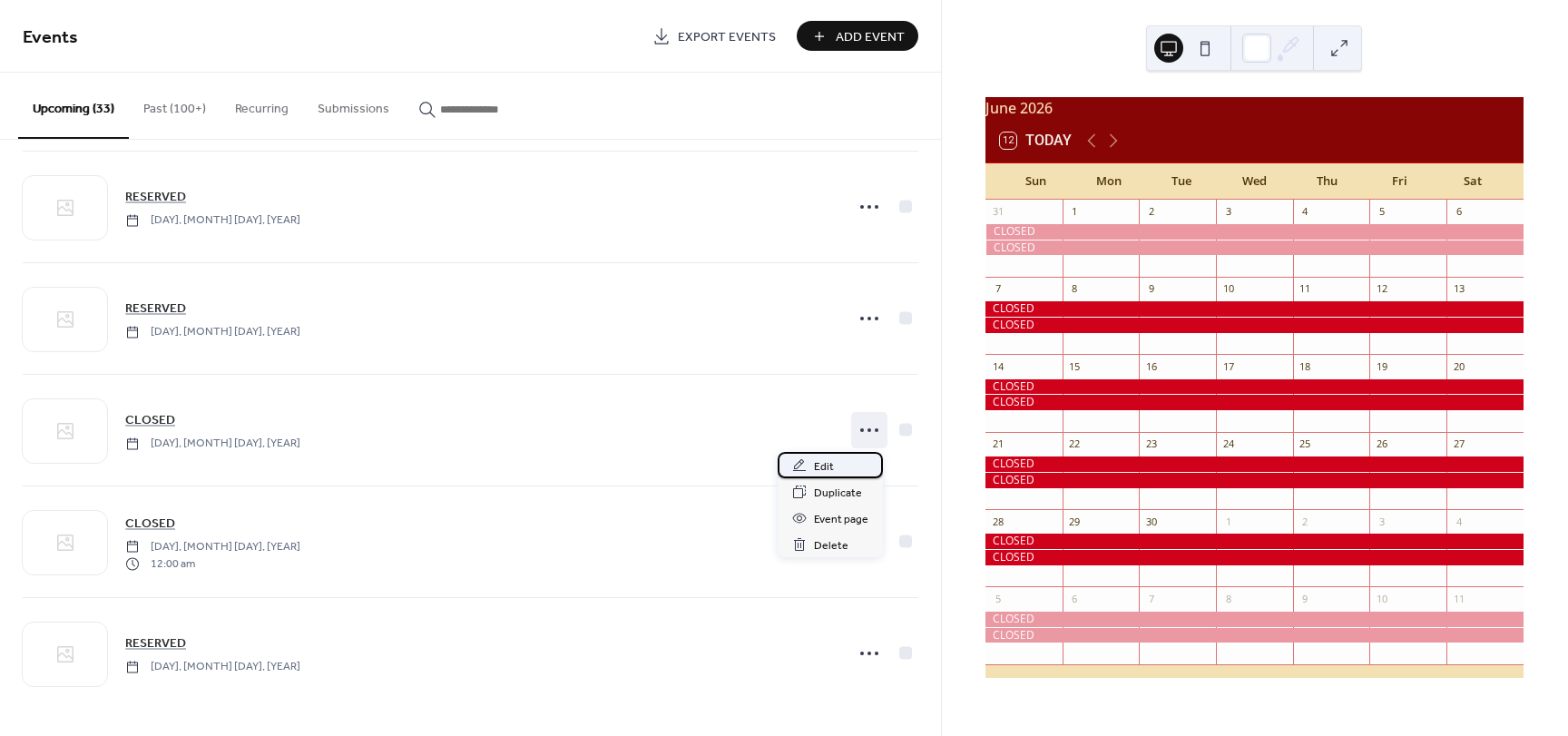 click on "Edit" at bounding box center (824, 466) 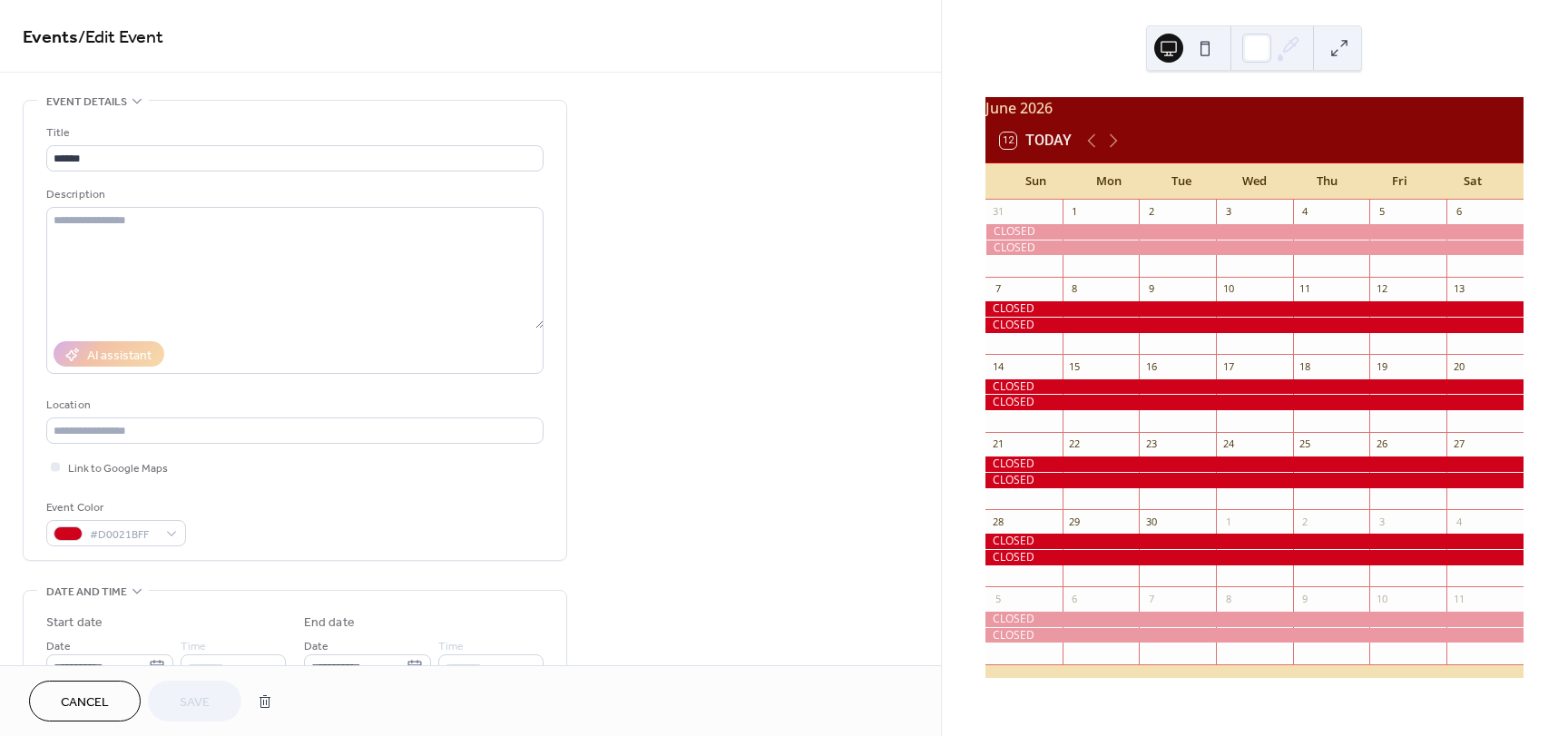 click on "Cancel" at bounding box center [84, 701] 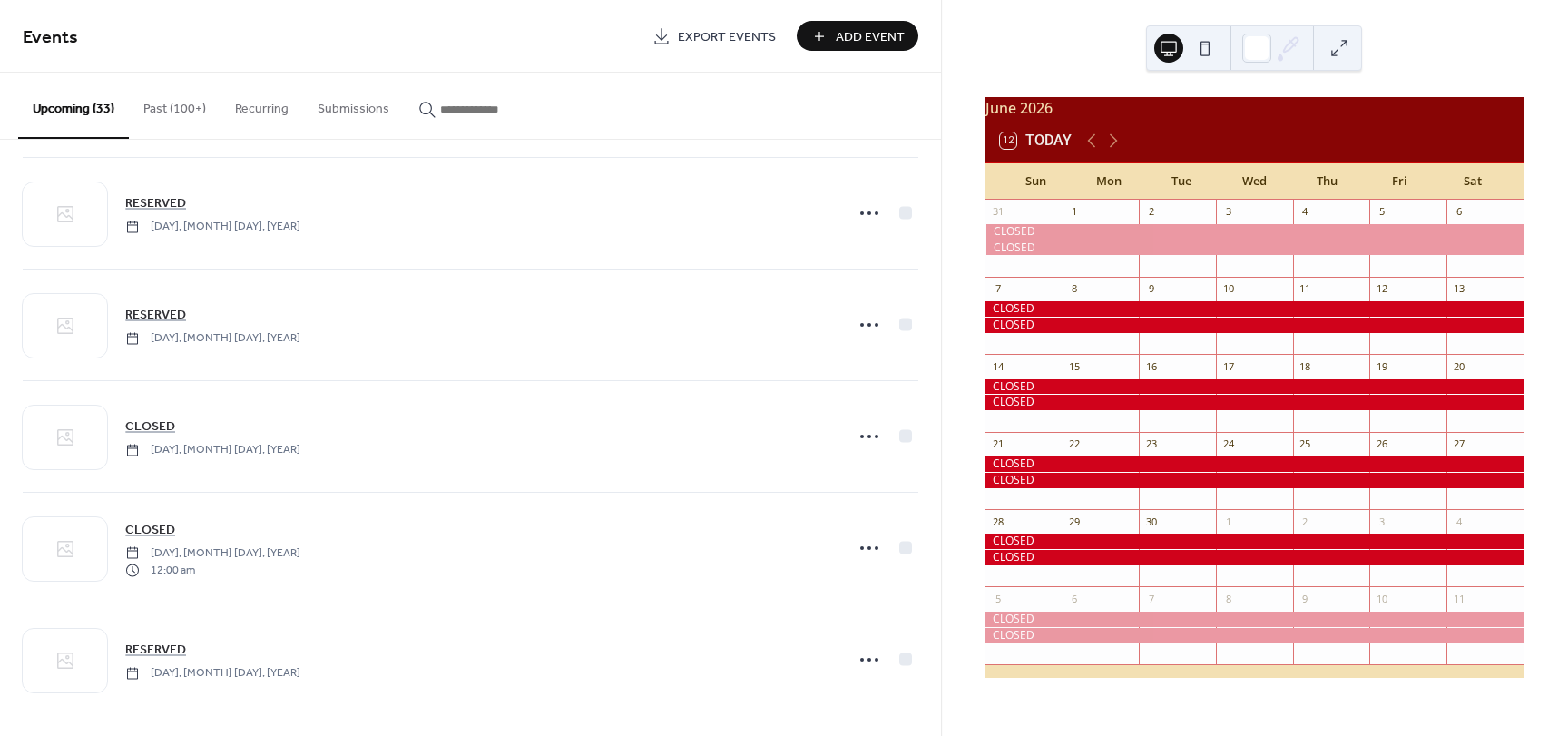 scroll, scrollTop: 3141, scrollLeft: 0, axis: vertical 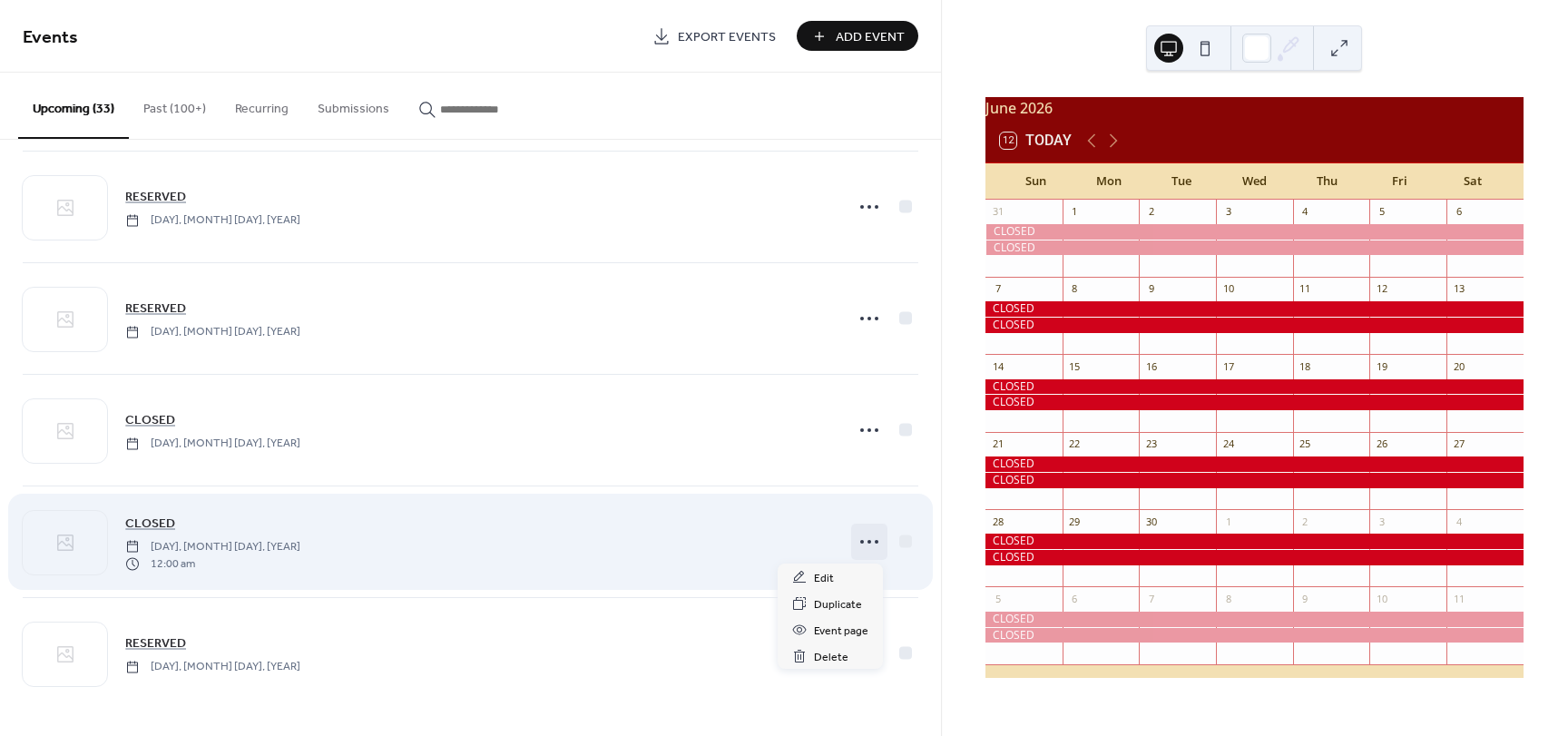 click 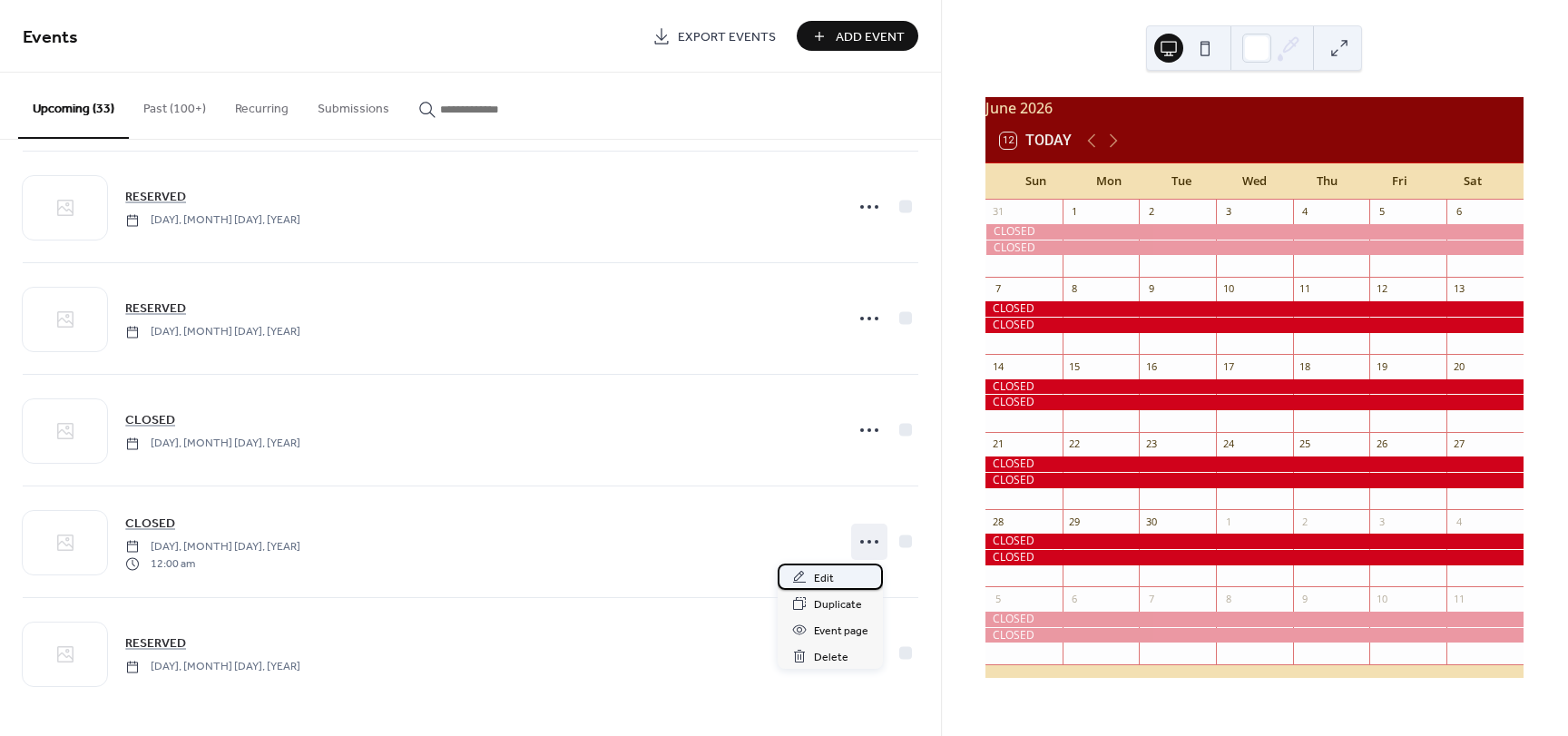 click on "Edit" at bounding box center (824, 578) 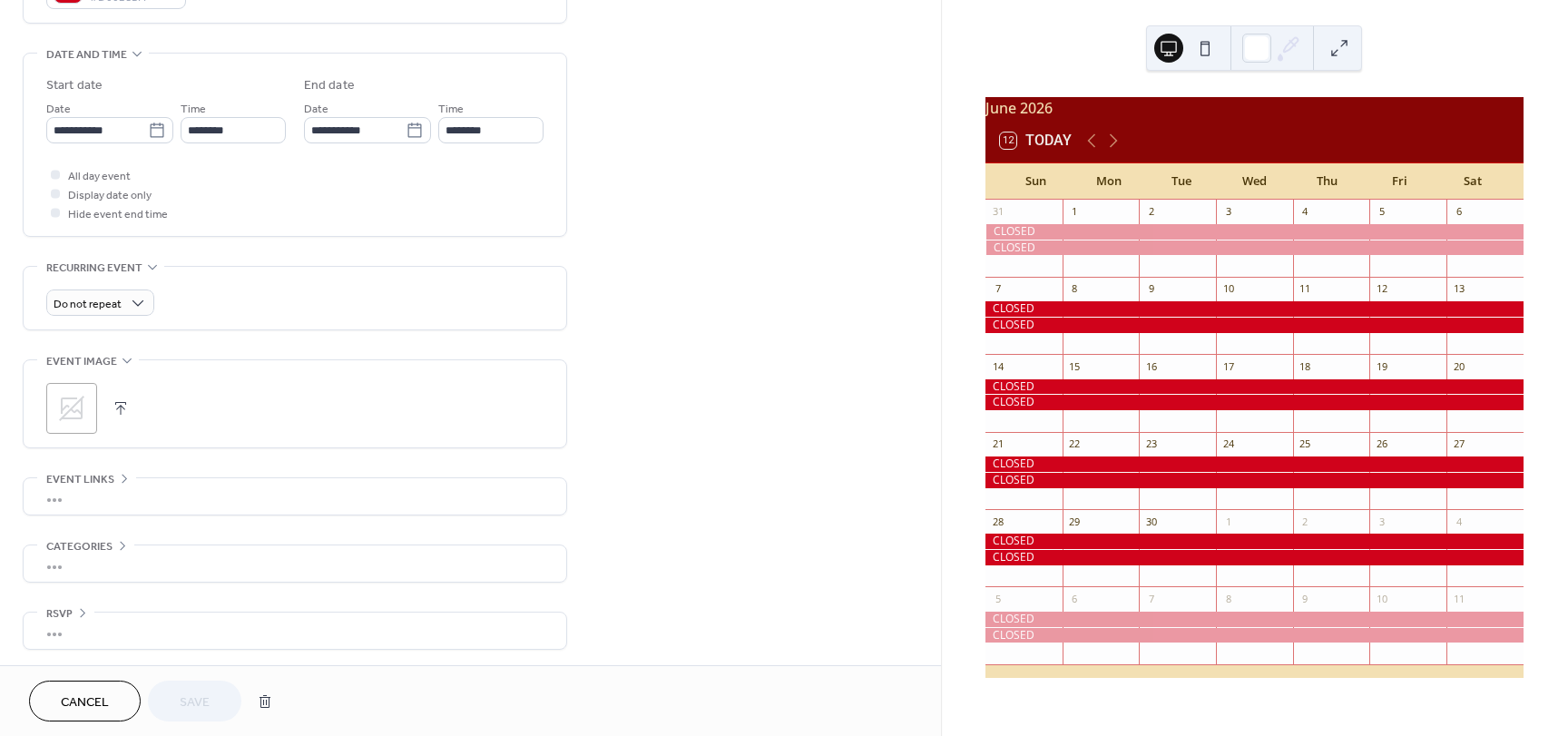 scroll, scrollTop: 540, scrollLeft: 0, axis: vertical 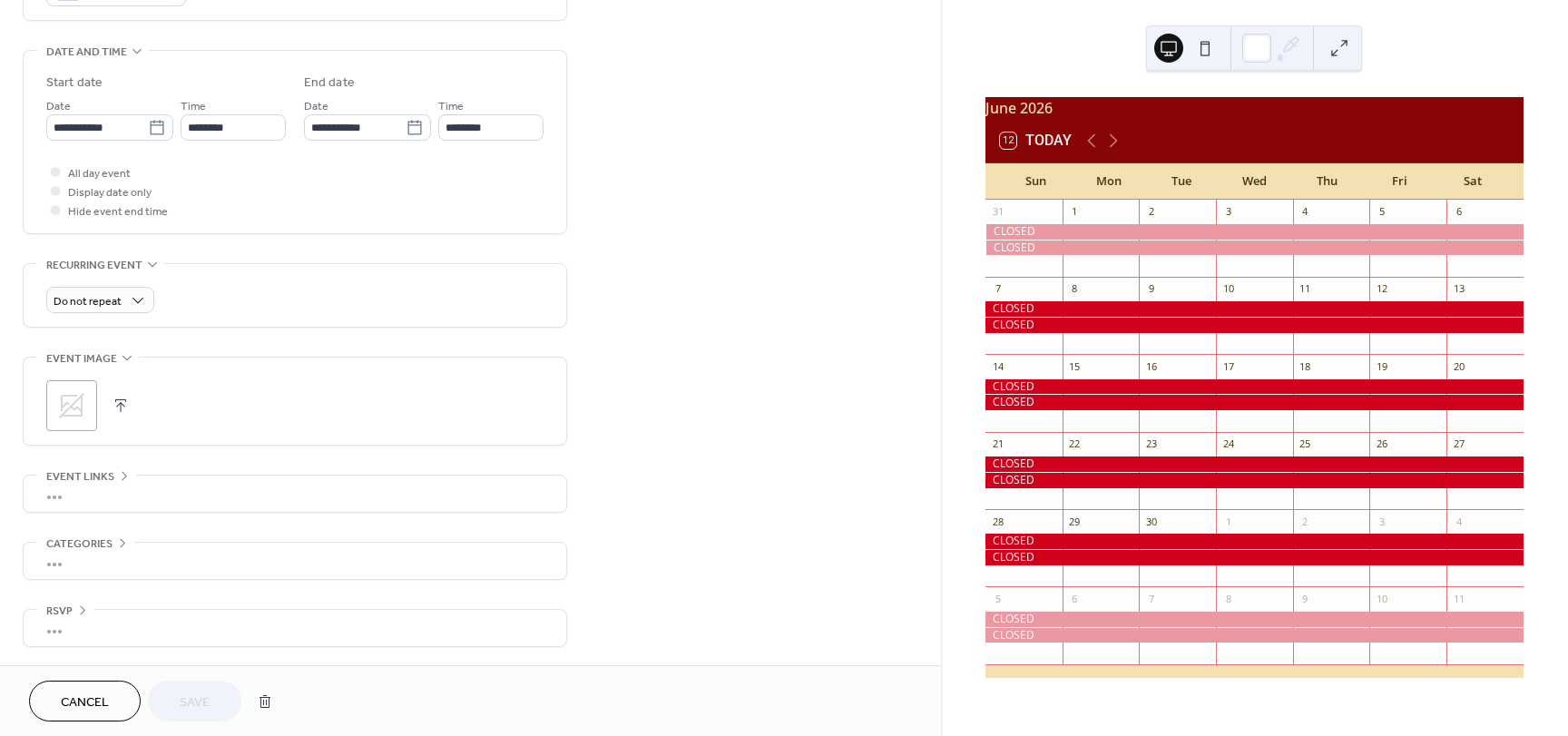 click on "Cancel" at bounding box center (84, 702) 